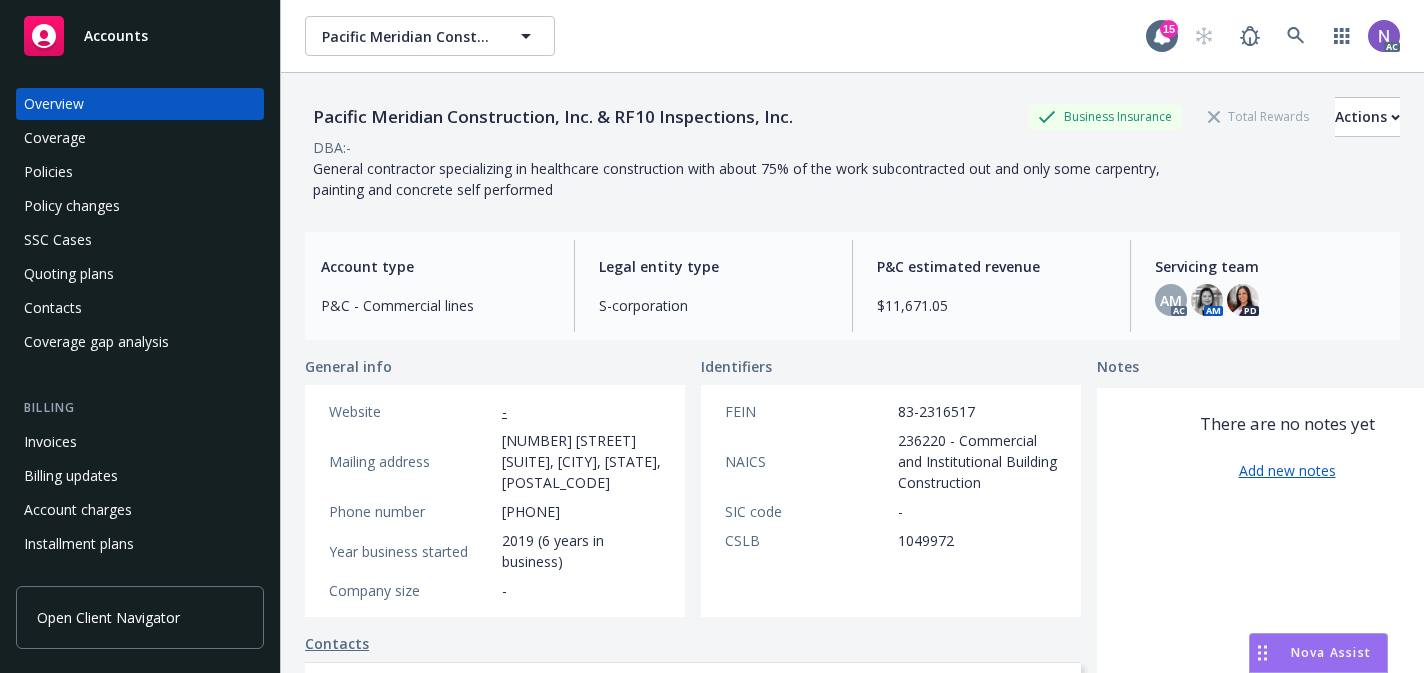 scroll, scrollTop: 0, scrollLeft: 0, axis: both 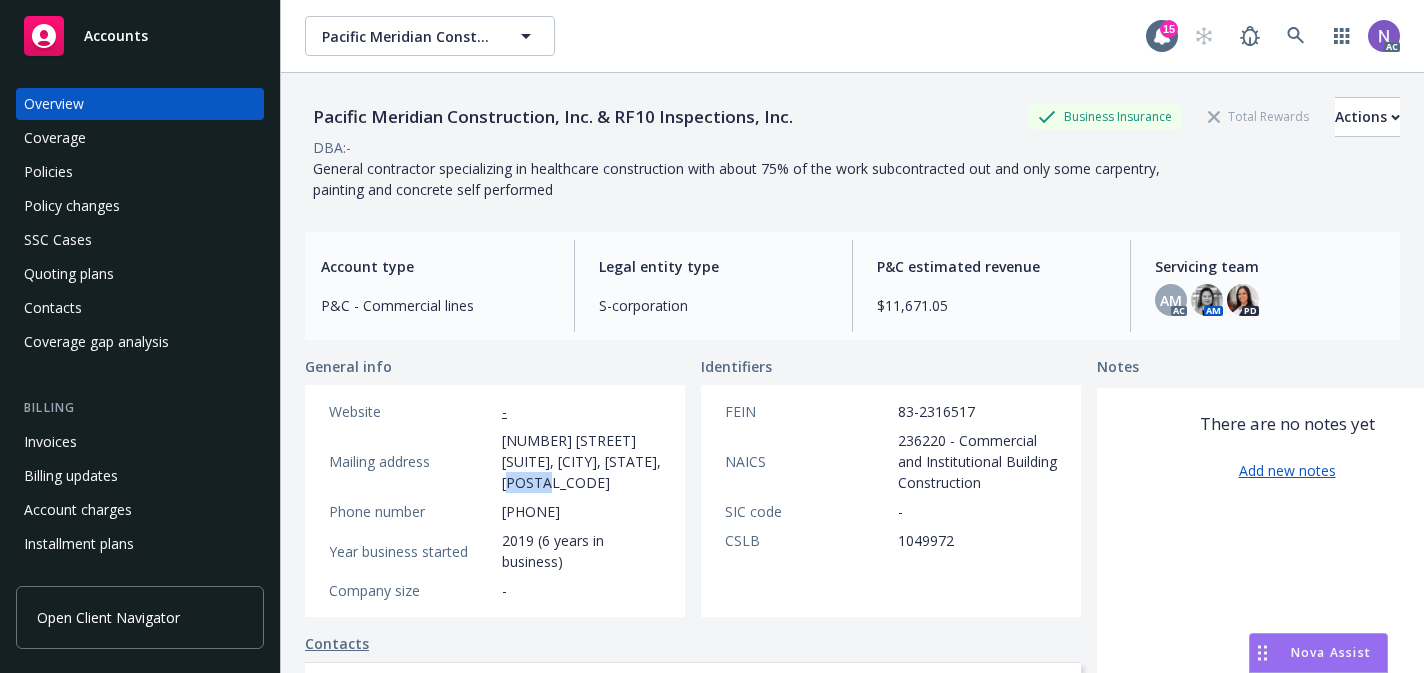 click on "Policies" at bounding box center [140, 172] 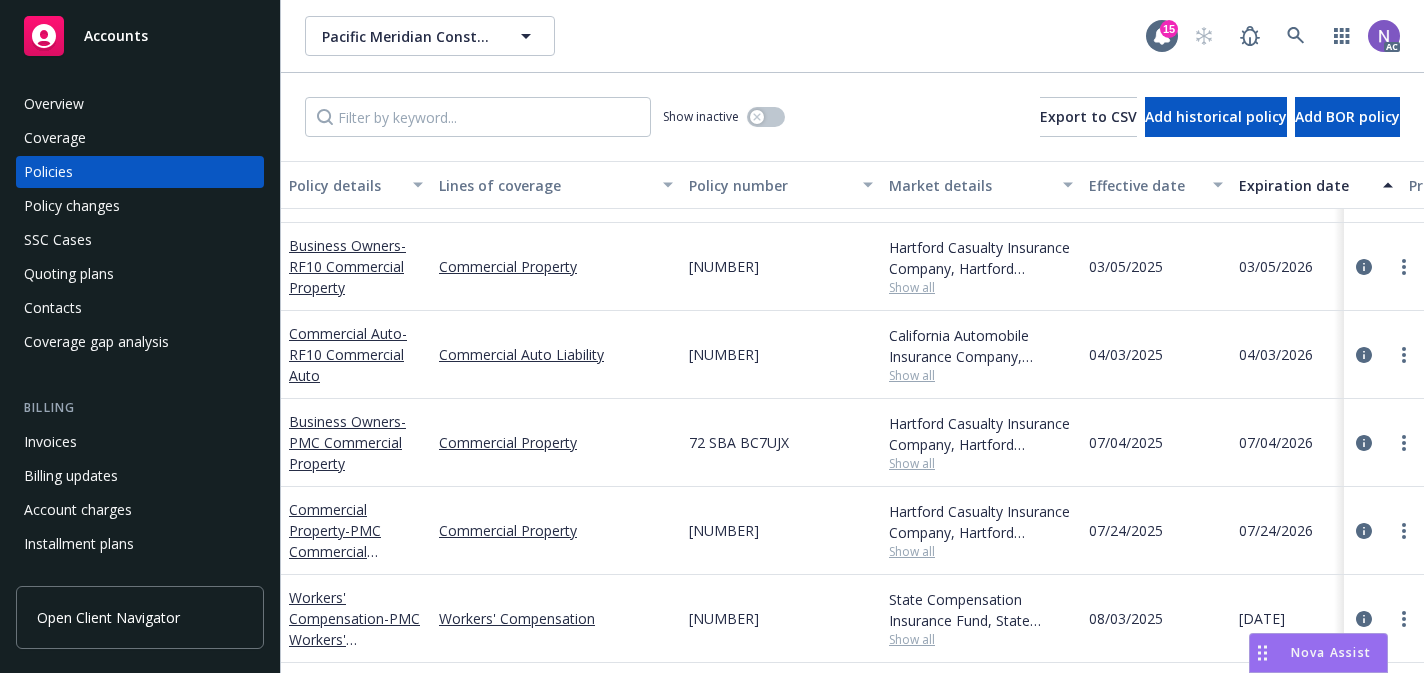 scroll, scrollTop: 312, scrollLeft: 0, axis: vertical 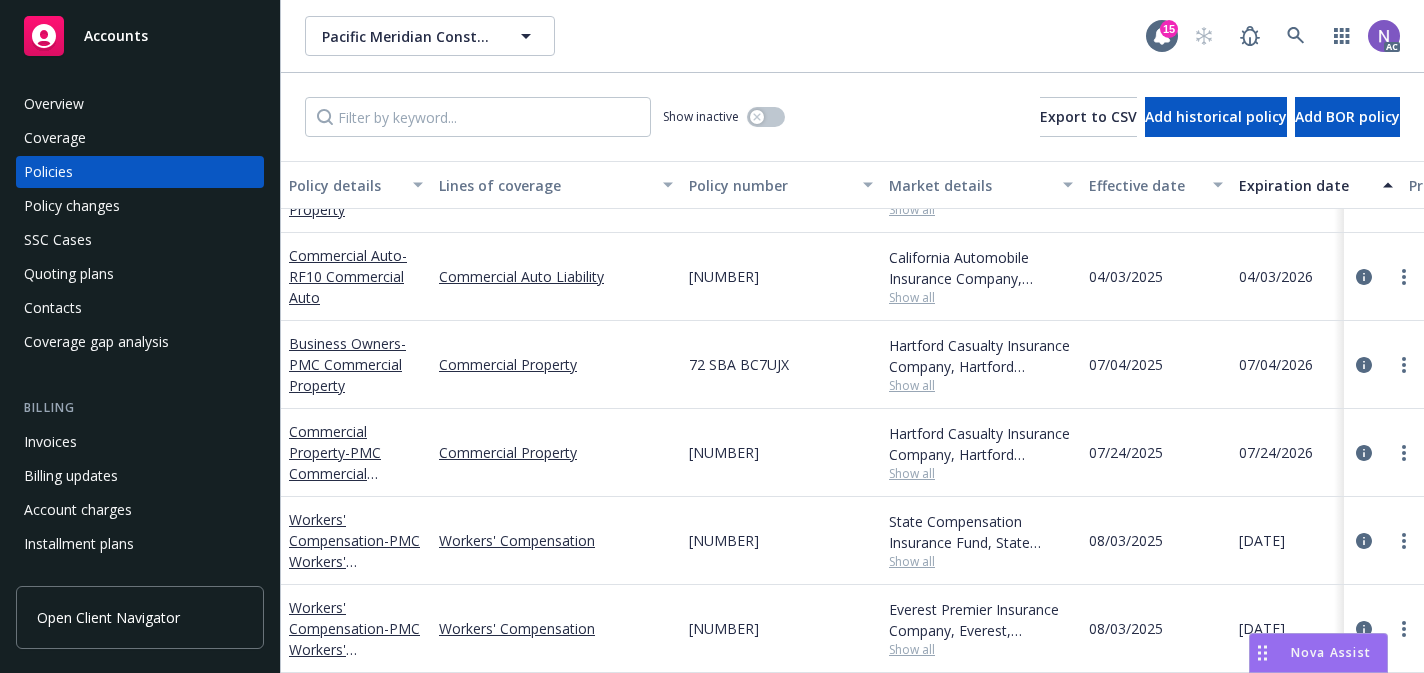 click on "08/03/2025" at bounding box center (1126, 628) 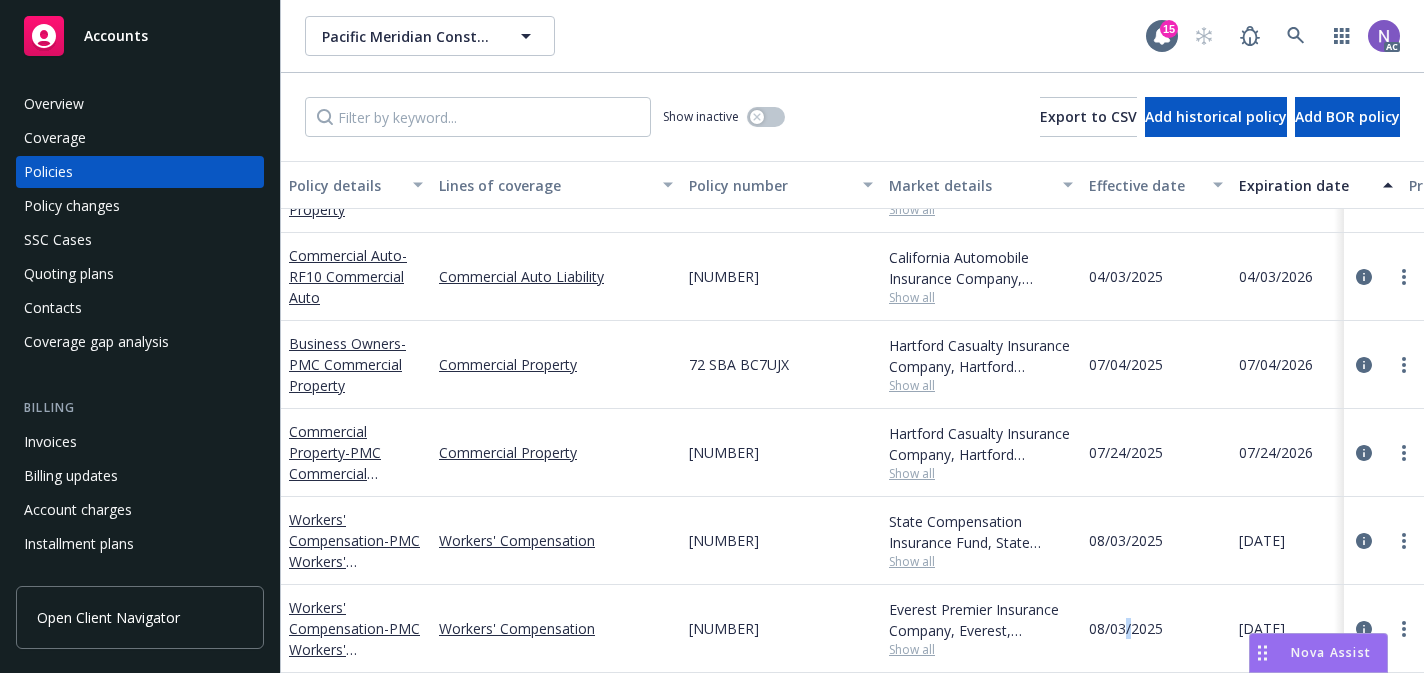click on "08/03/2025" at bounding box center [1126, 628] 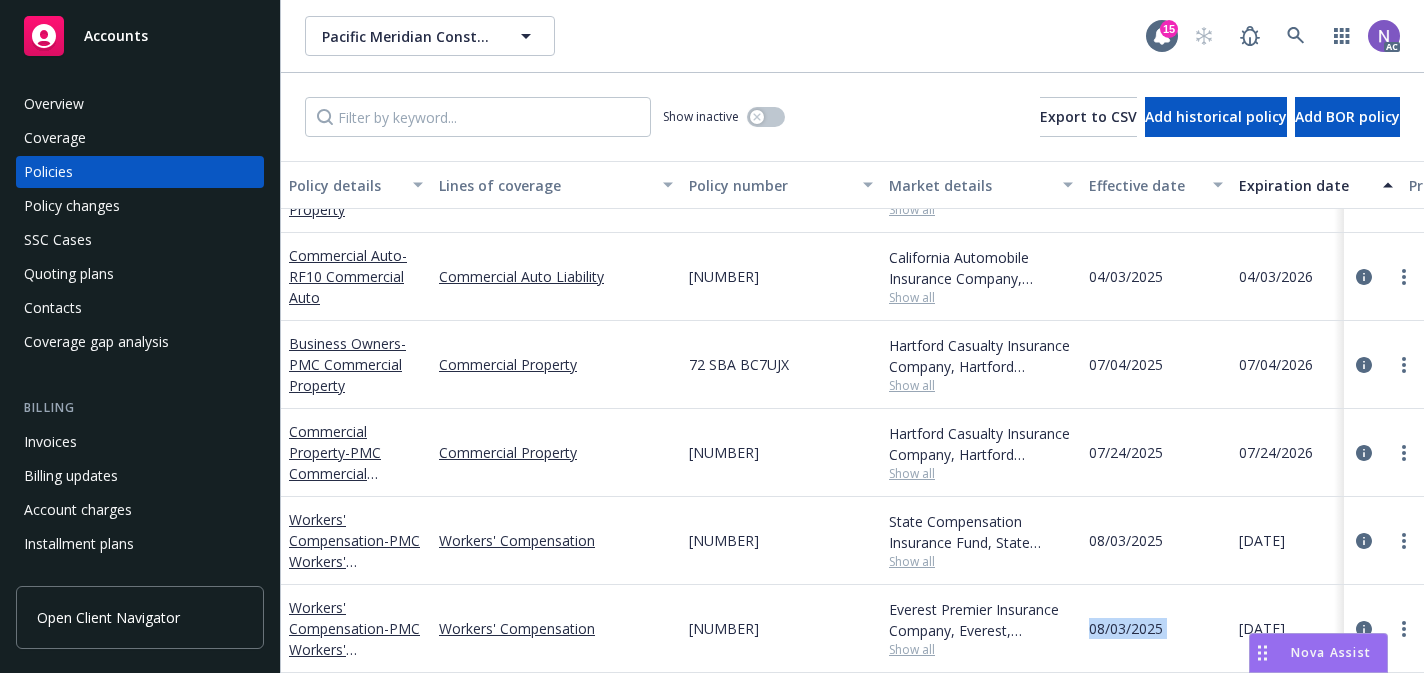 click on "08/03/2025" at bounding box center (1126, 628) 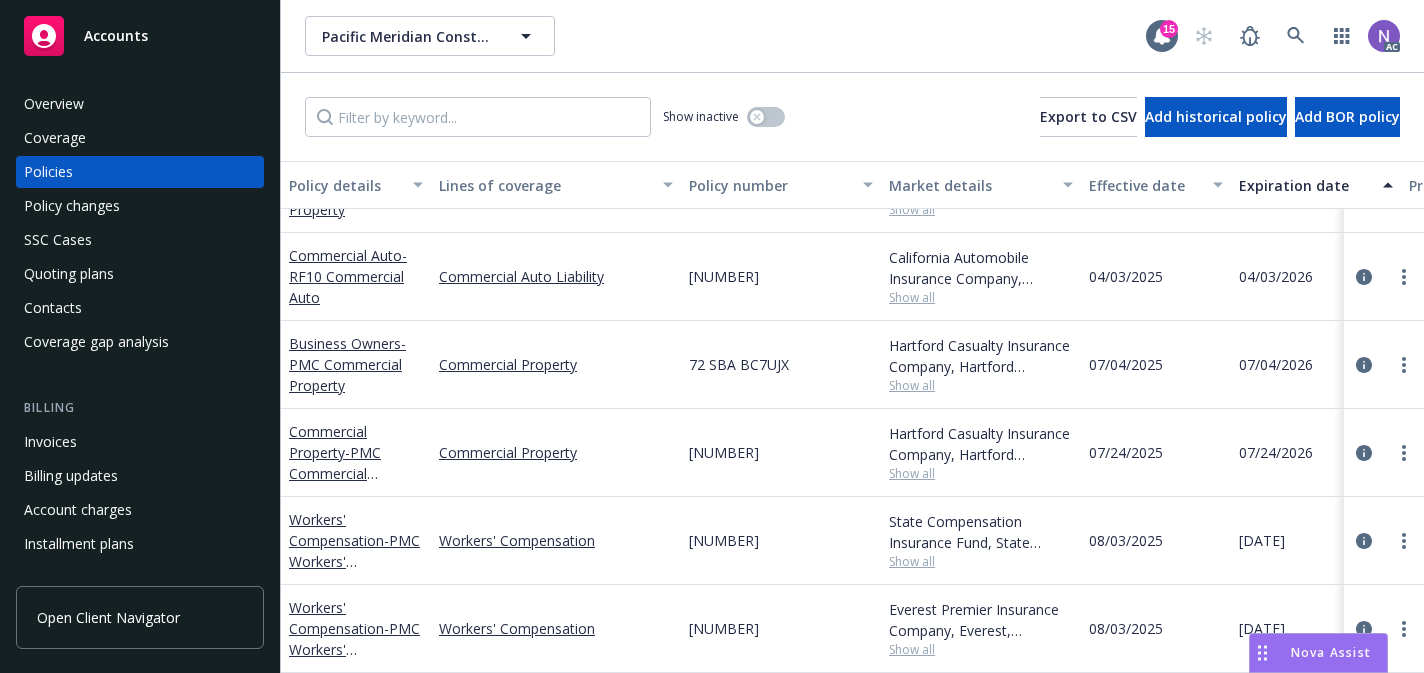 click on "Show all" at bounding box center (981, 649) 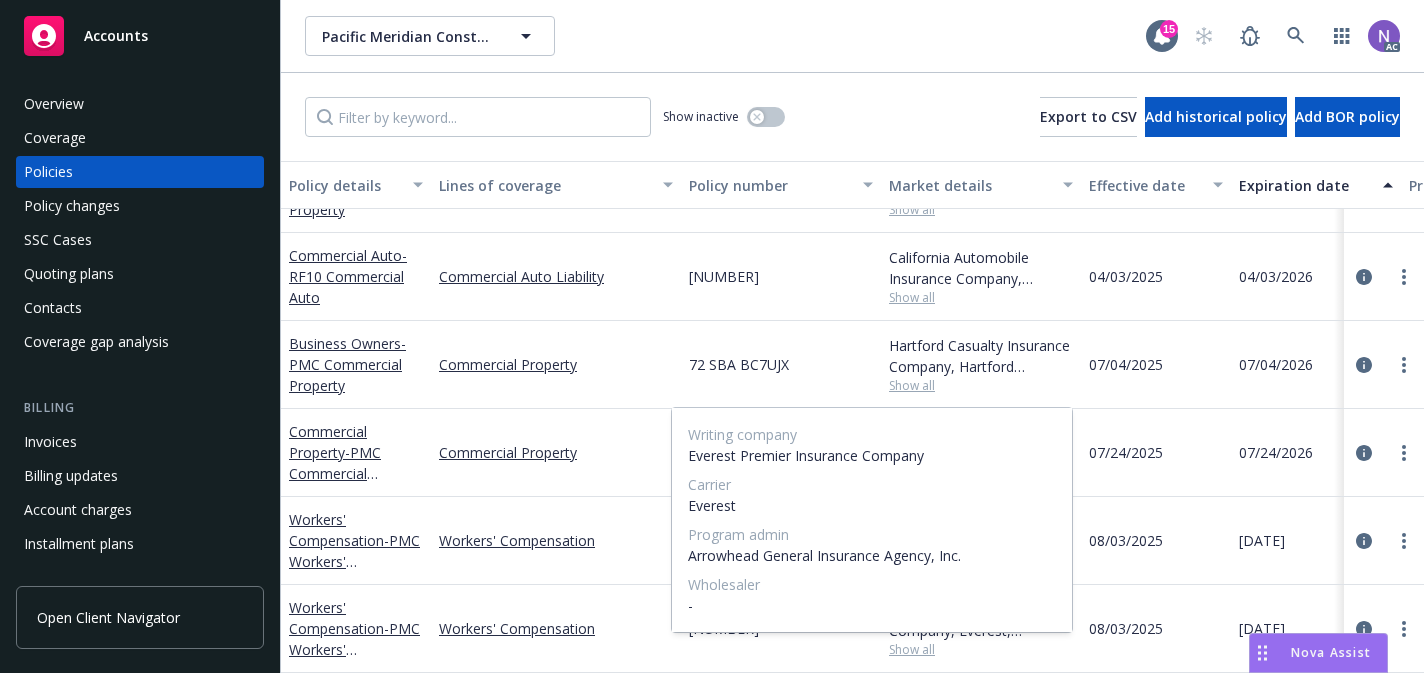 click on "Everest Premier Insurance Company" at bounding box center [872, 455] 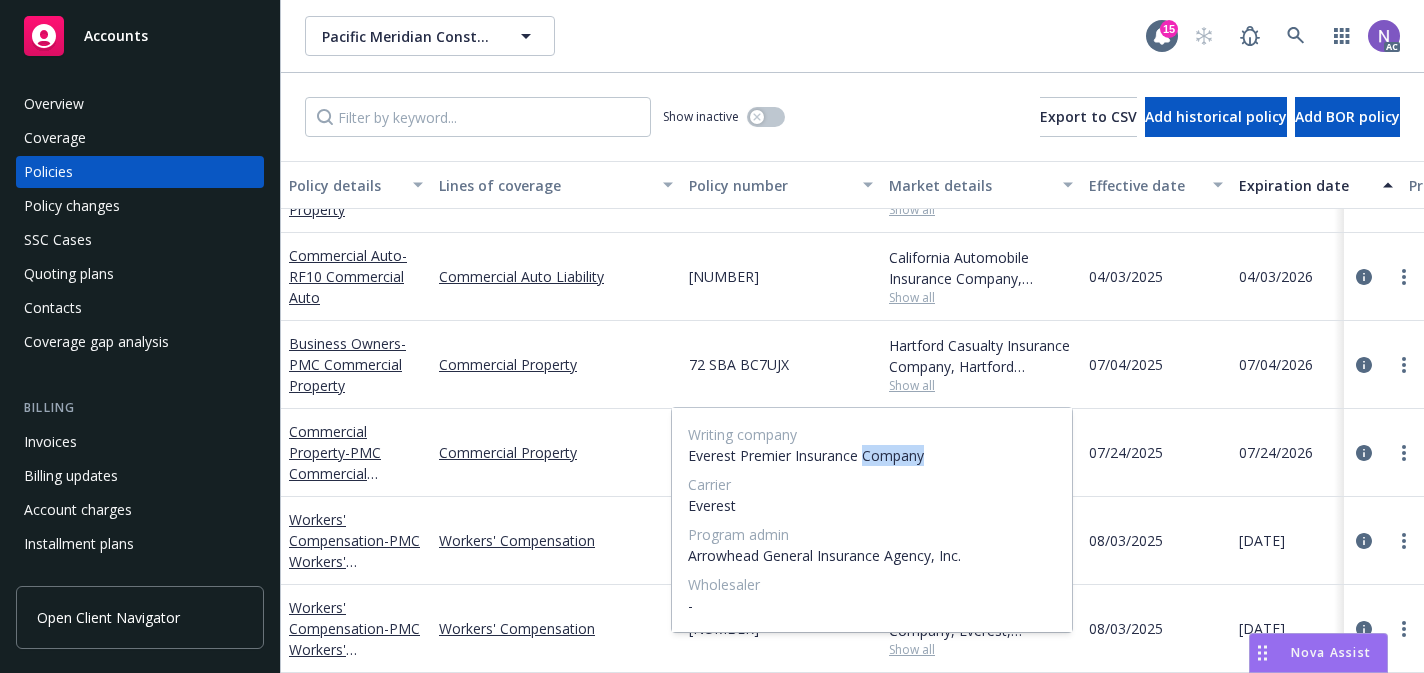 click on "Everest Premier Insurance Company" at bounding box center (872, 455) 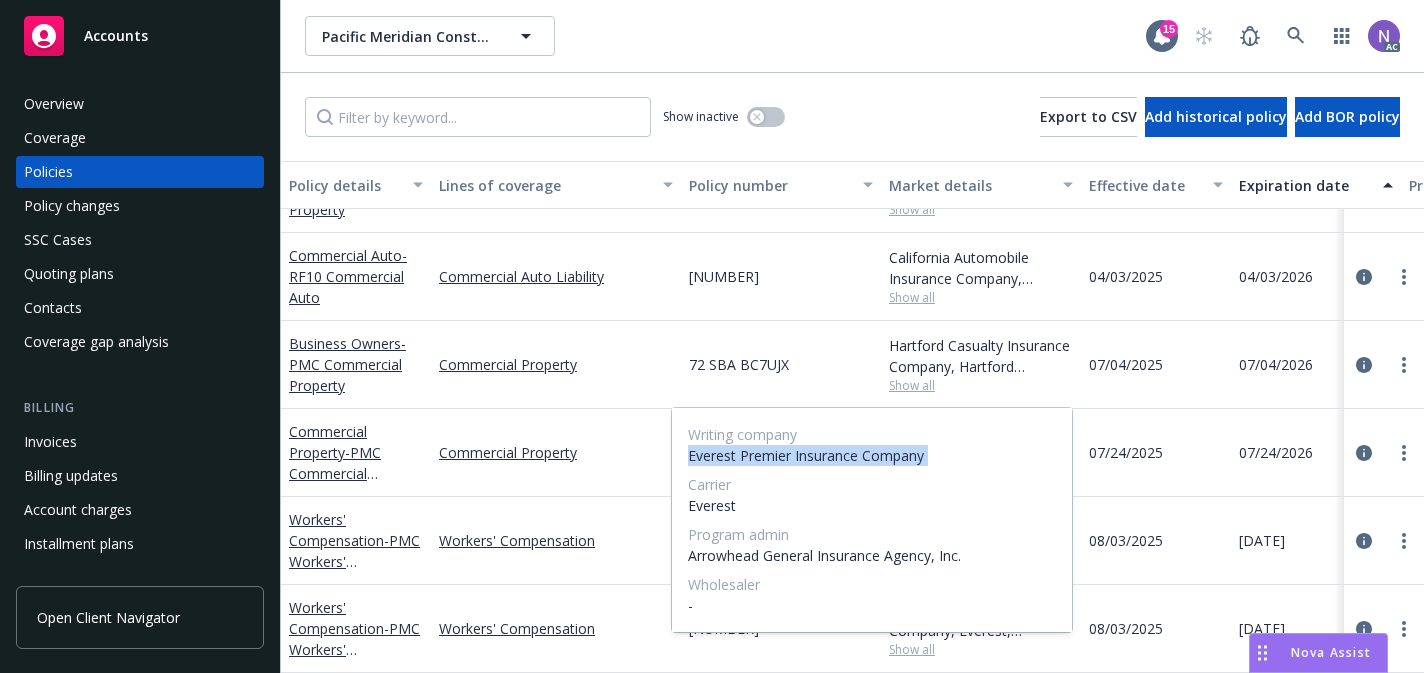 click on "Everest Premier Insurance Company" at bounding box center (872, 455) 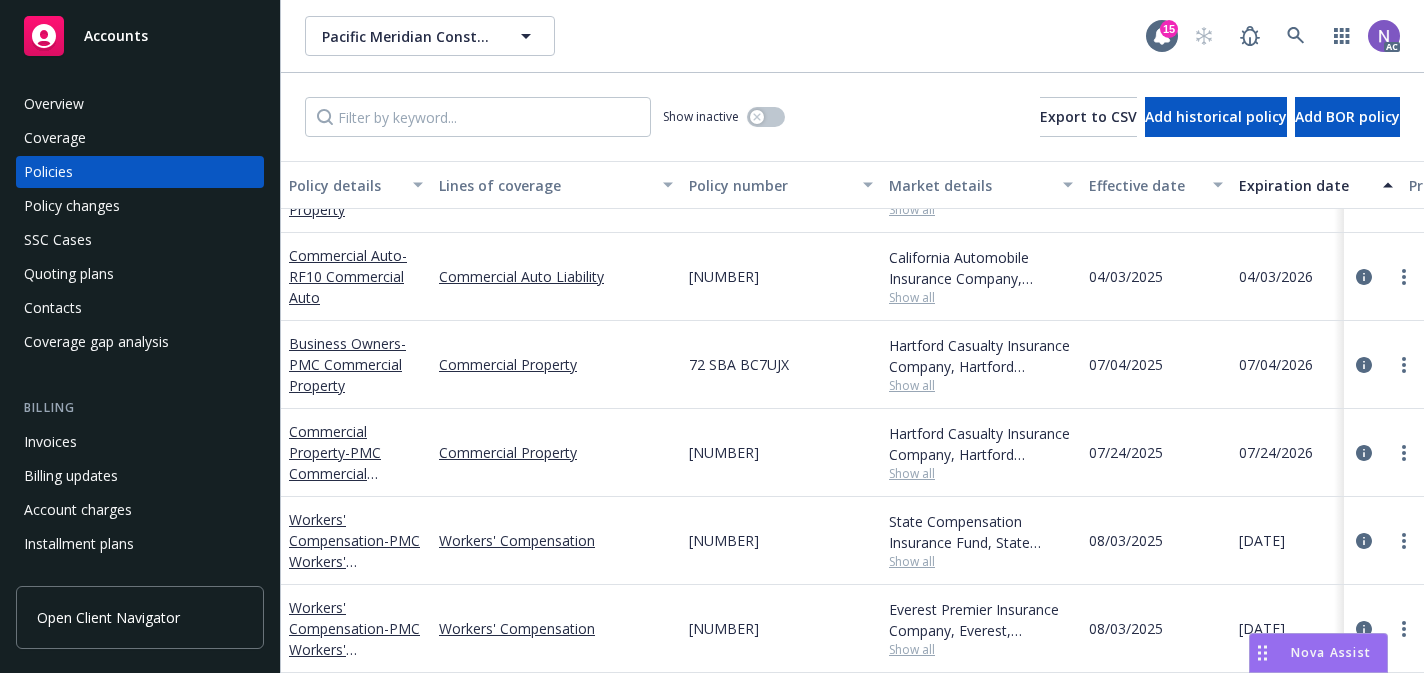 click on "Overview" at bounding box center [140, 104] 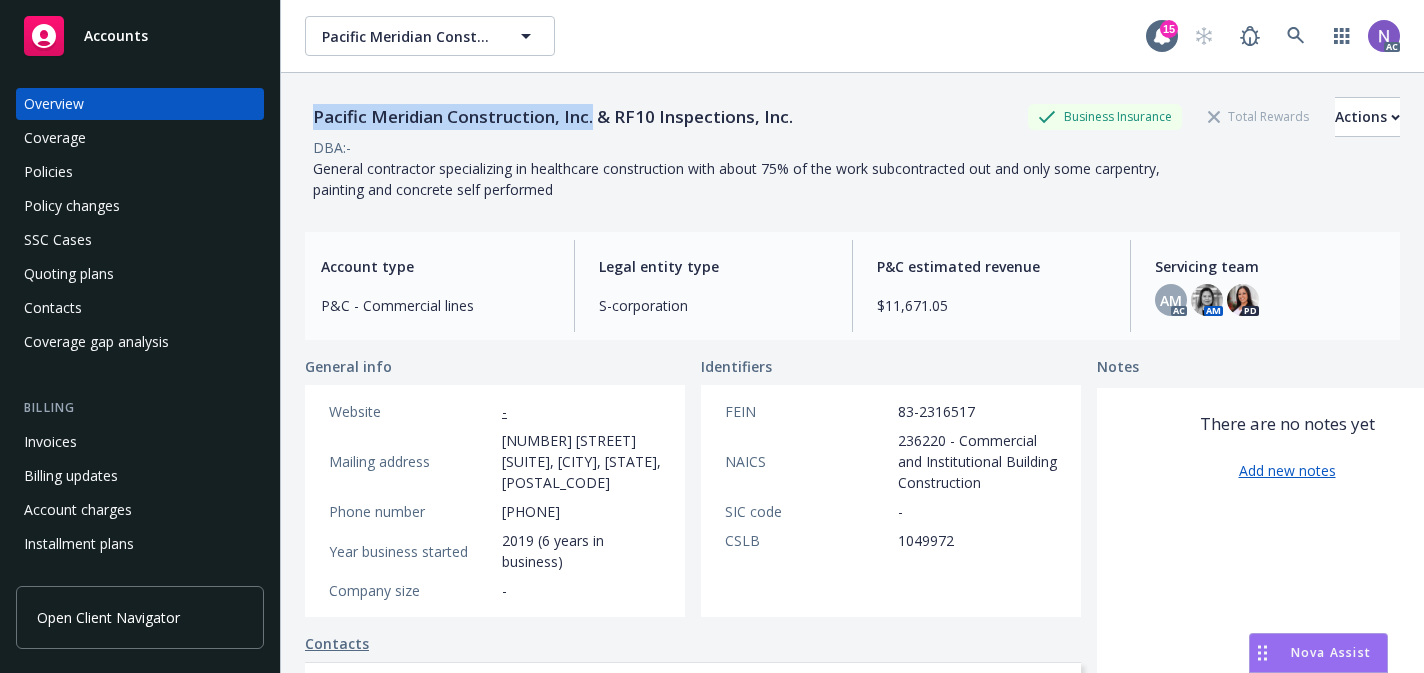 drag, startPoint x: 594, startPoint y: 118, endPoint x: 306, endPoint y: 121, distance: 288.01562 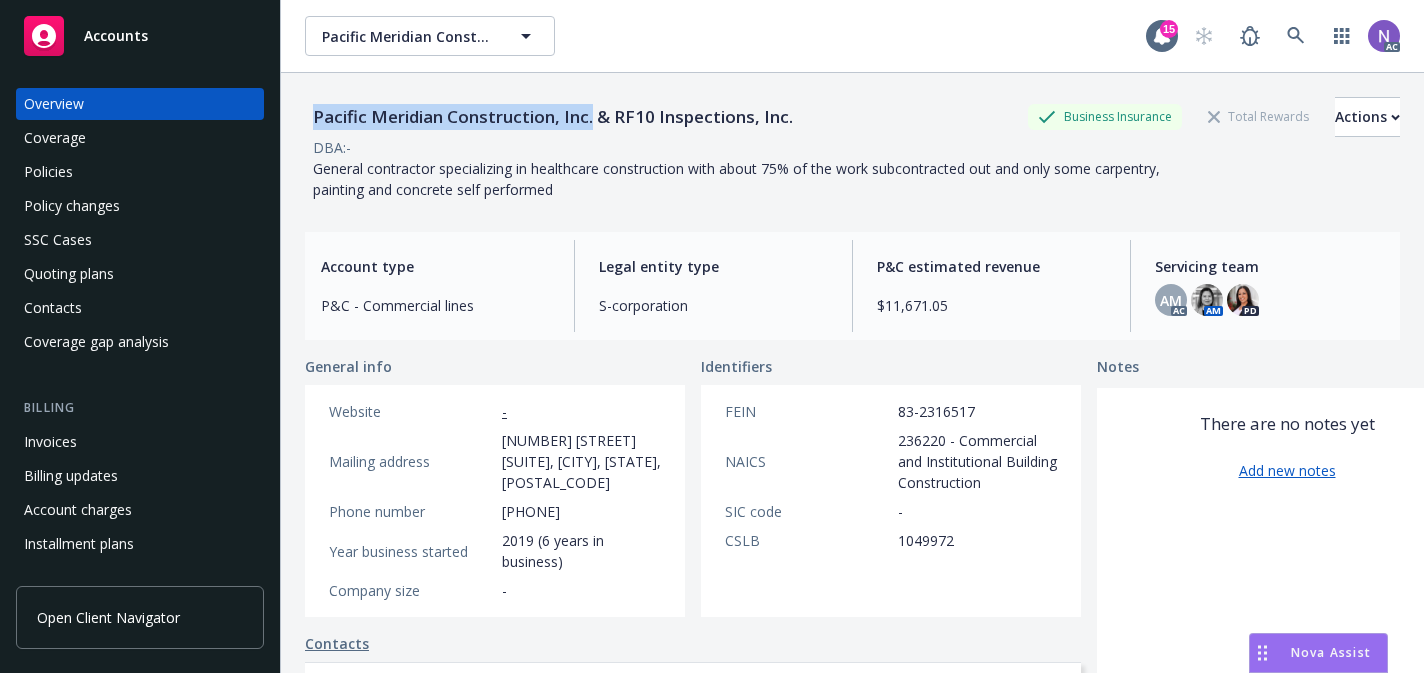 click on "Pacific Meridian Construction, Inc. & RF10 Inspections, Inc." at bounding box center (553, 117) 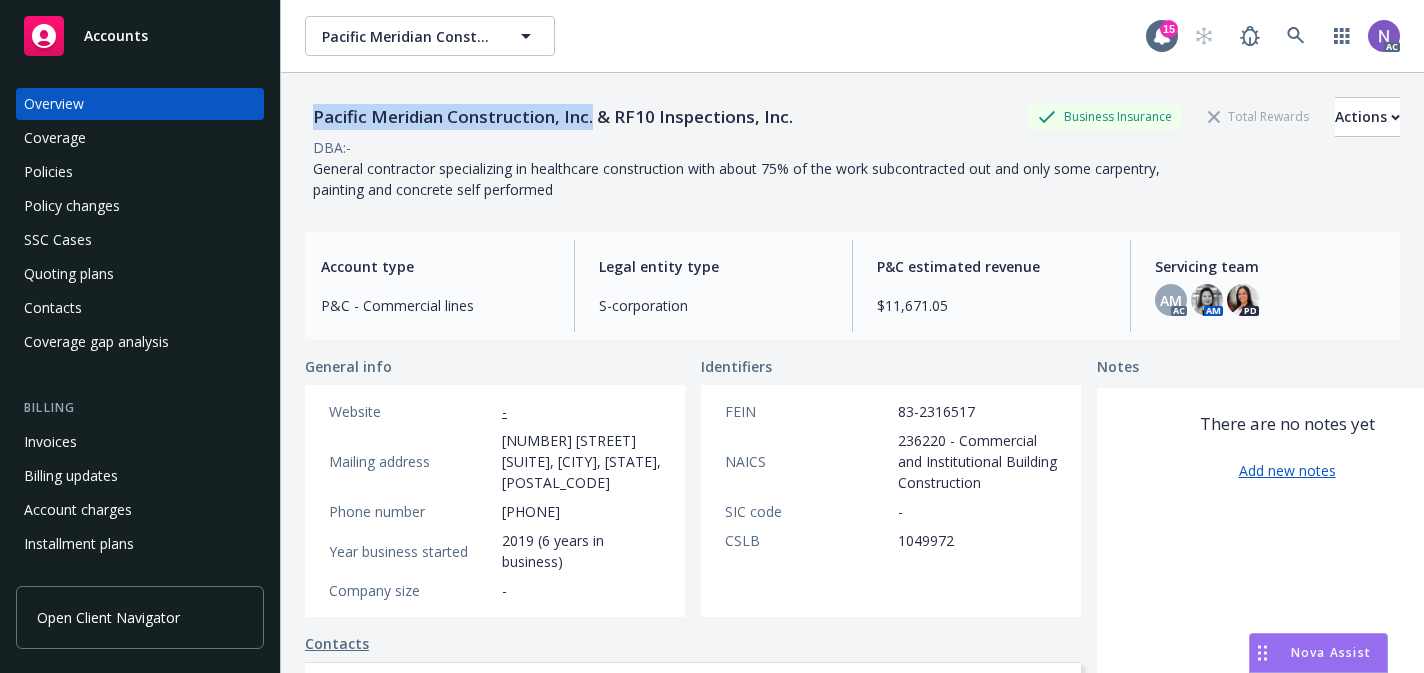copy on "Pacific Meridian Construction, Inc." 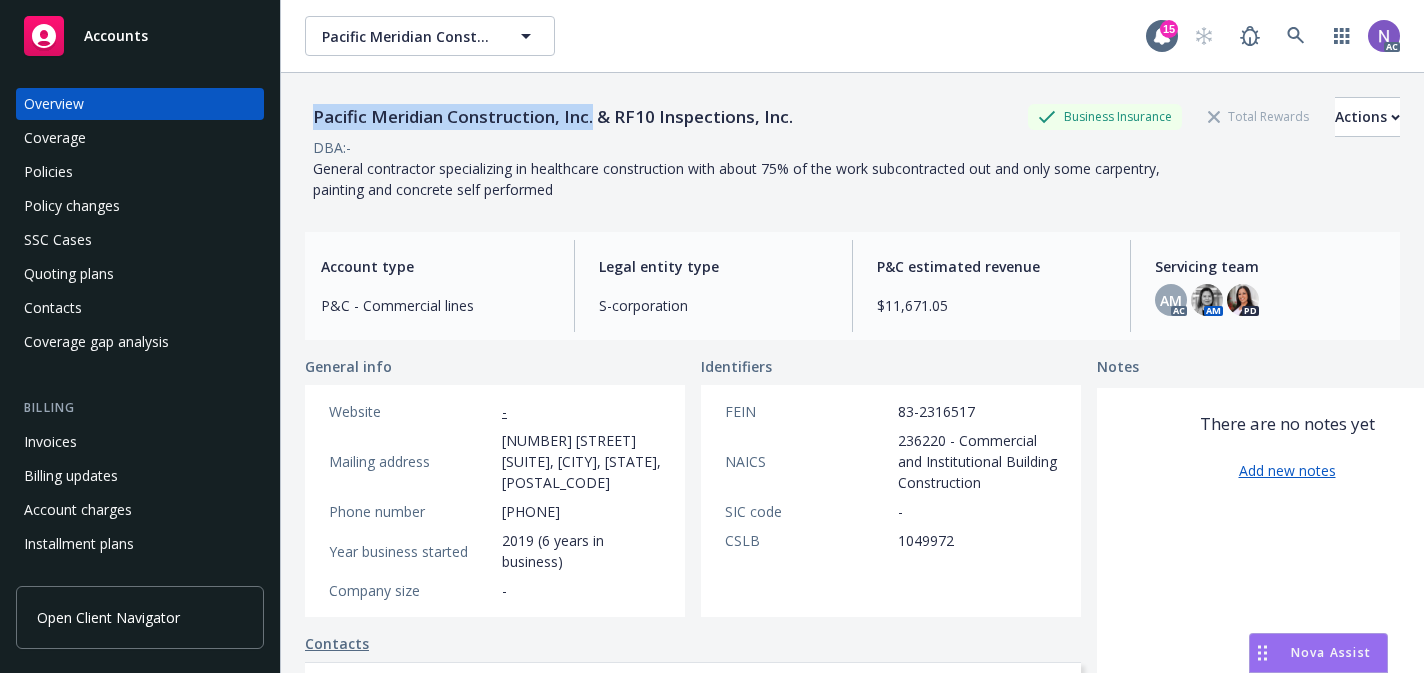 click on "Policies" at bounding box center (140, 172) 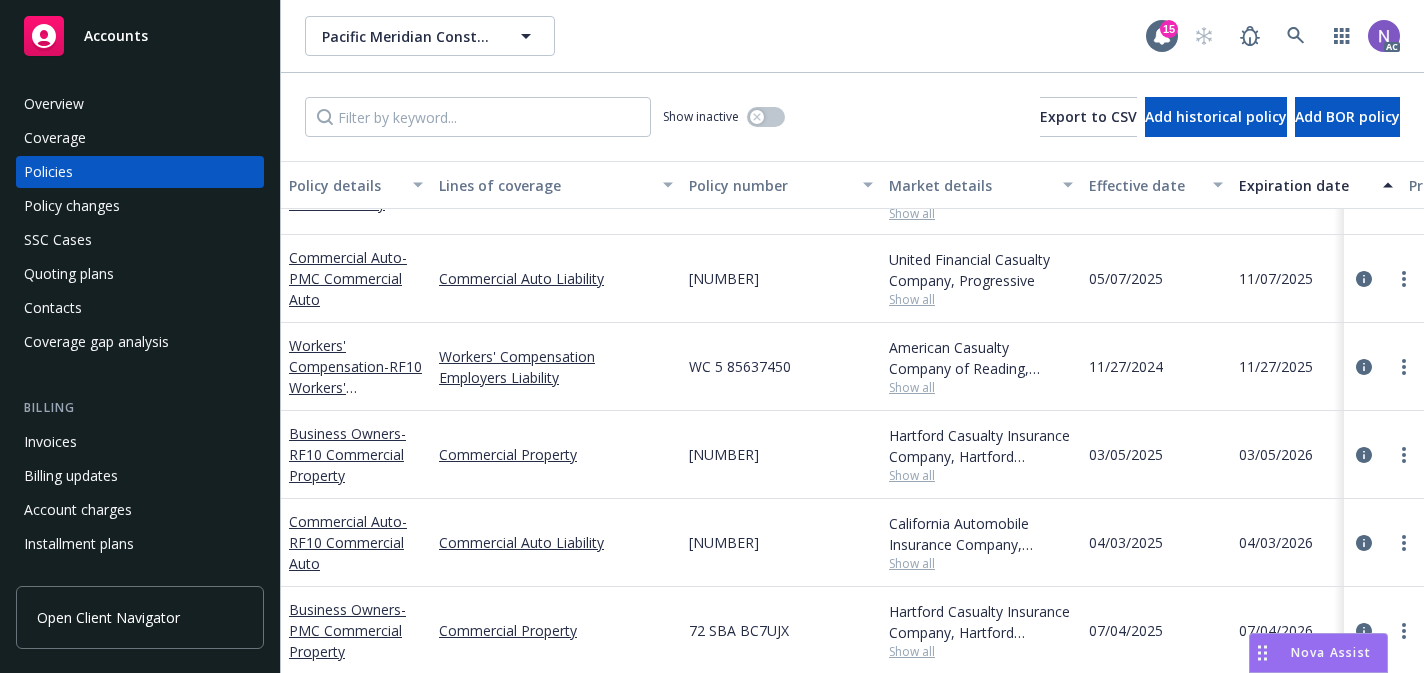 scroll, scrollTop: 312, scrollLeft: 0, axis: vertical 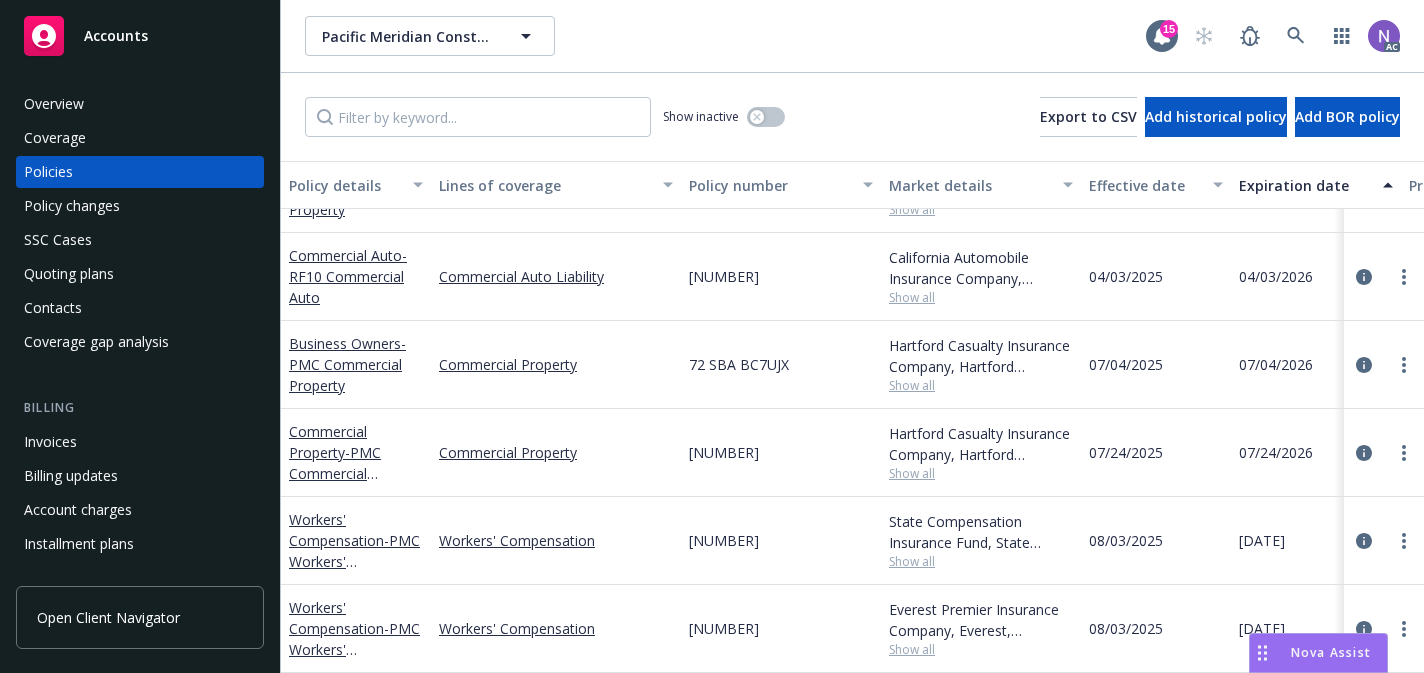 click on "[POLICY_NUMBER]" at bounding box center (724, 540) 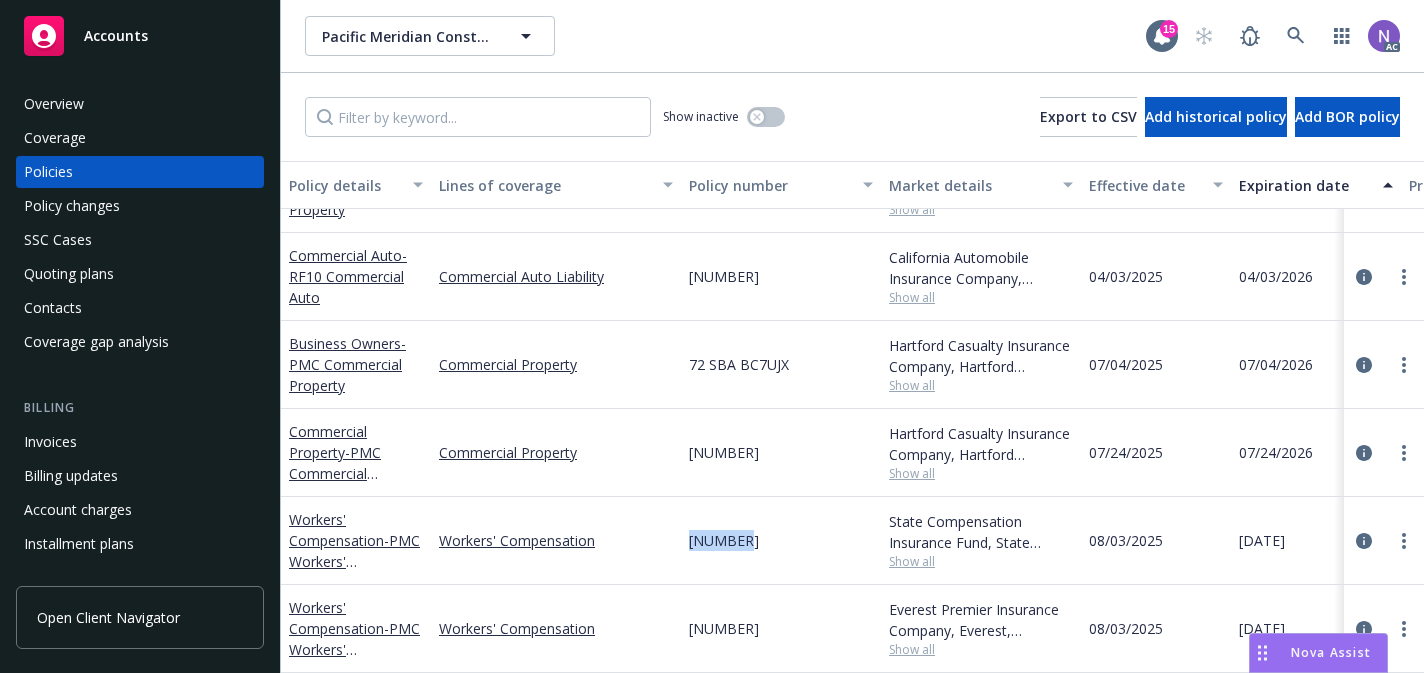 click on "[POLICY_NUMBER]" at bounding box center [724, 540] 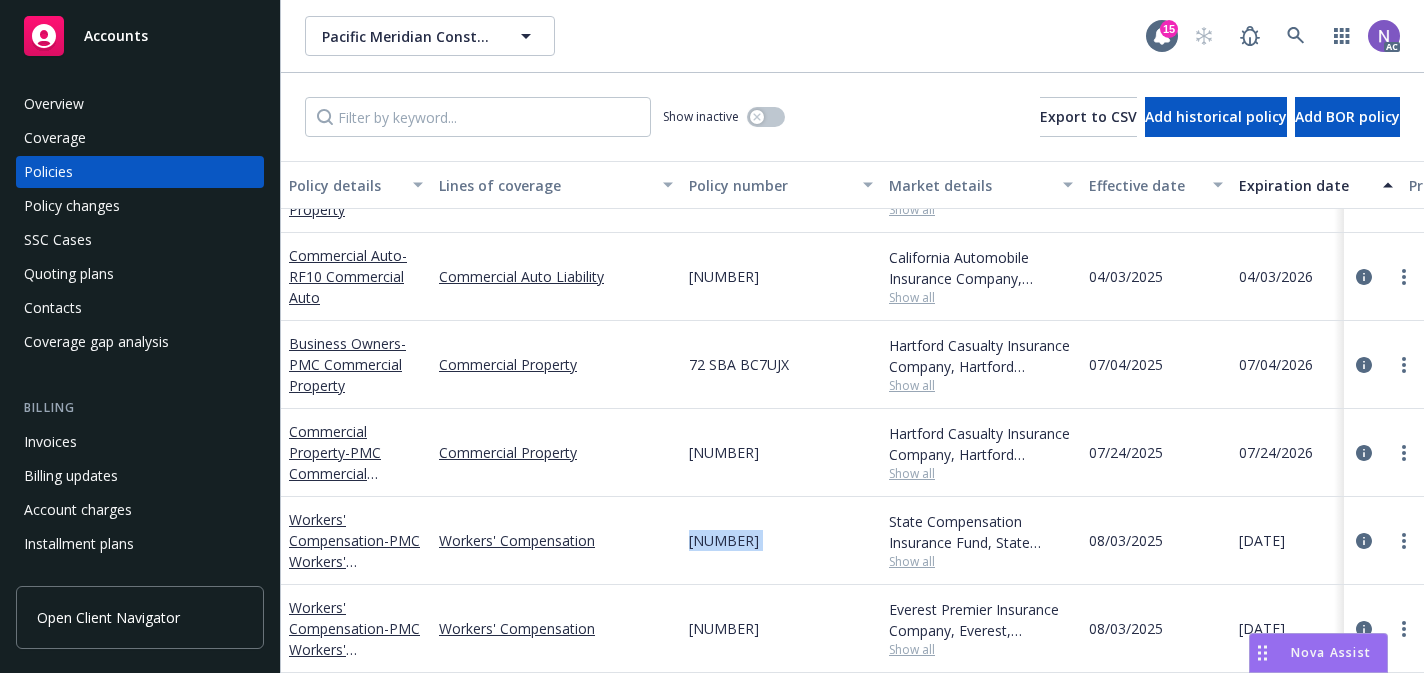click on "[POLICY_NUMBER]" at bounding box center (724, 540) 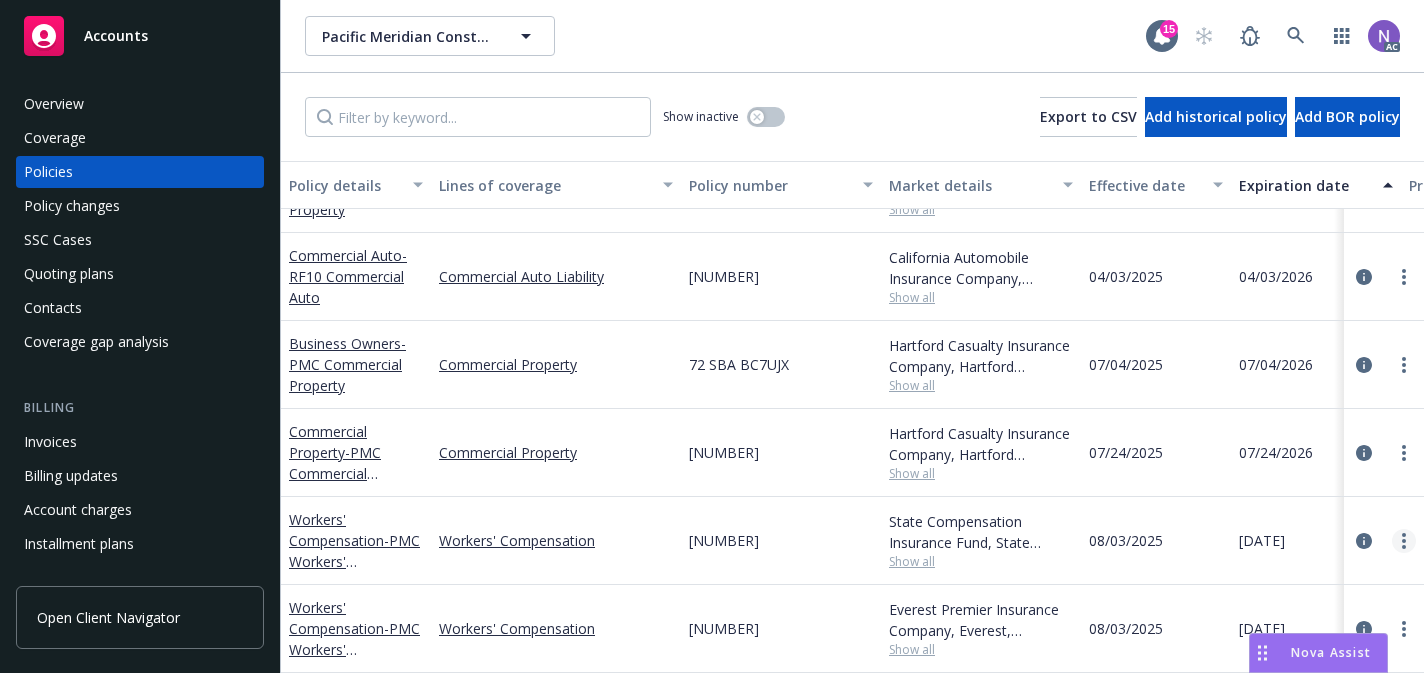 click at bounding box center [1404, 541] 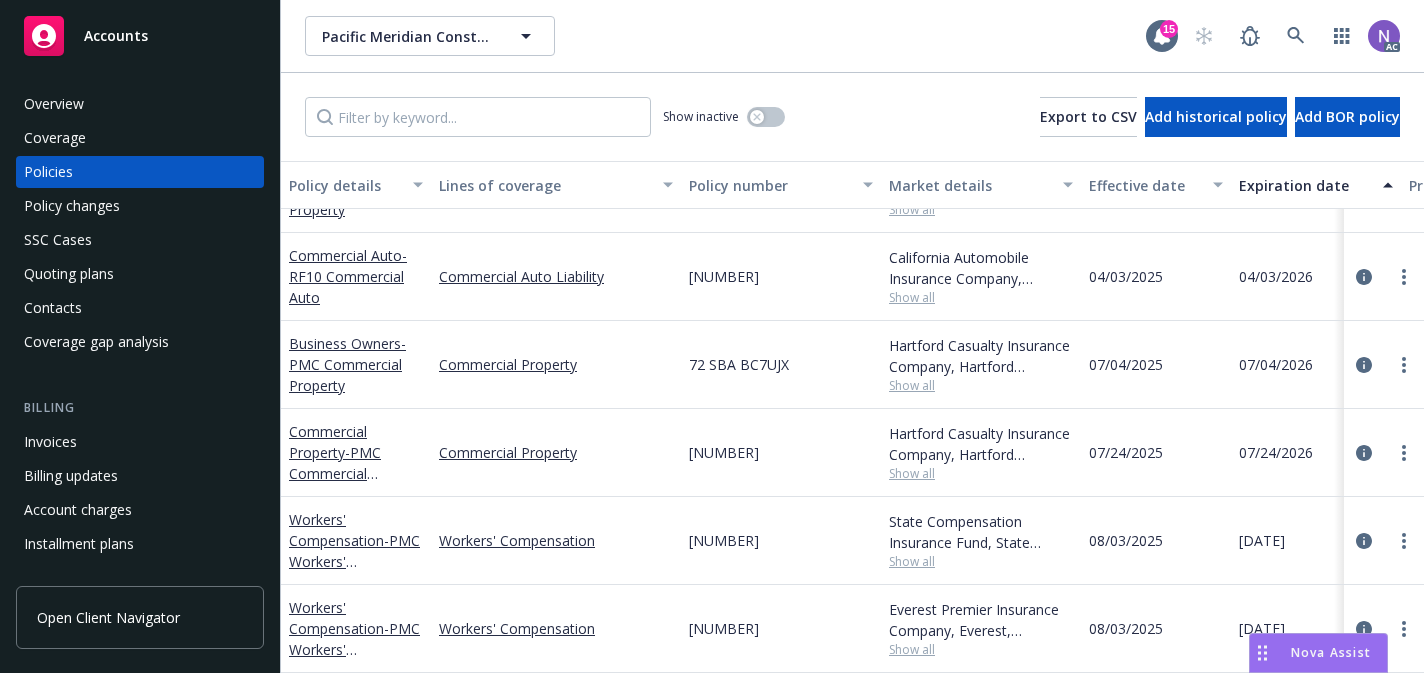 click on "Copy logging email" at bounding box center [1299, 500] 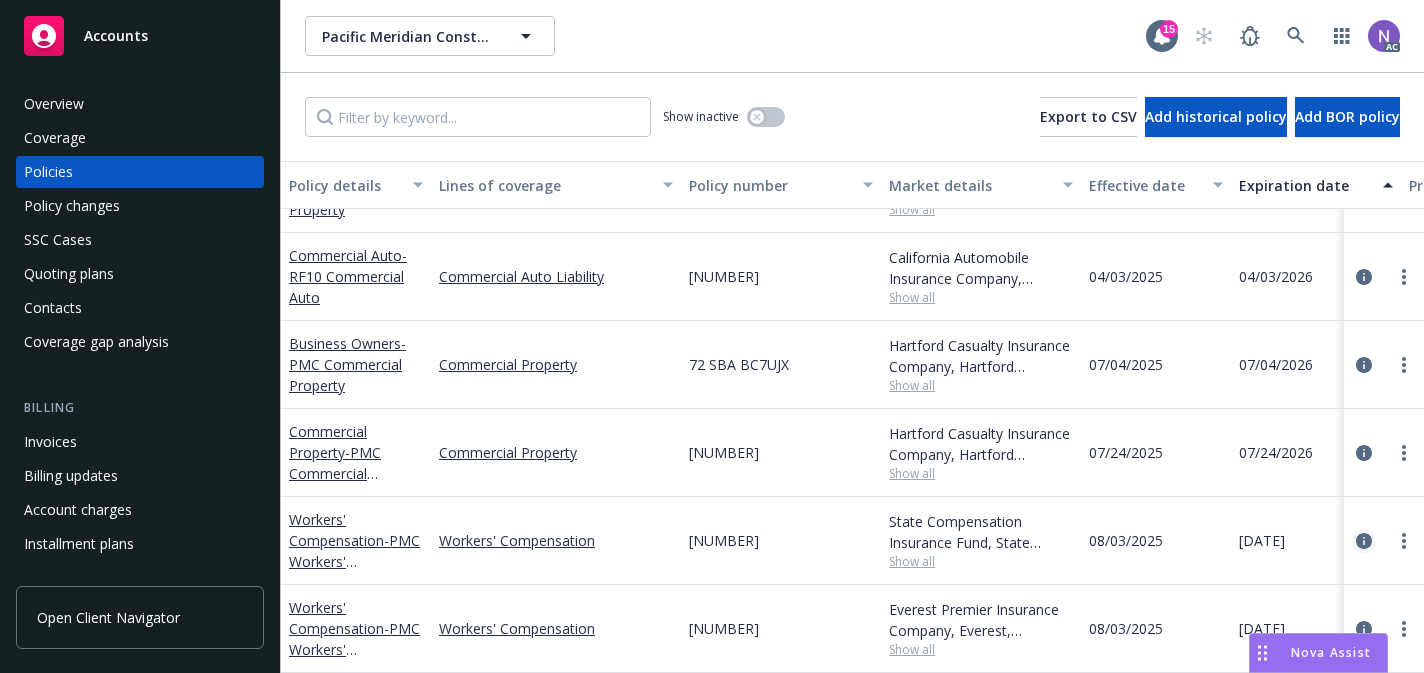 click 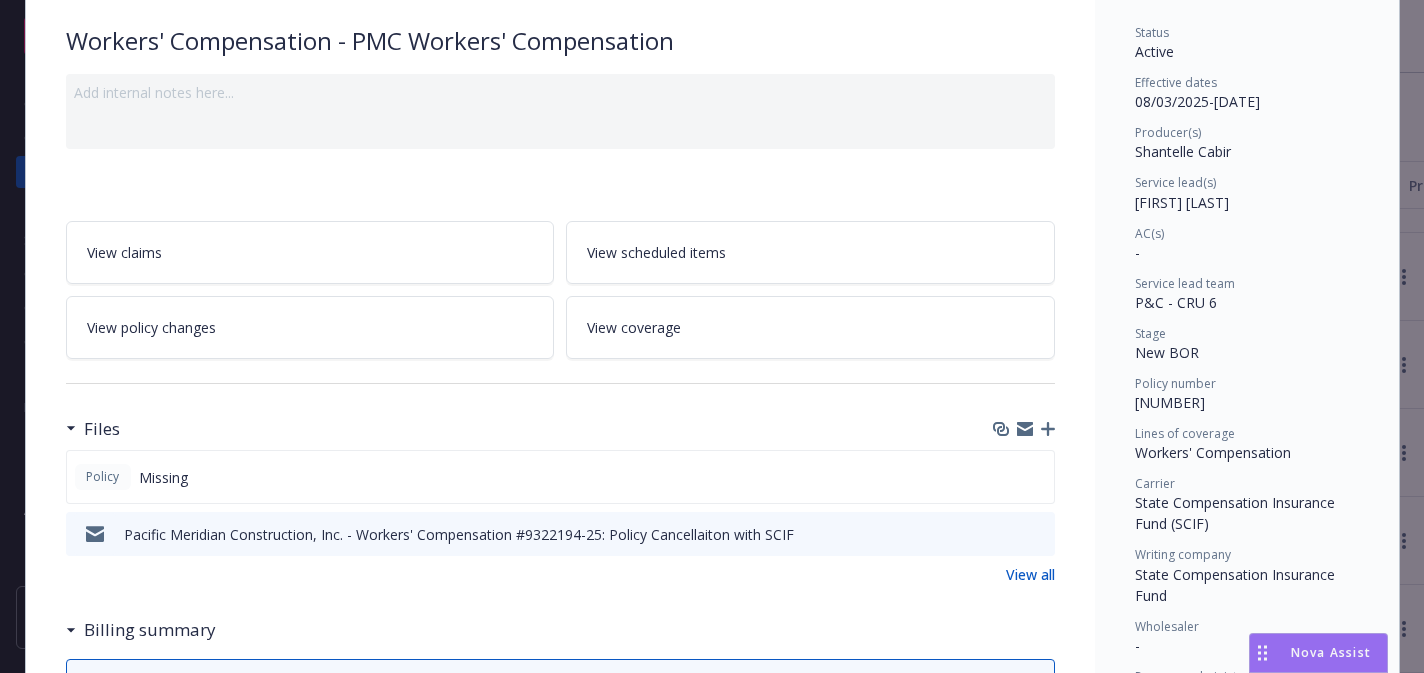 scroll, scrollTop: 164, scrollLeft: 0, axis: vertical 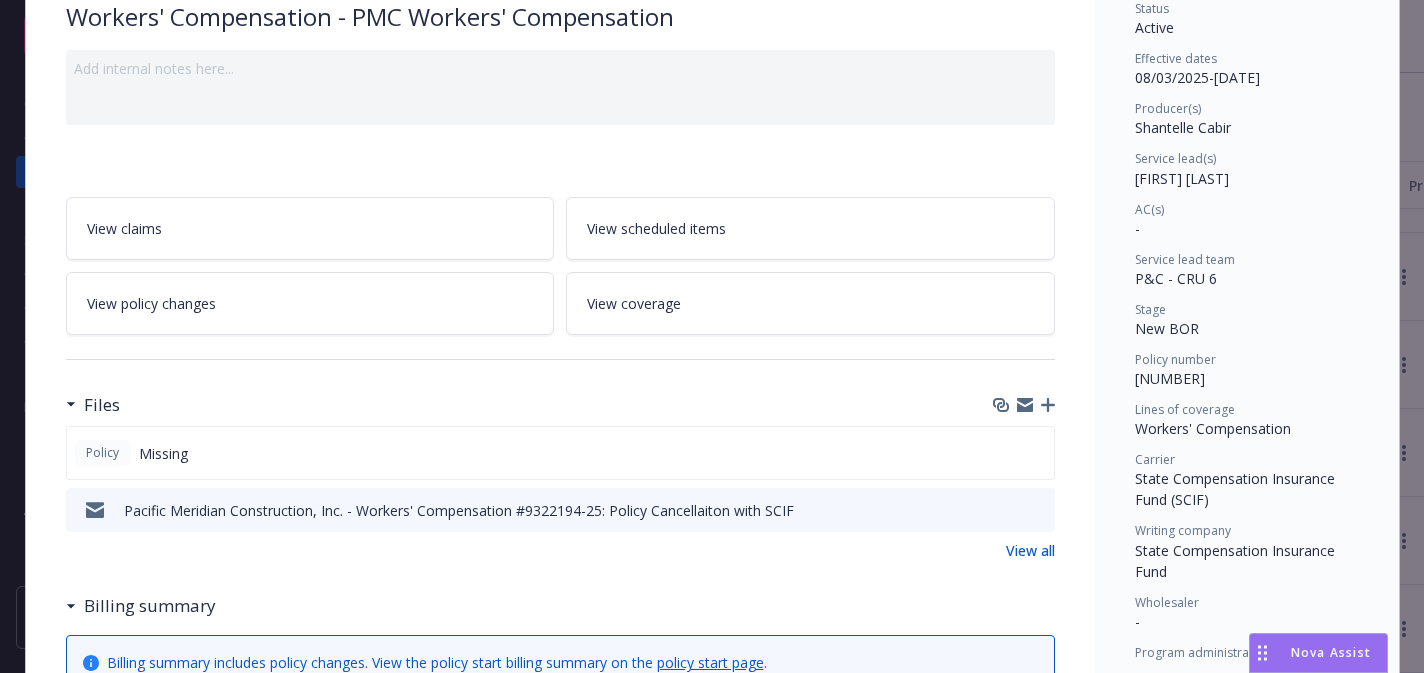 click at bounding box center [1024, 405] 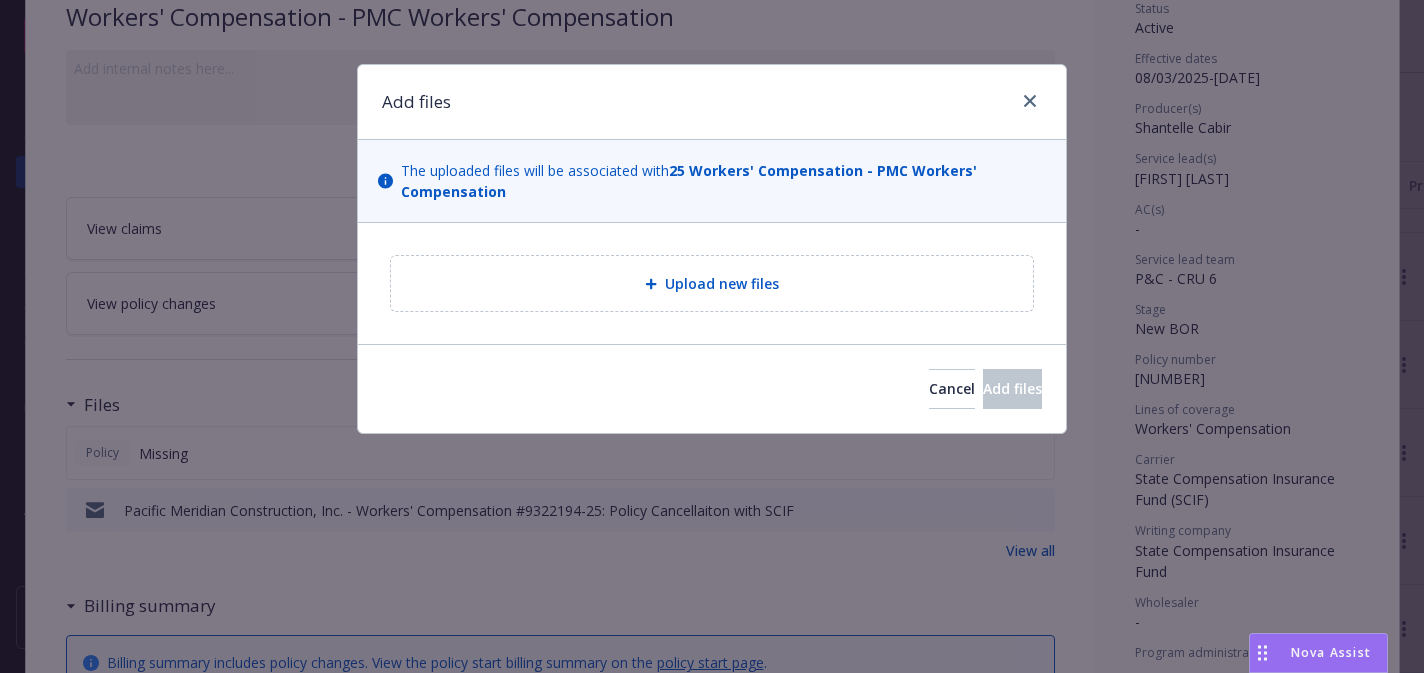 click on "Upload new files" at bounding box center (712, 283) 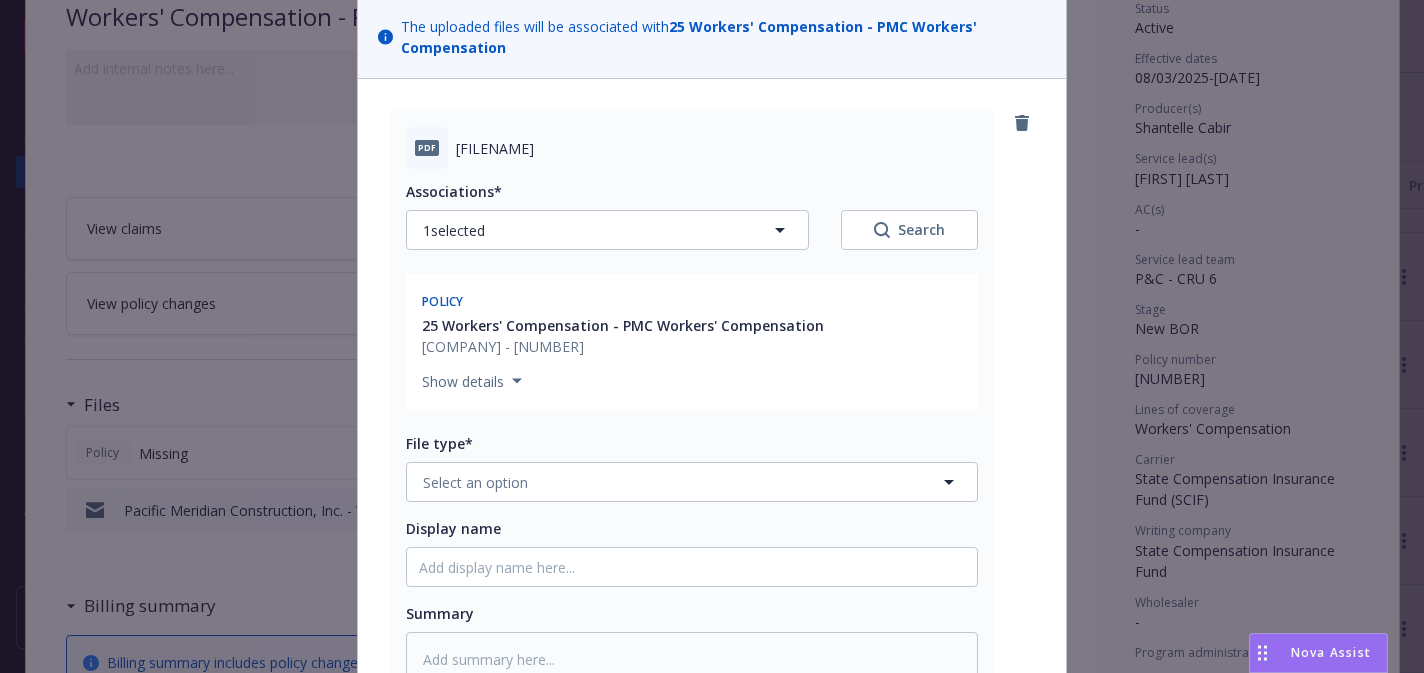 scroll, scrollTop: 153, scrollLeft: 0, axis: vertical 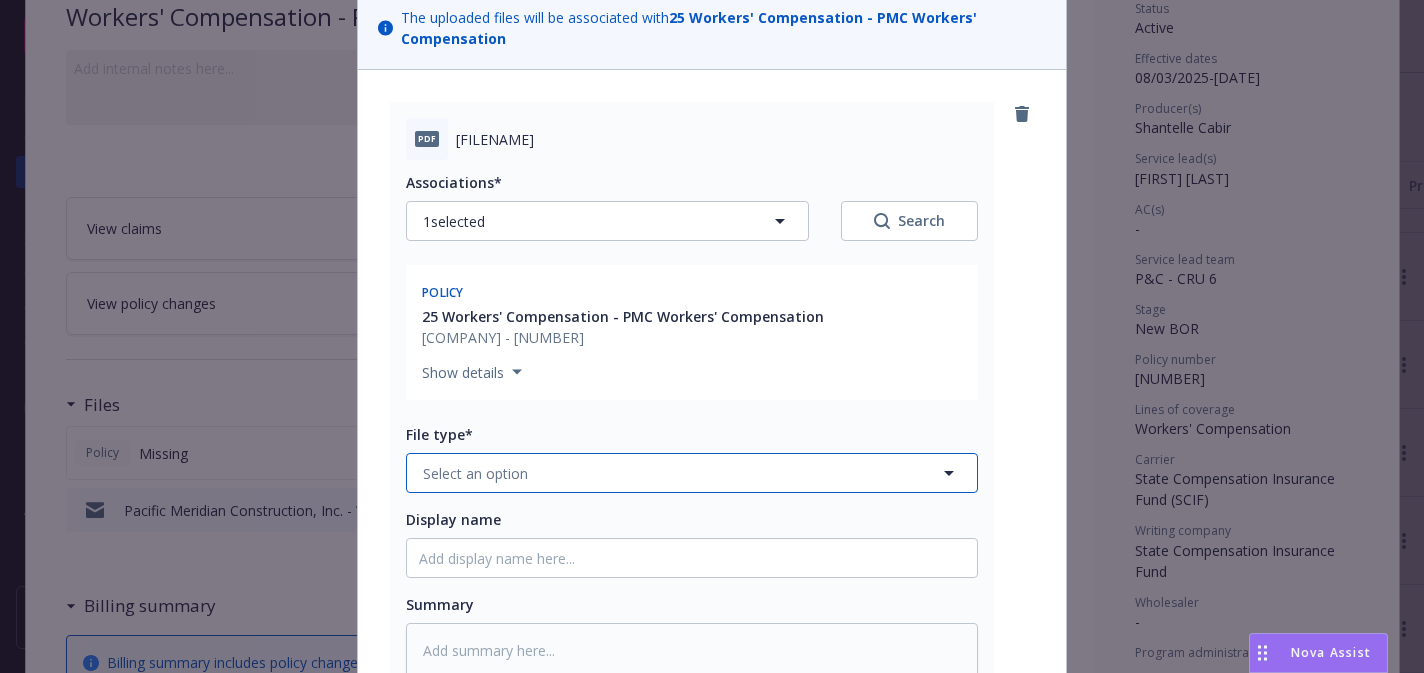 click on "Select an option" at bounding box center (692, 473) 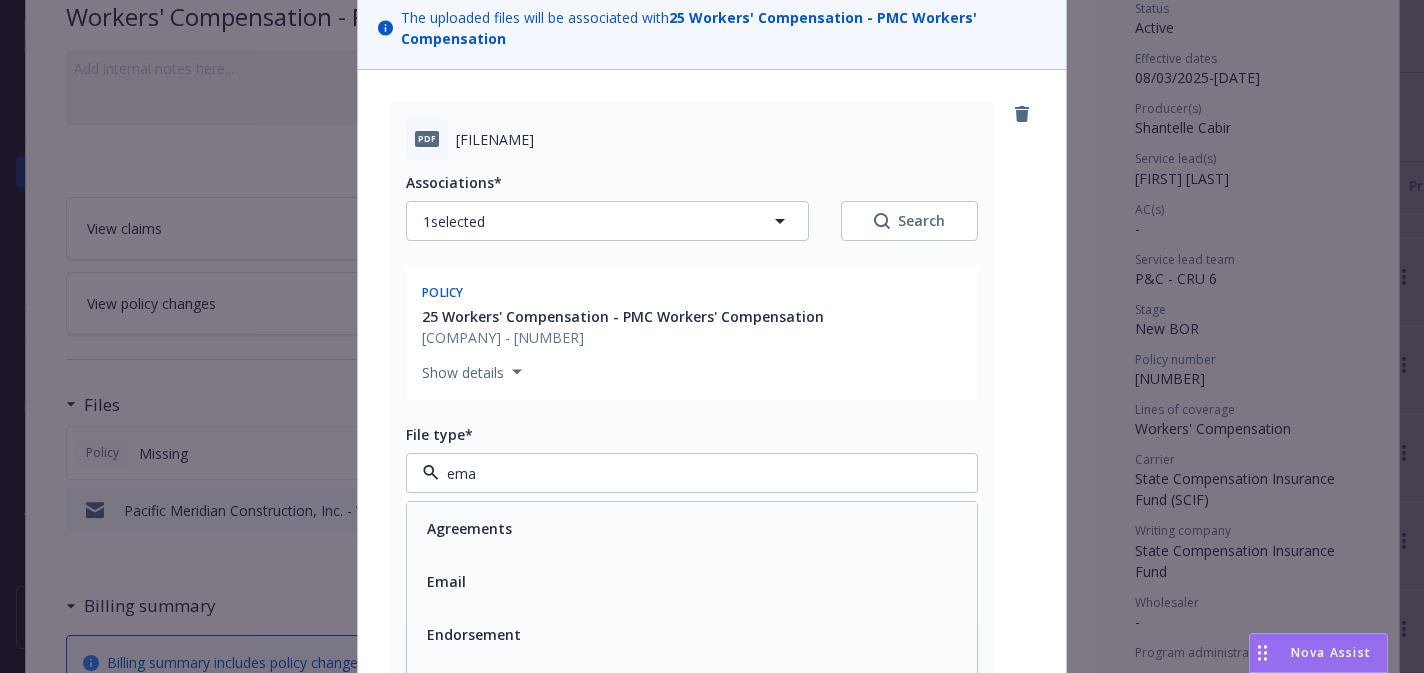 type on "emai" 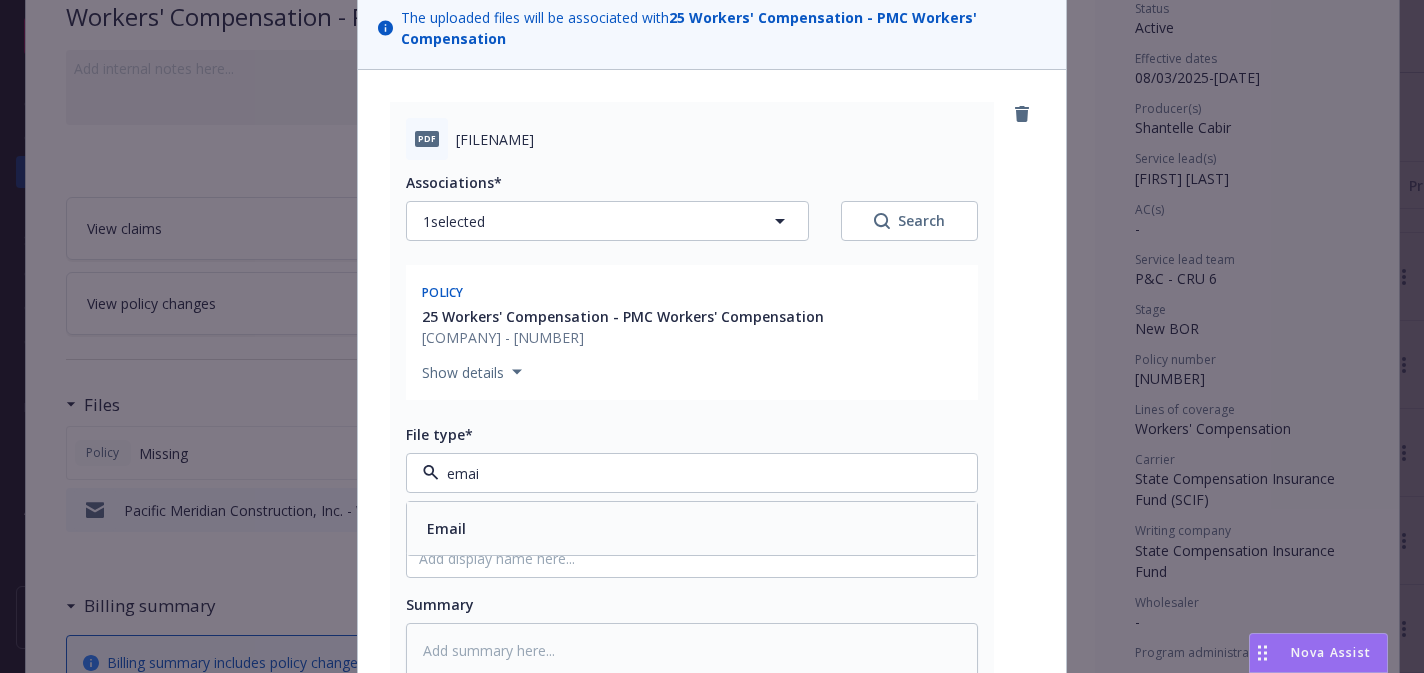 click on "Email" at bounding box center [692, 528] 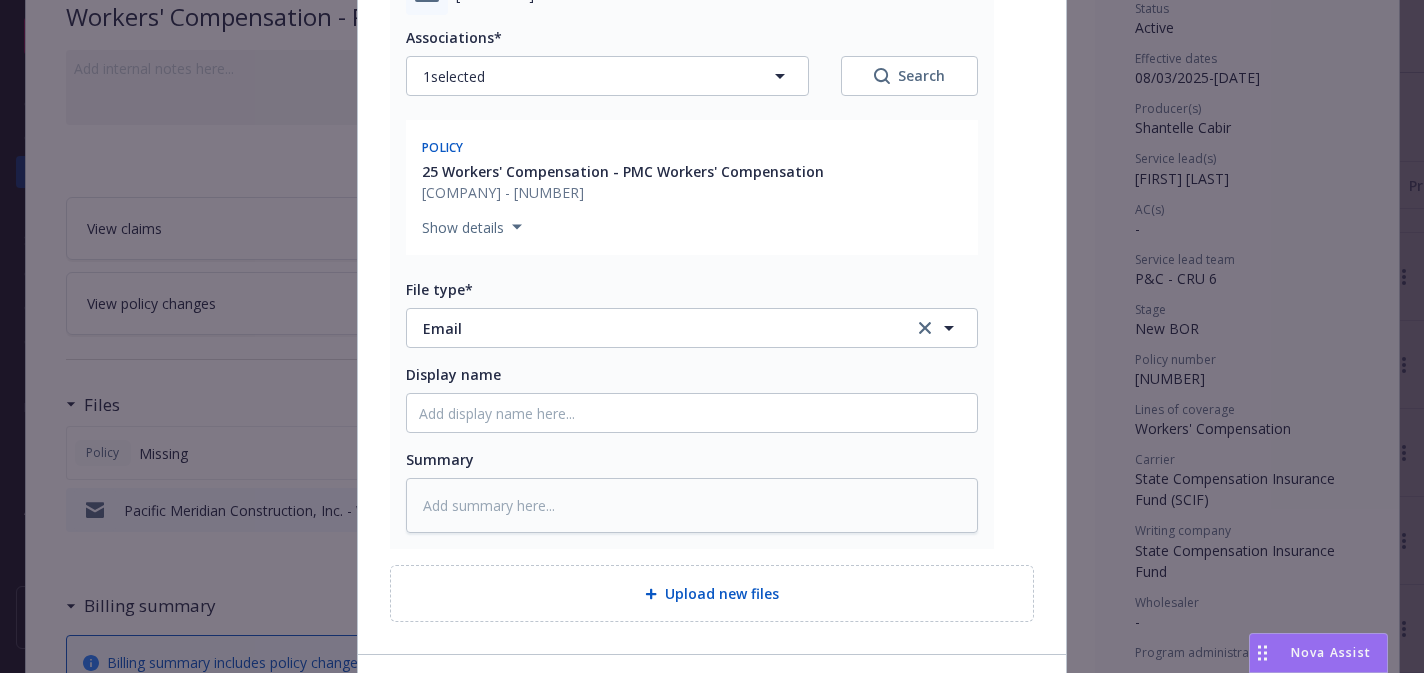 scroll, scrollTop: 433, scrollLeft: 0, axis: vertical 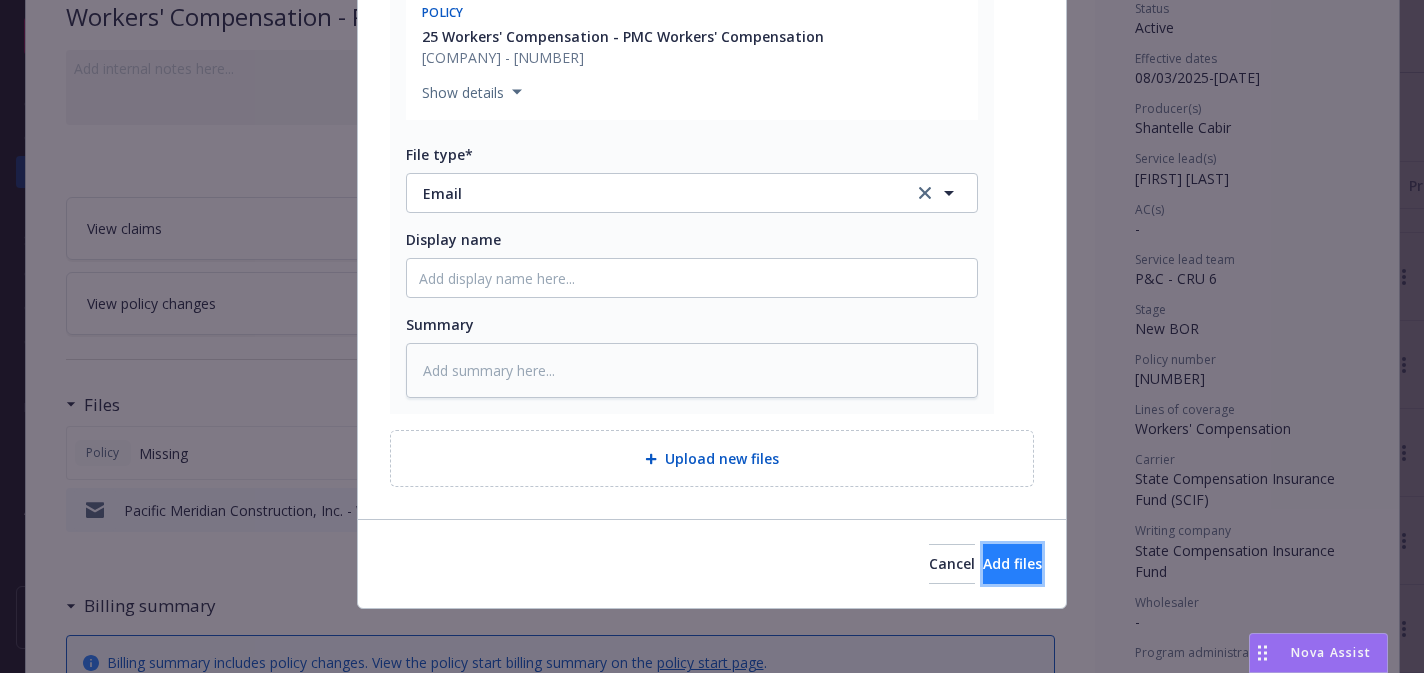 click on "Add files" at bounding box center [1012, 564] 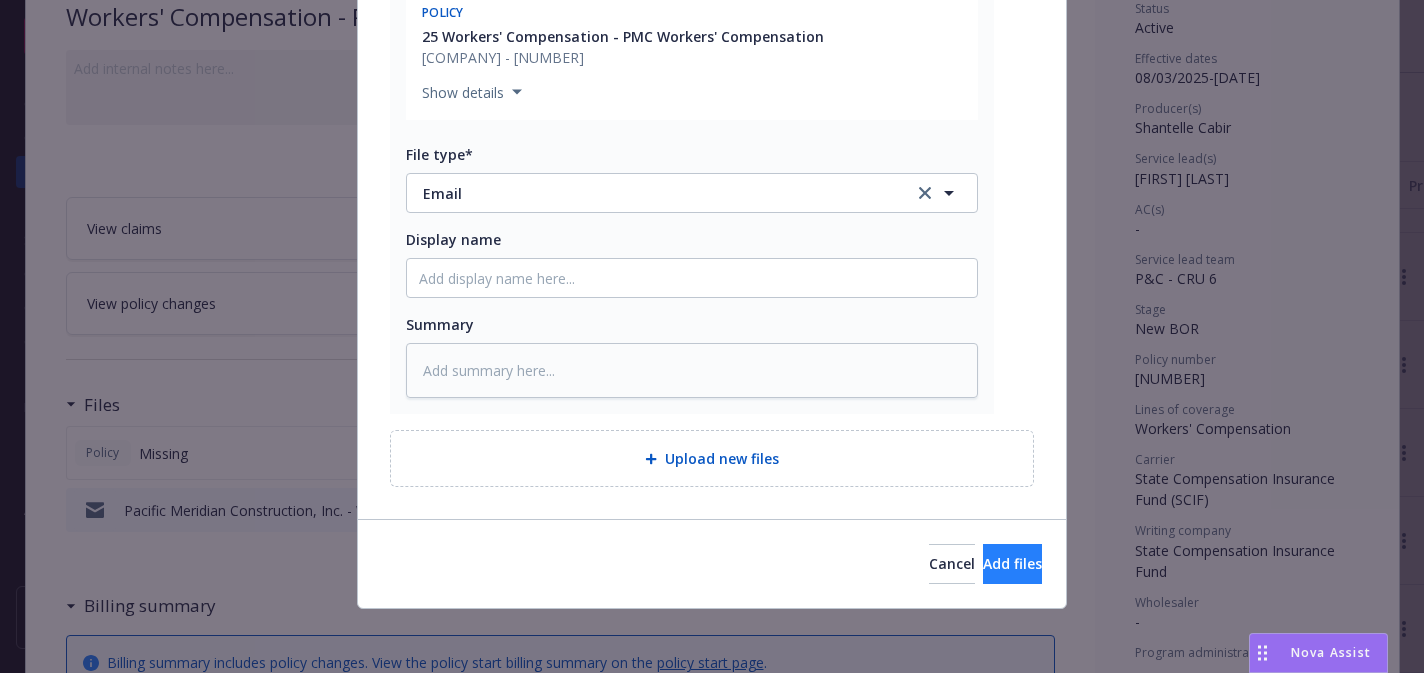 scroll, scrollTop: 360, scrollLeft: 0, axis: vertical 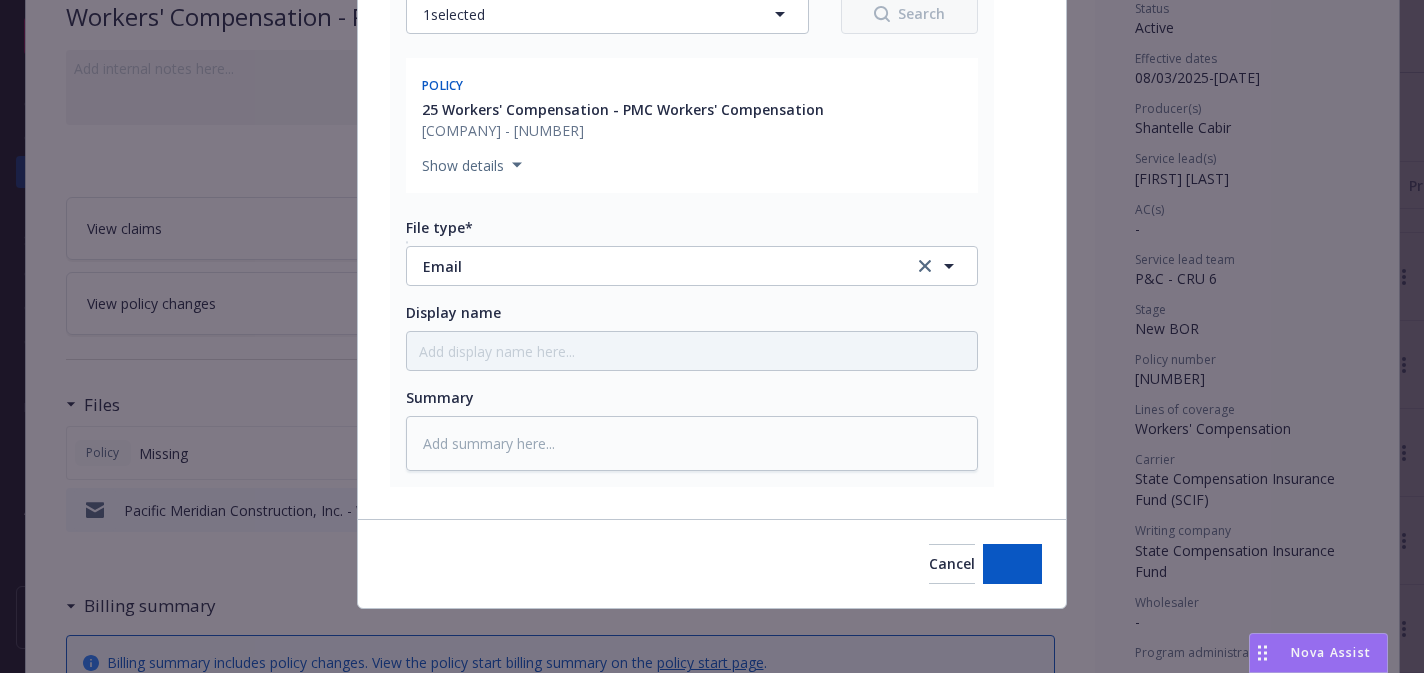 type on "x" 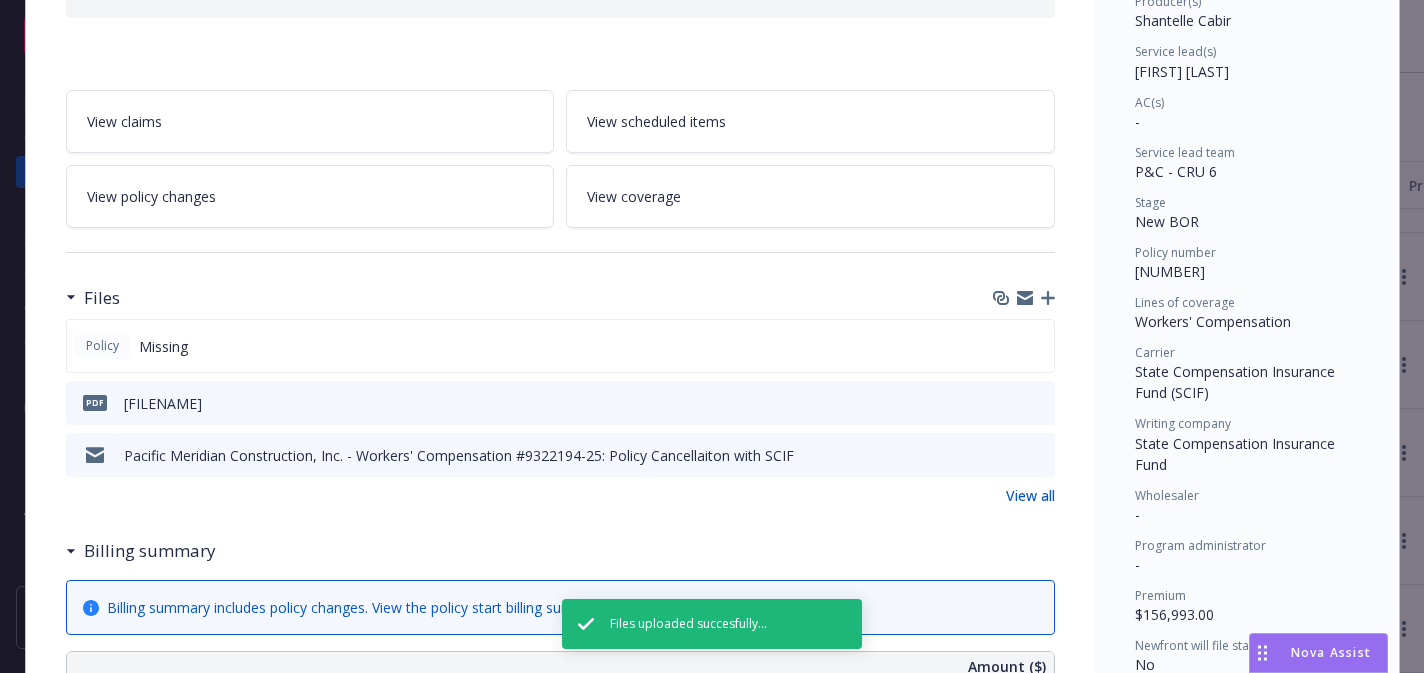 scroll, scrollTop: 373, scrollLeft: 0, axis: vertical 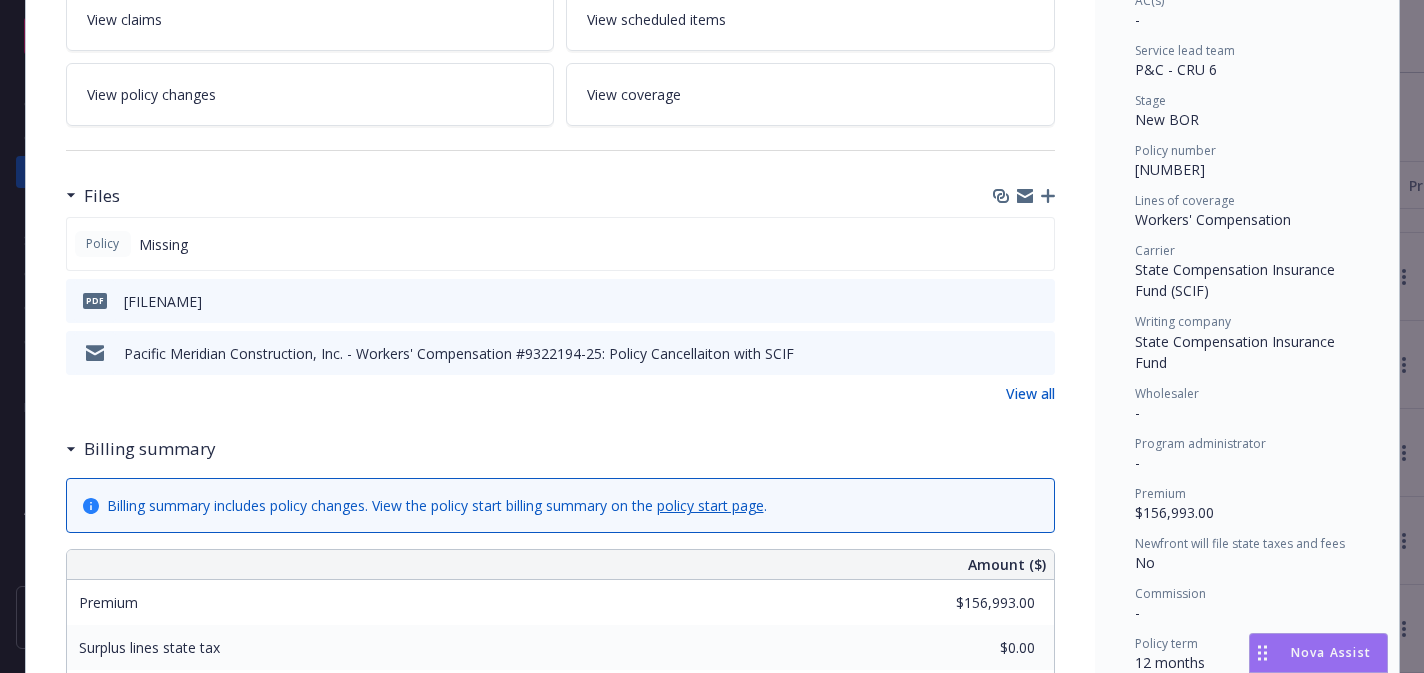 click on "View all" at bounding box center (1030, 393) 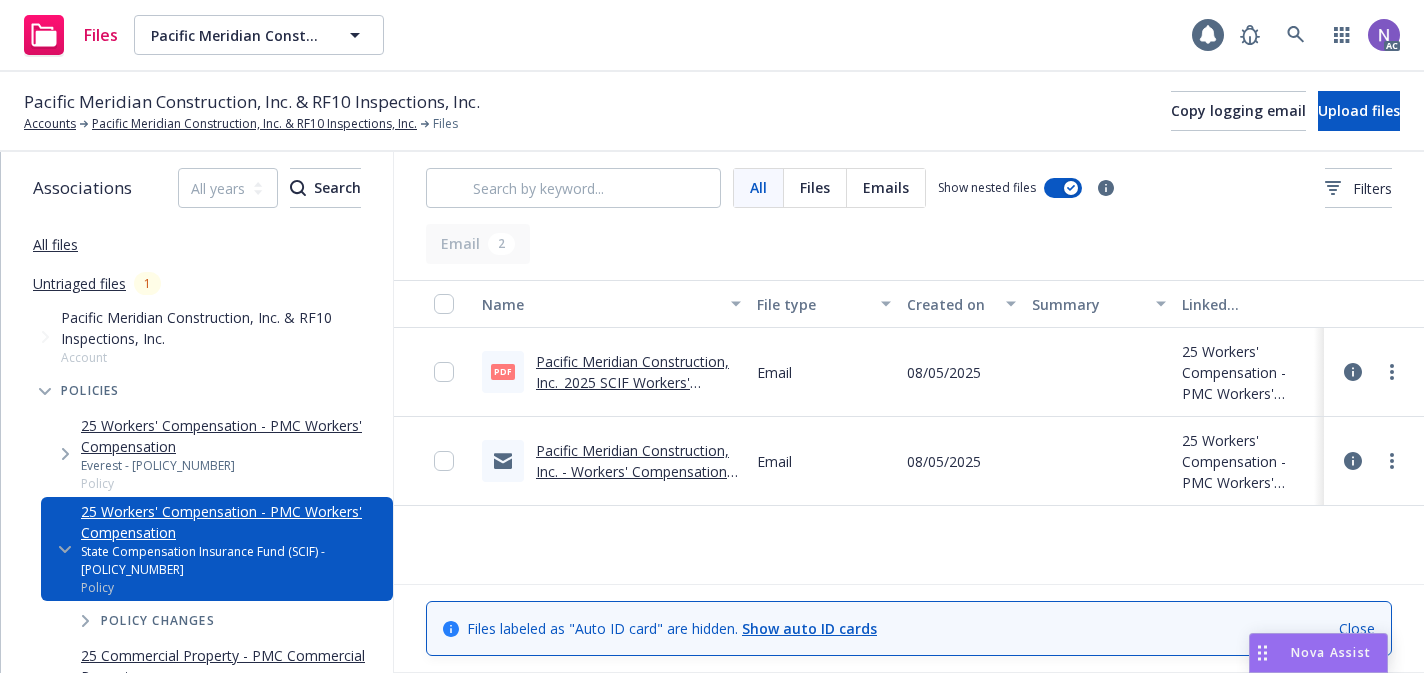 scroll, scrollTop: 0, scrollLeft: 0, axis: both 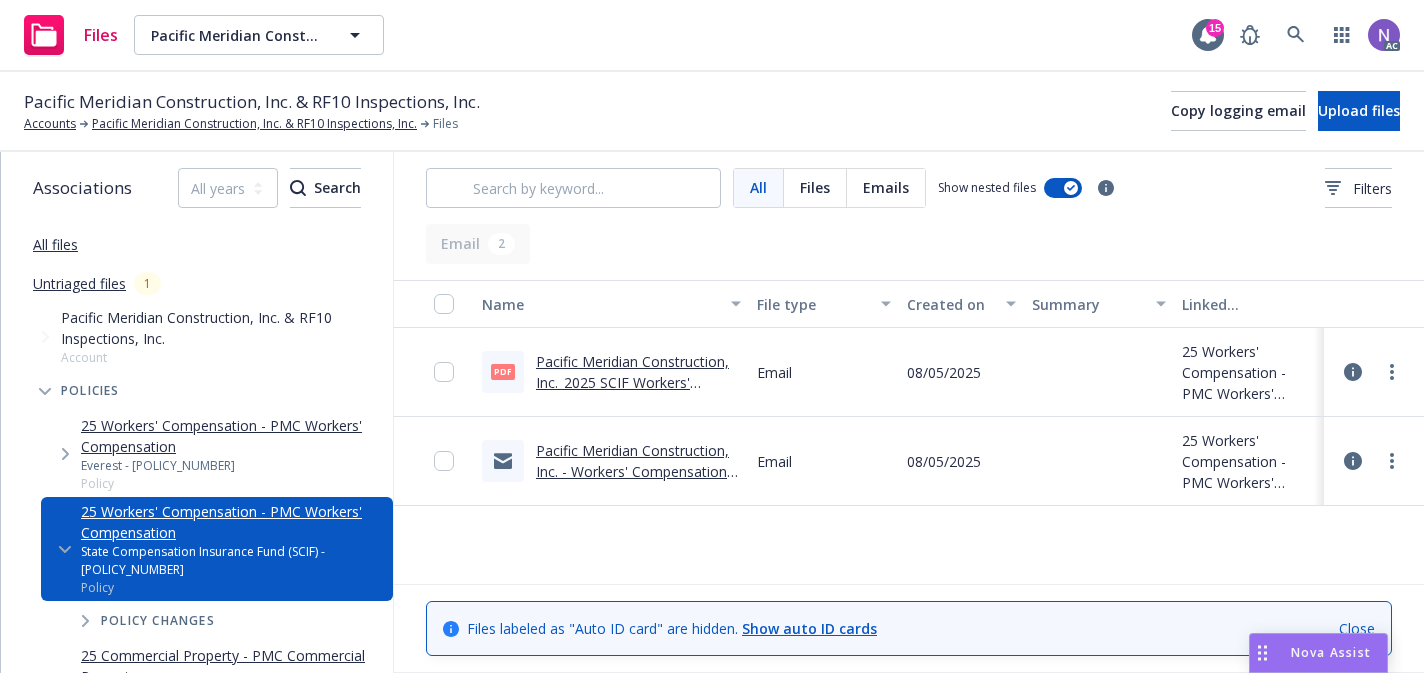 click 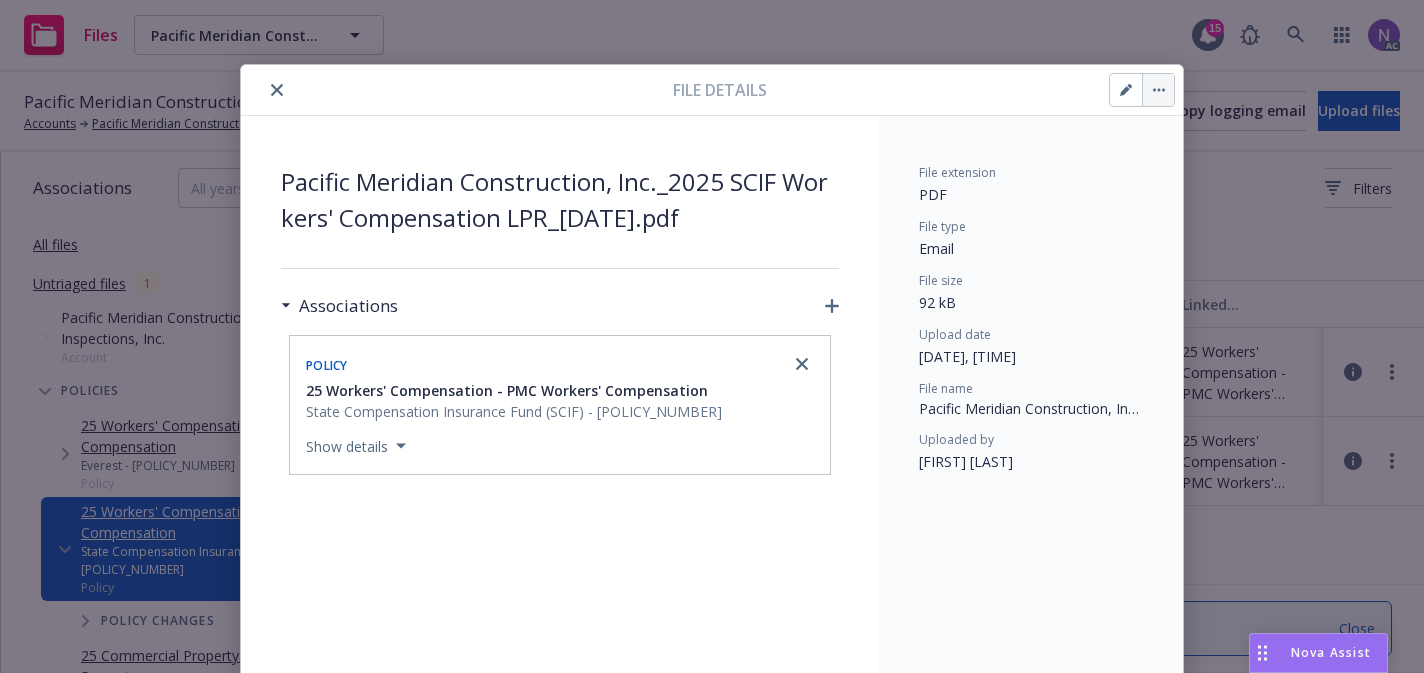 click at bounding box center (1158, 90) 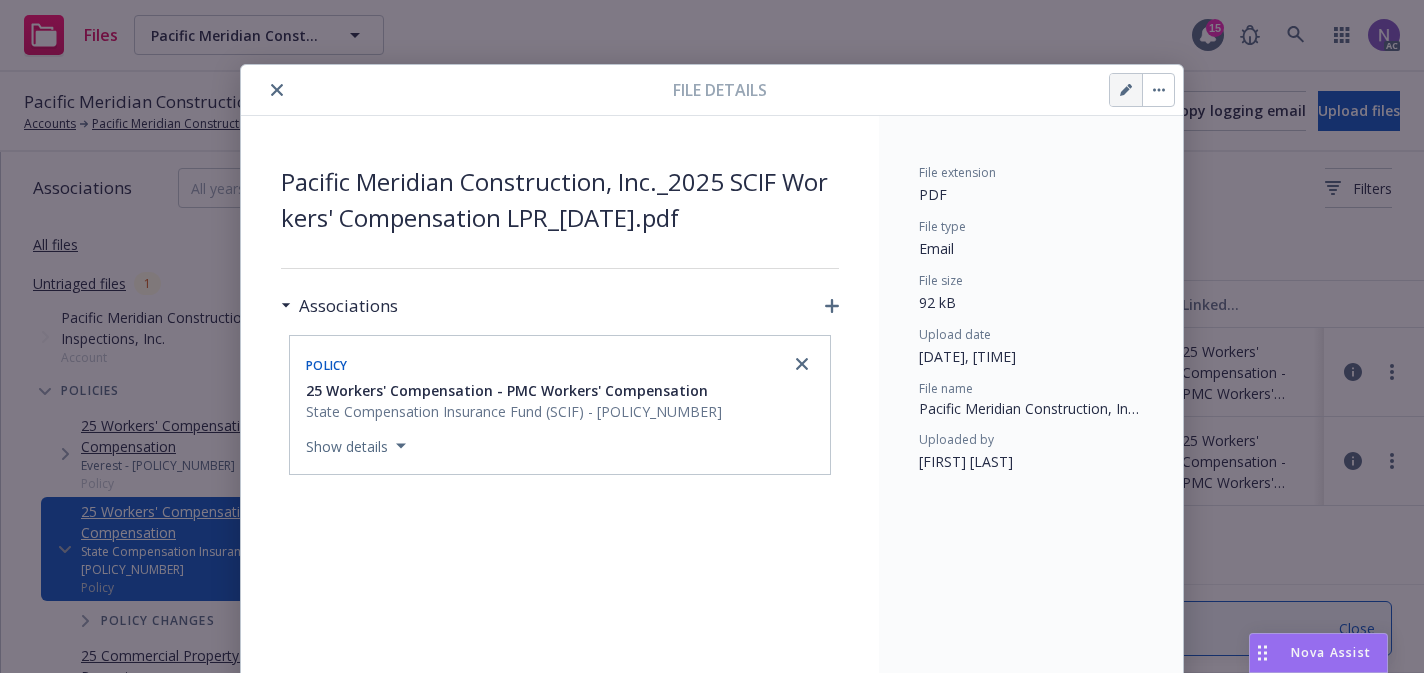 click 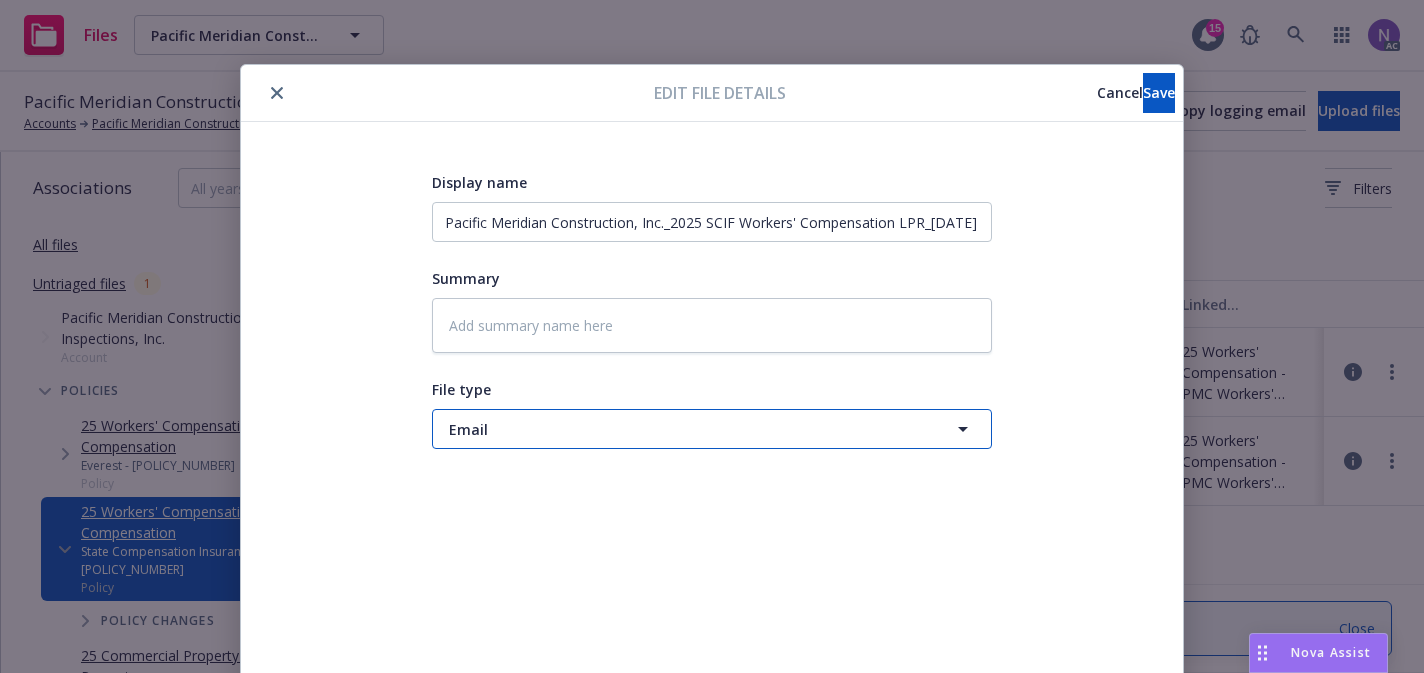 click on "Email" at bounding box center (675, 429) 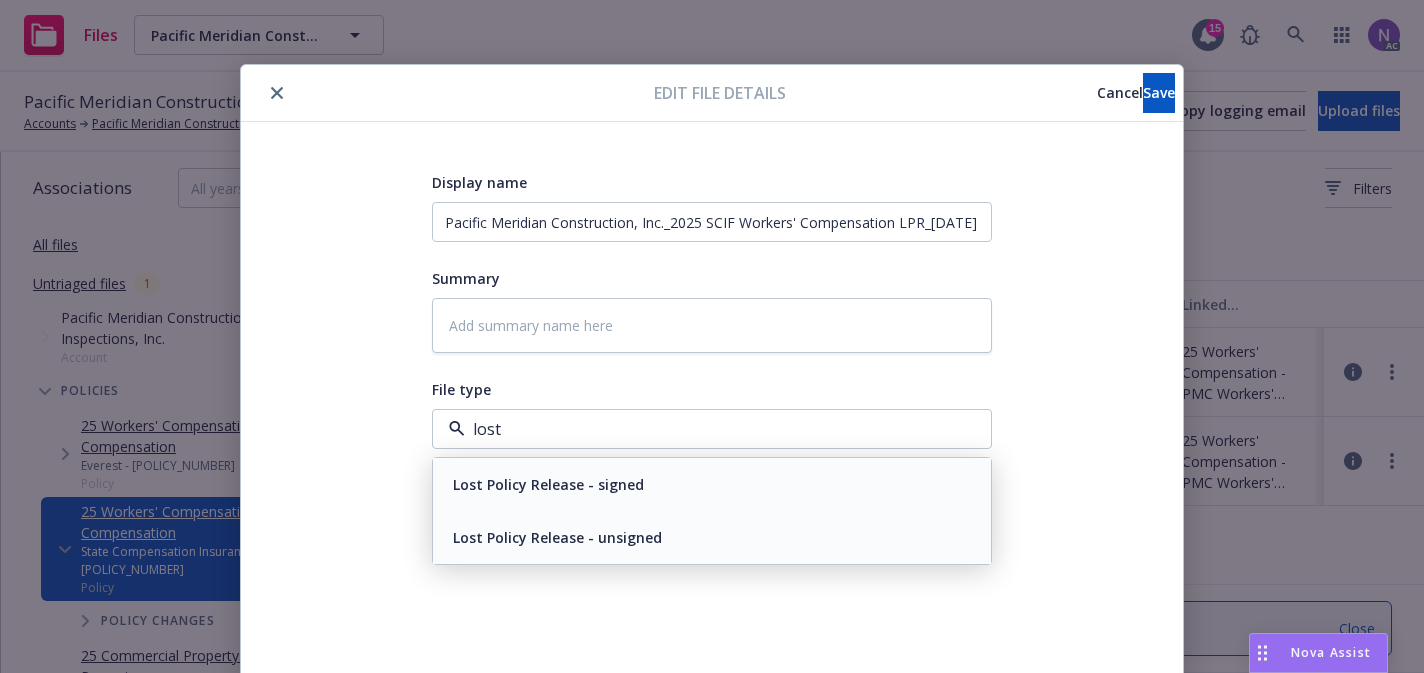 type on "lost p" 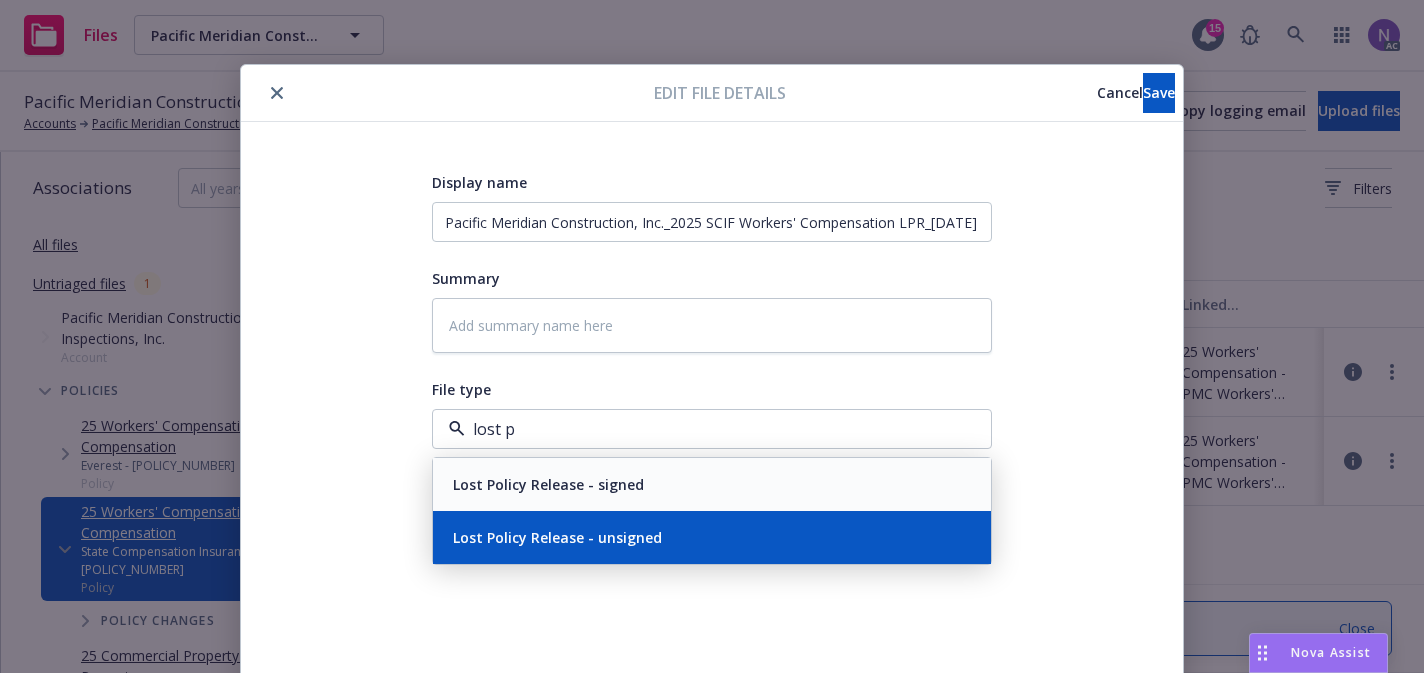 click on "Lost Policy Release - unsigned" at bounding box center [712, 537] 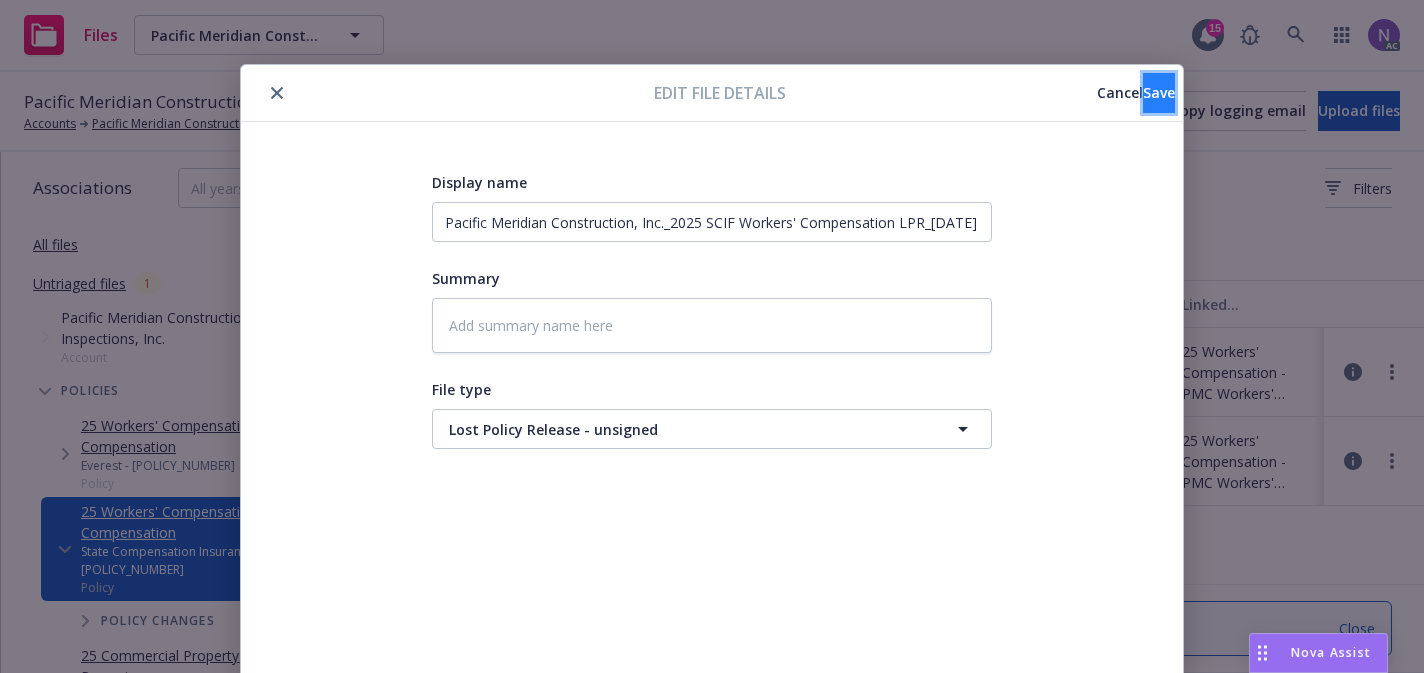 click on "Save" at bounding box center (1159, 93) 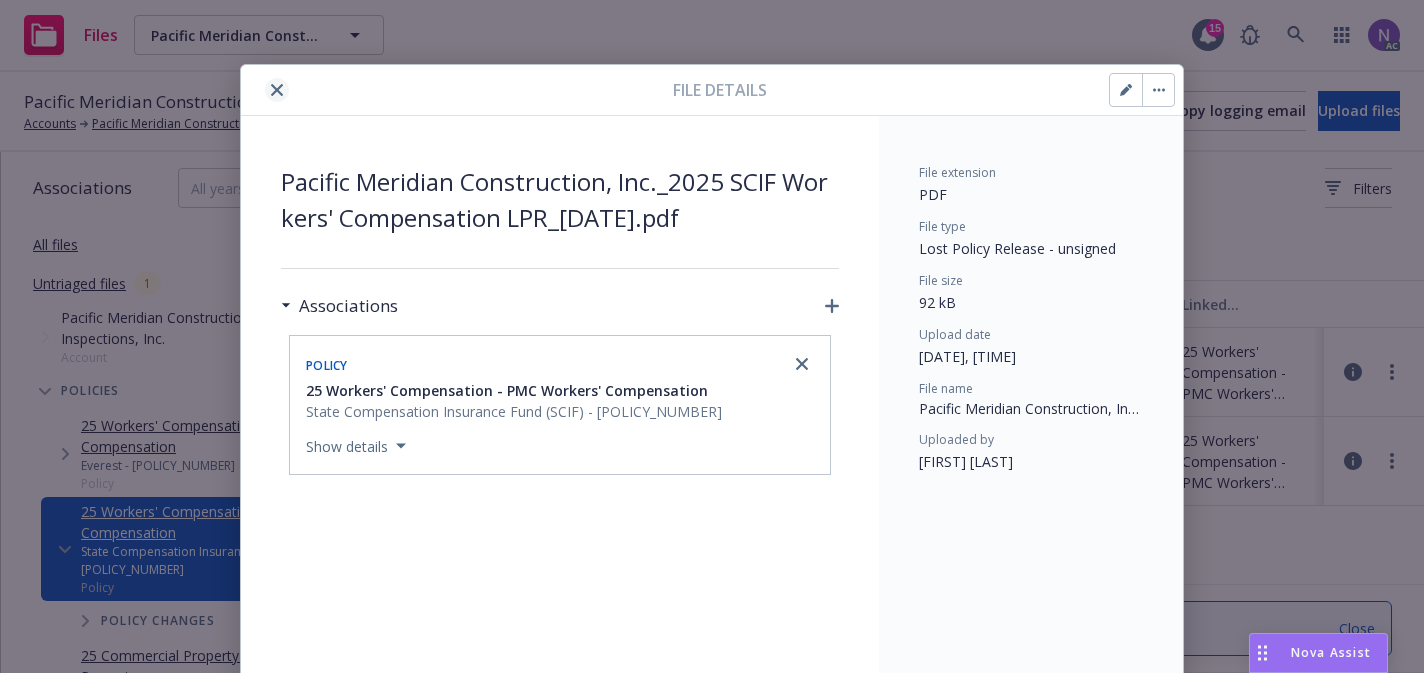 click at bounding box center [277, 90] 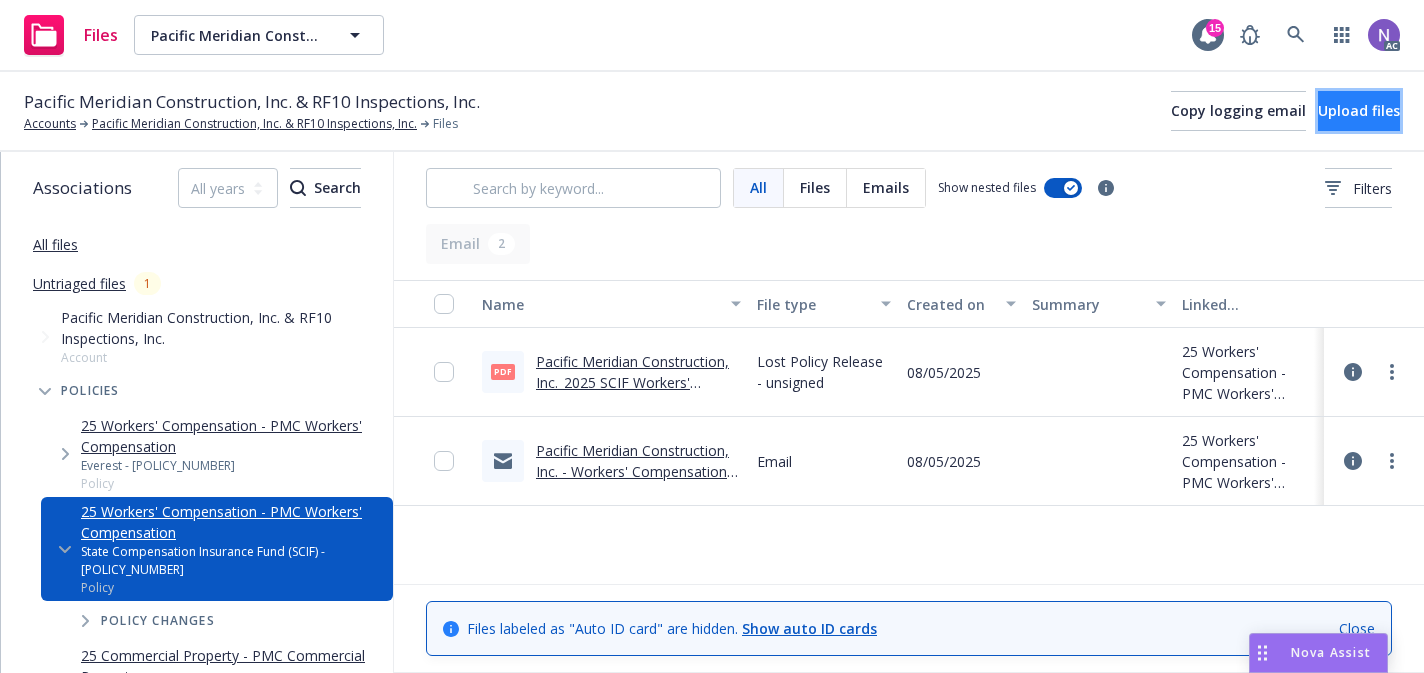 click on "Upload files" at bounding box center (1359, 110) 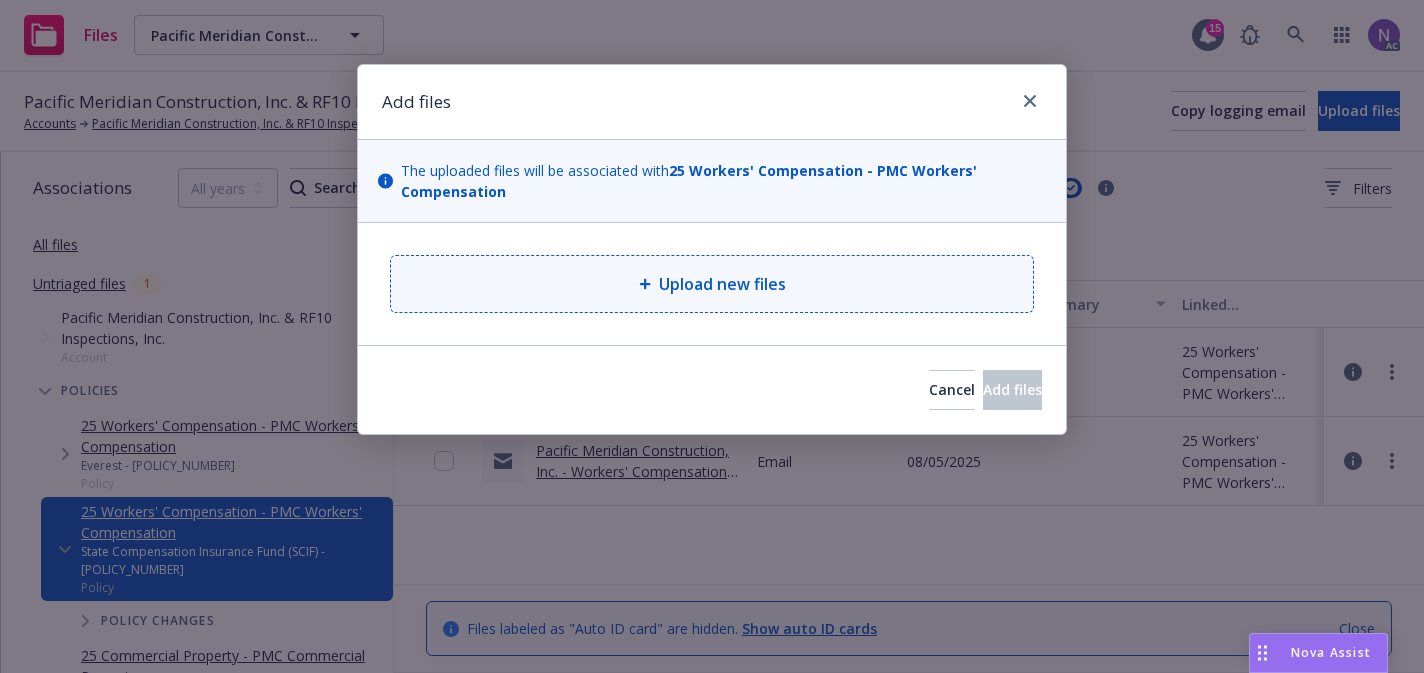 click on "Upload new files" at bounding box center [712, 284] 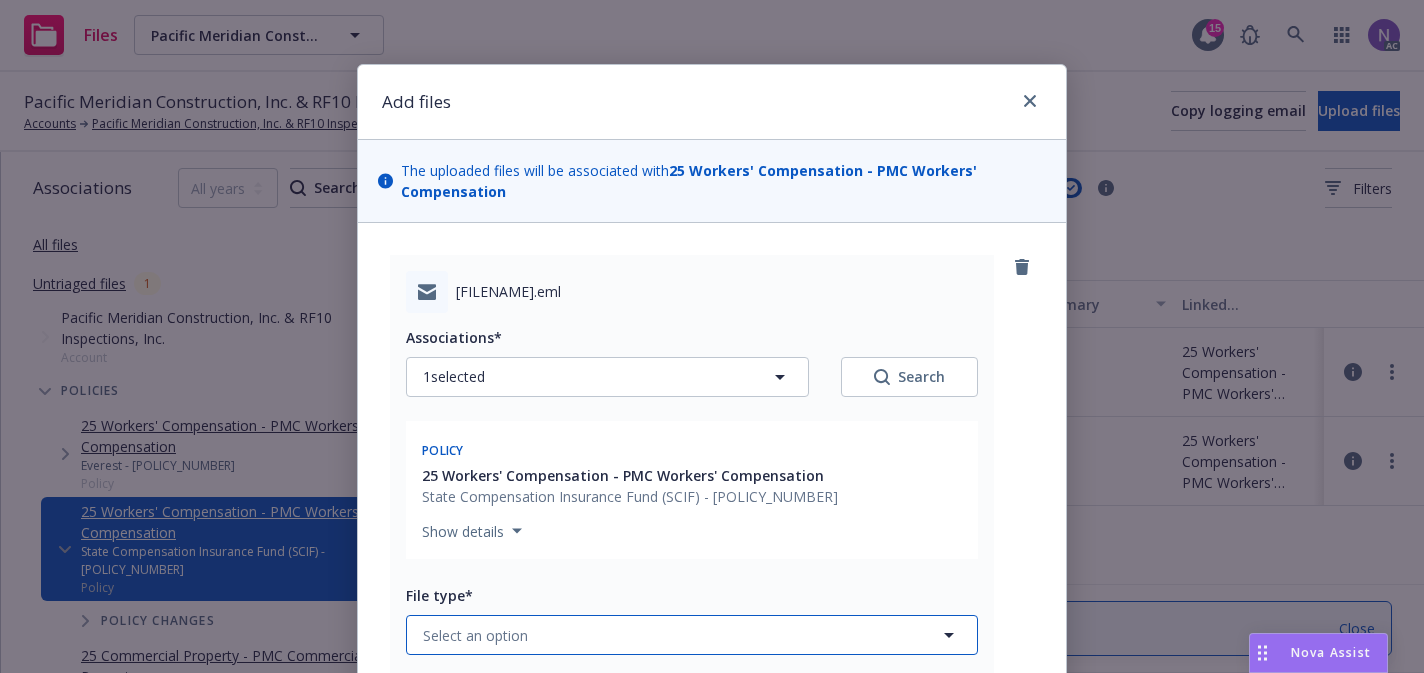 click on "Select an option" at bounding box center (475, 635) 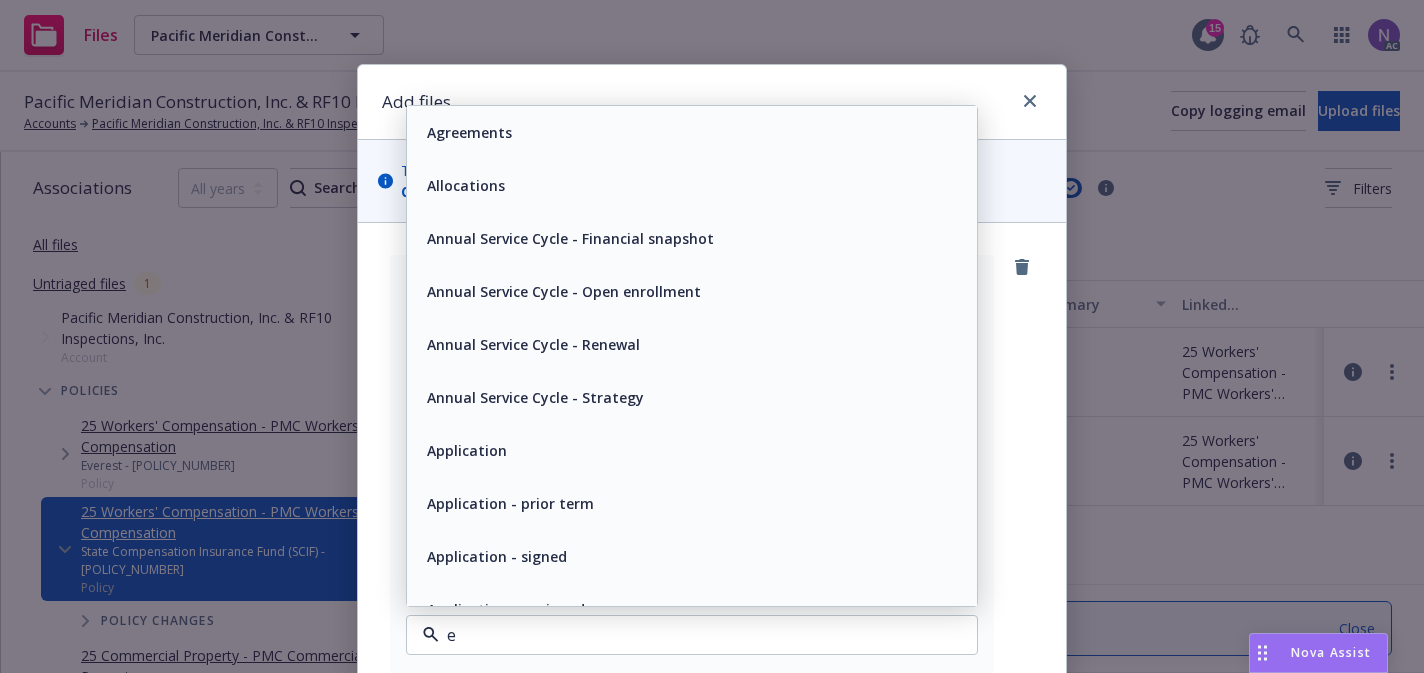 type on "em" 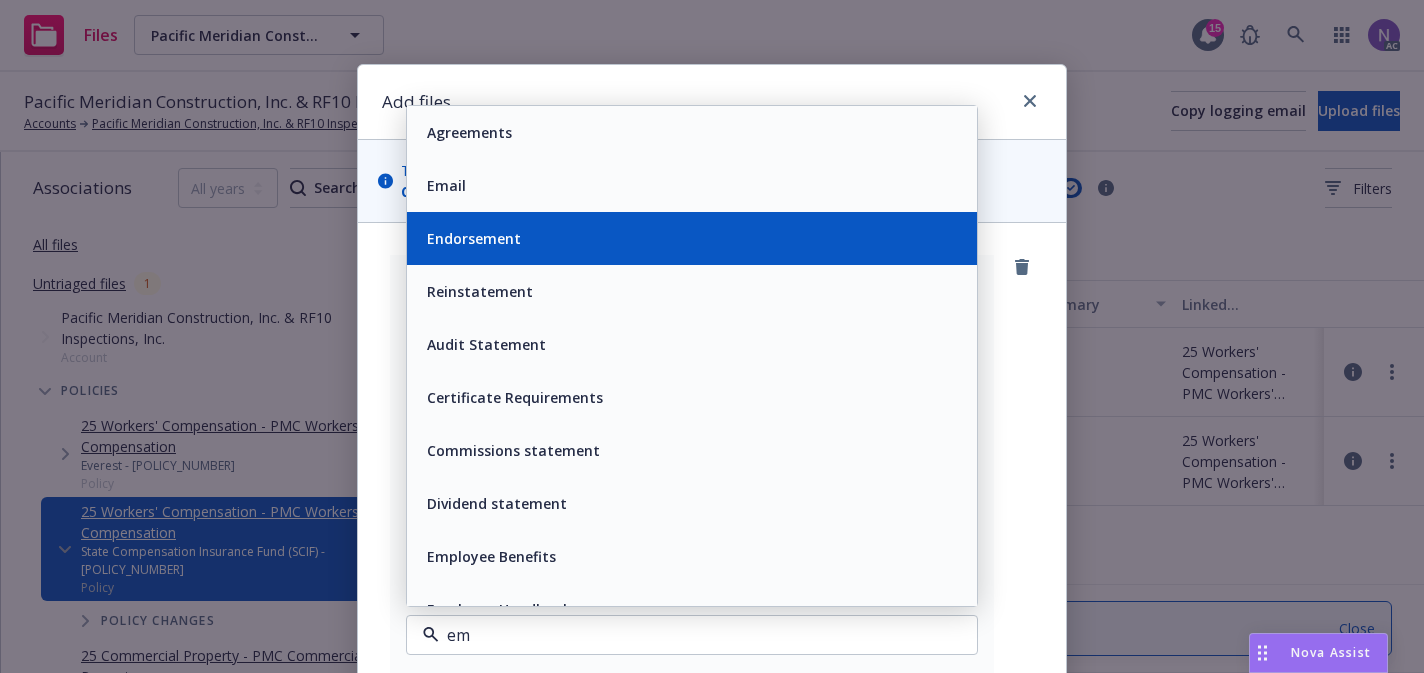 click on "Endorsement" at bounding box center (692, 238) 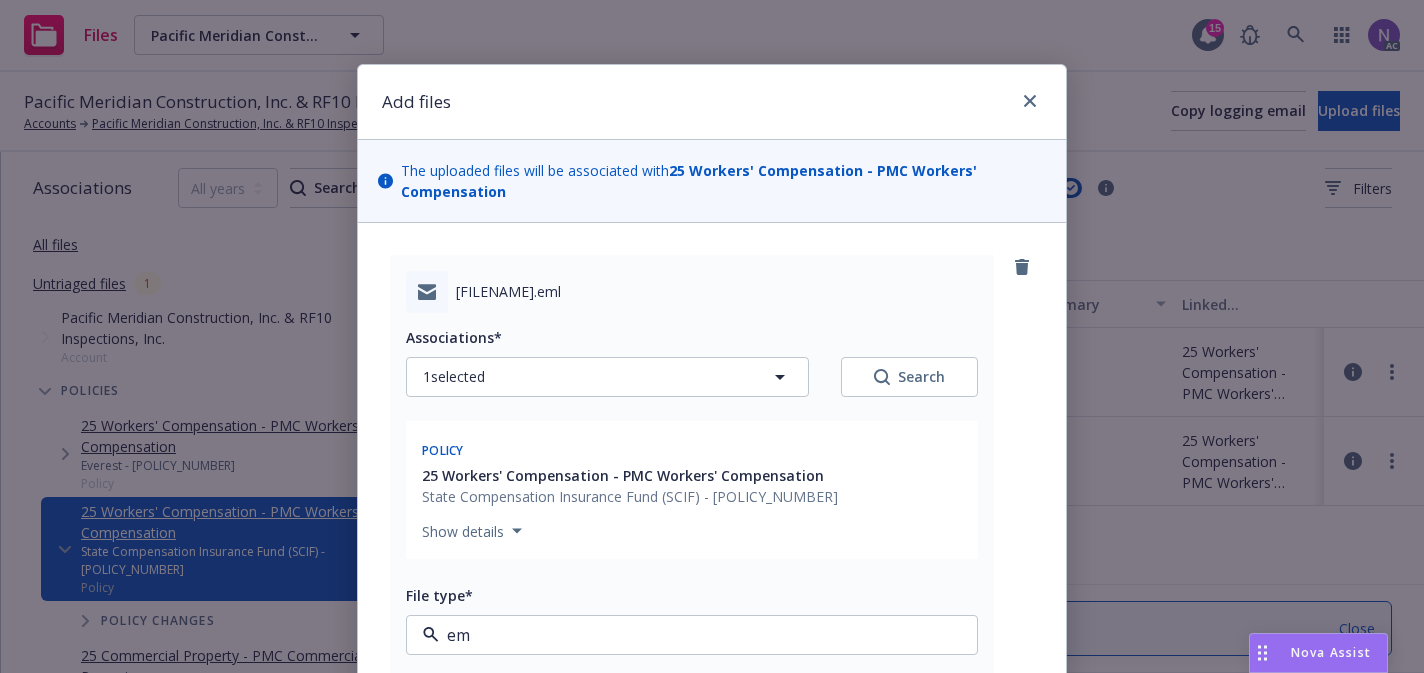 type on "x" 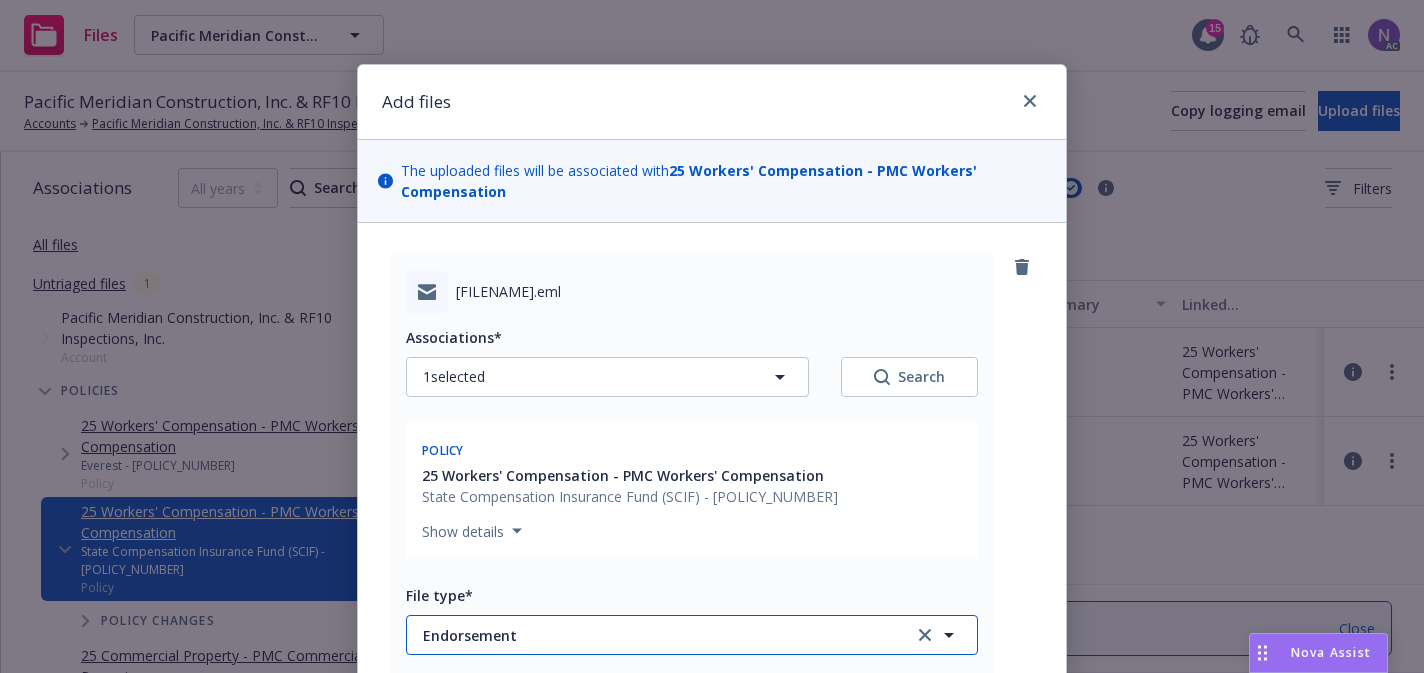 click on "Endorsement" at bounding box center (654, 635) 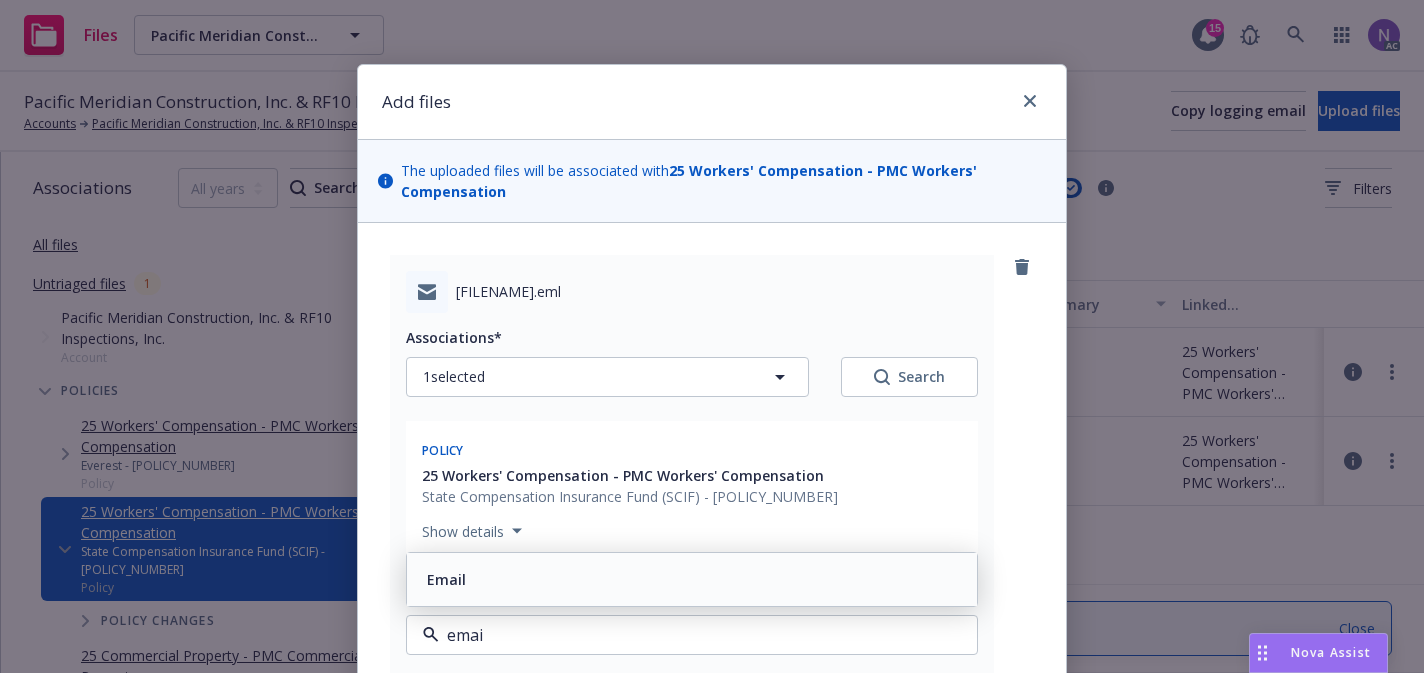 type on "email" 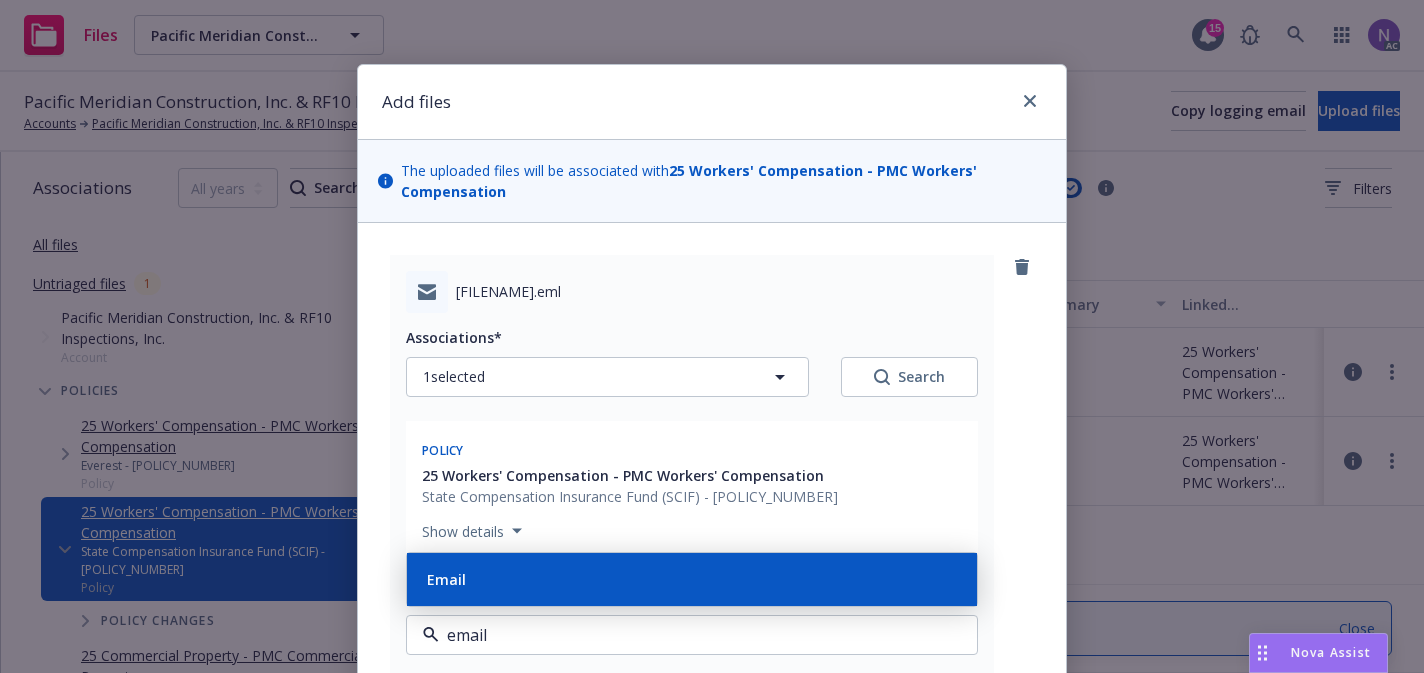 click on "Email" at bounding box center (692, 579) 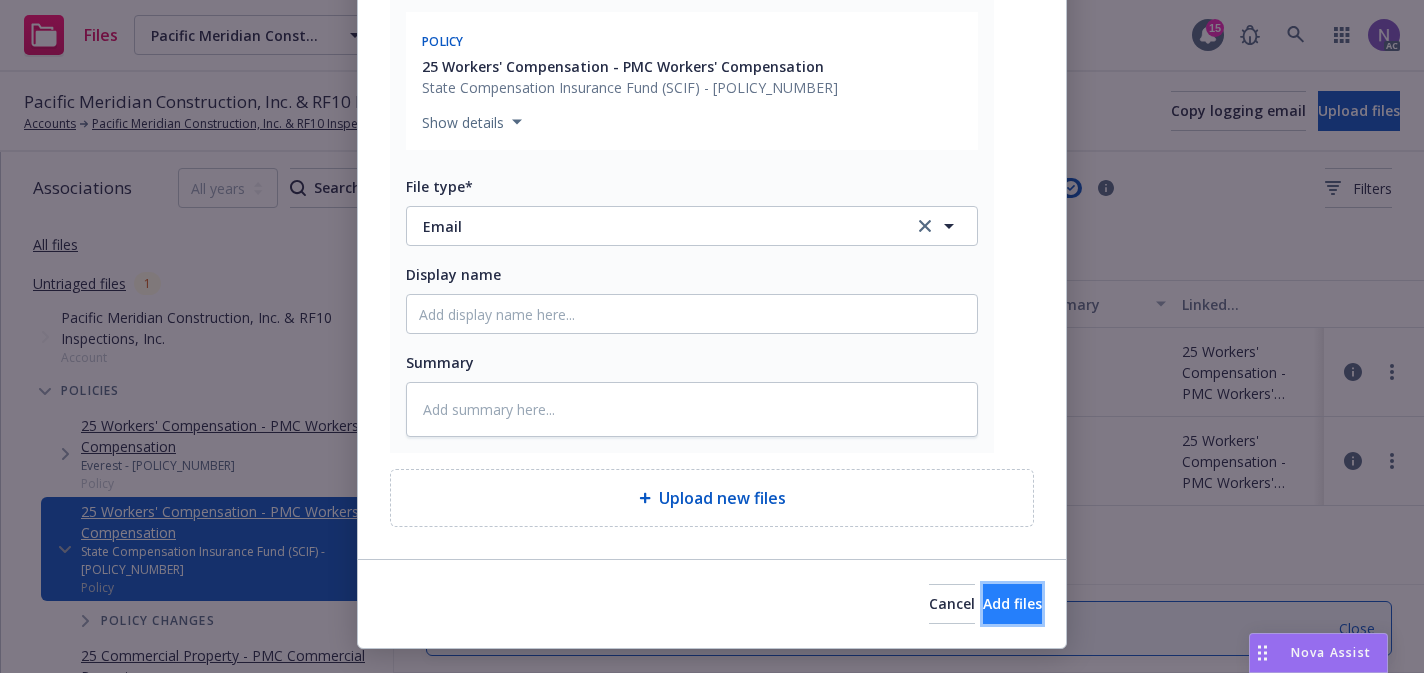 click on "Add files" at bounding box center (1012, 603) 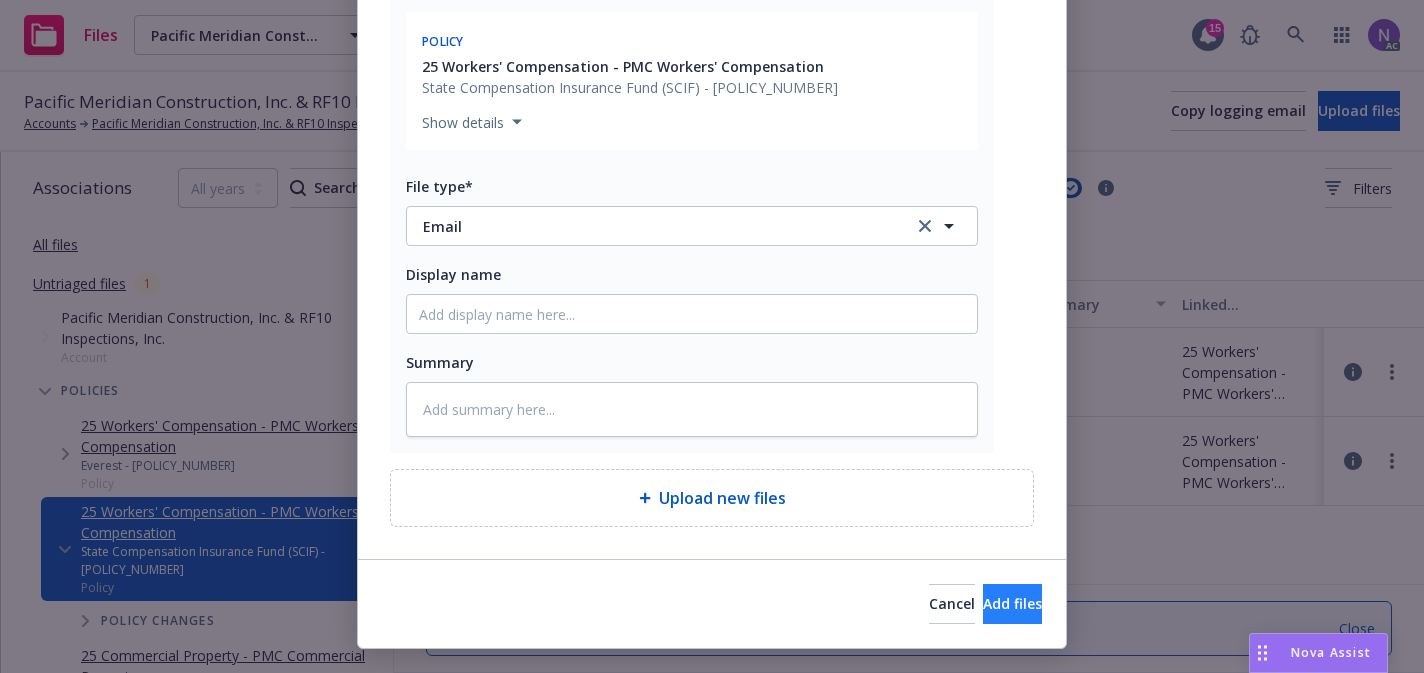 scroll, scrollTop: 375, scrollLeft: 0, axis: vertical 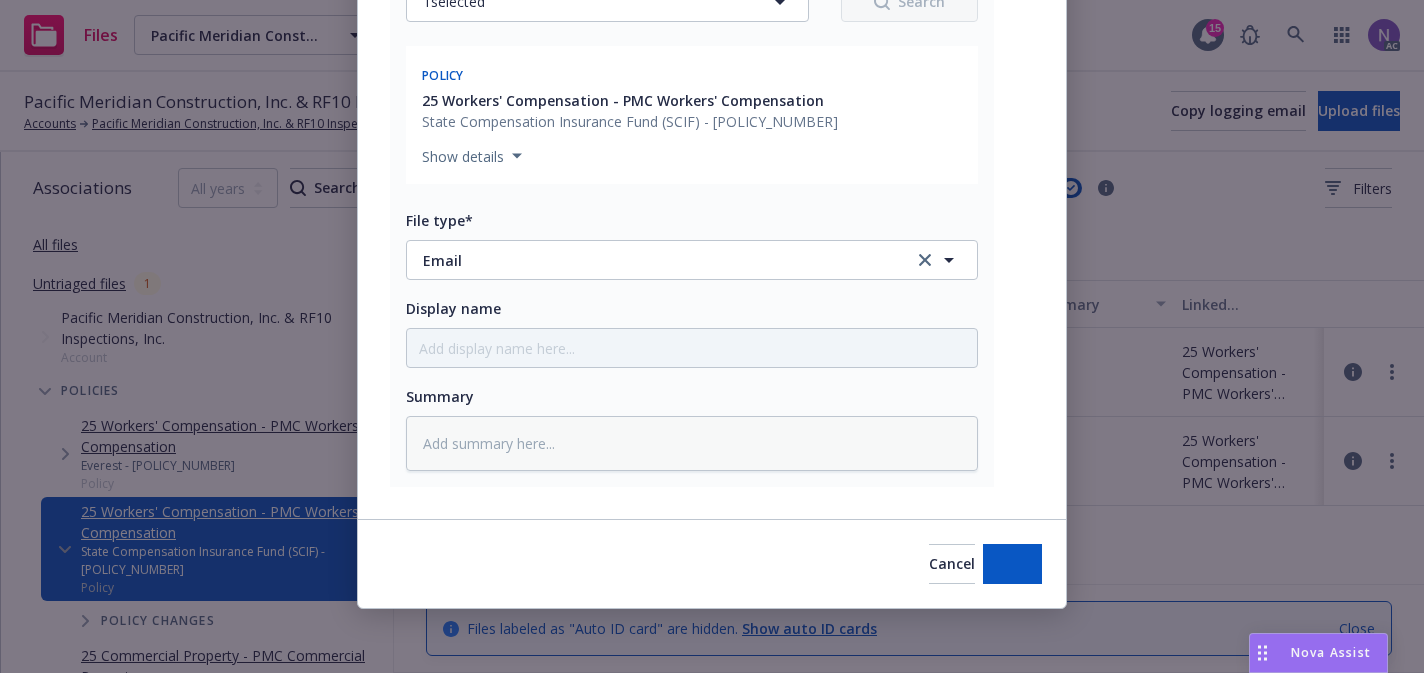 type on "x" 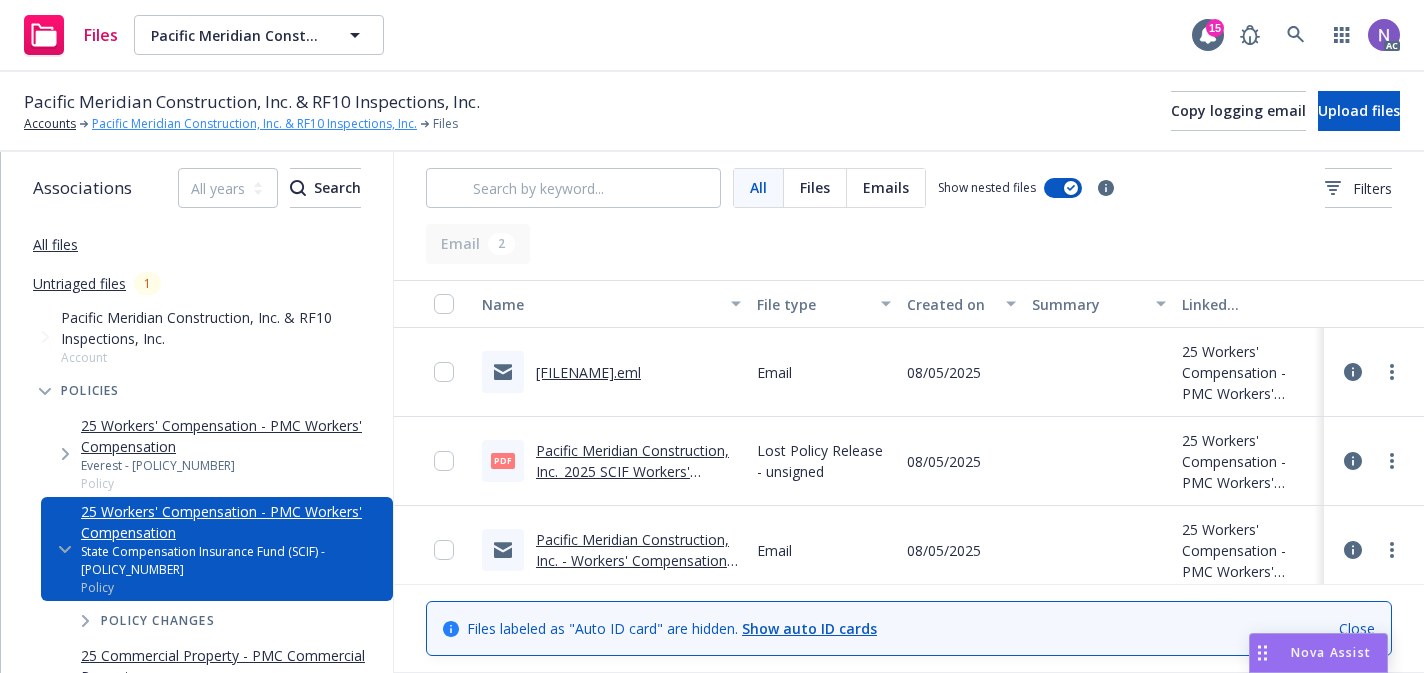 click on "Pacific Meridian Construction, Inc. & RF10 Inspections, Inc." at bounding box center [254, 124] 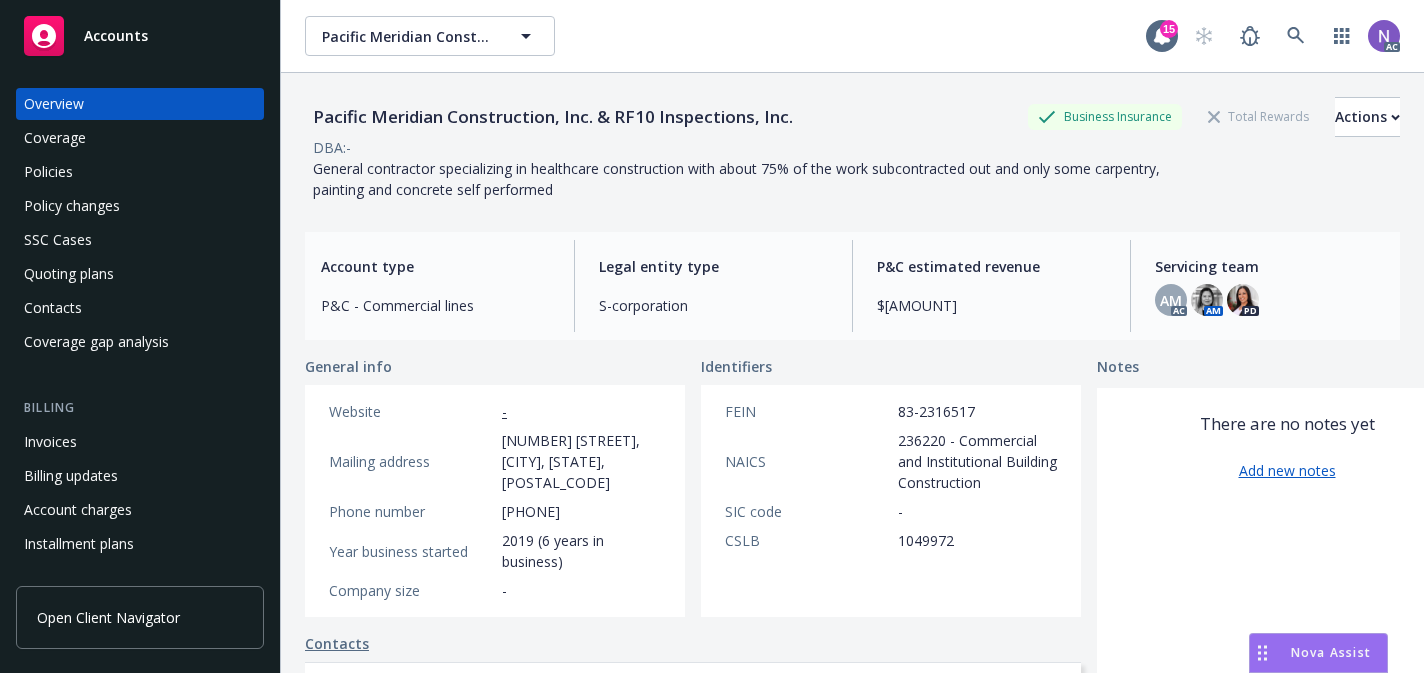 scroll, scrollTop: 0, scrollLeft: 0, axis: both 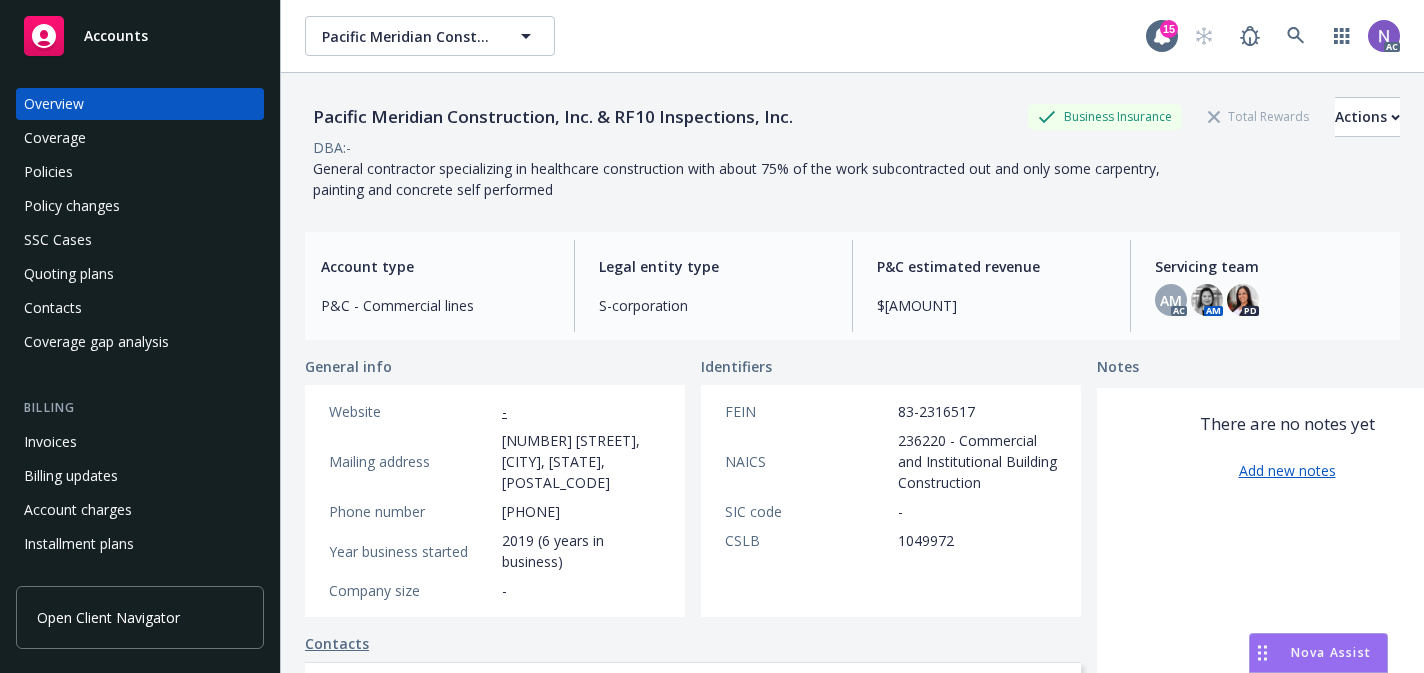 click on "Policies" at bounding box center [140, 172] 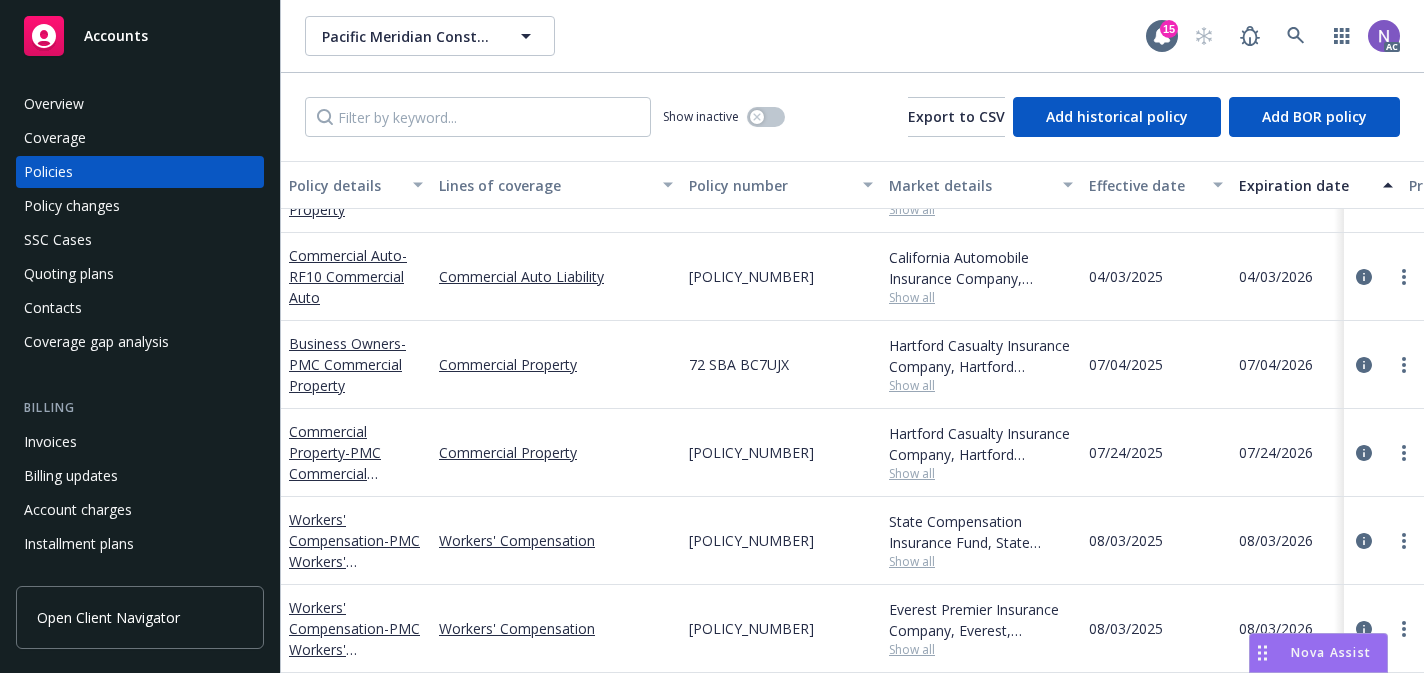 scroll, scrollTop: 0, scrollLeft: 0, axis: both 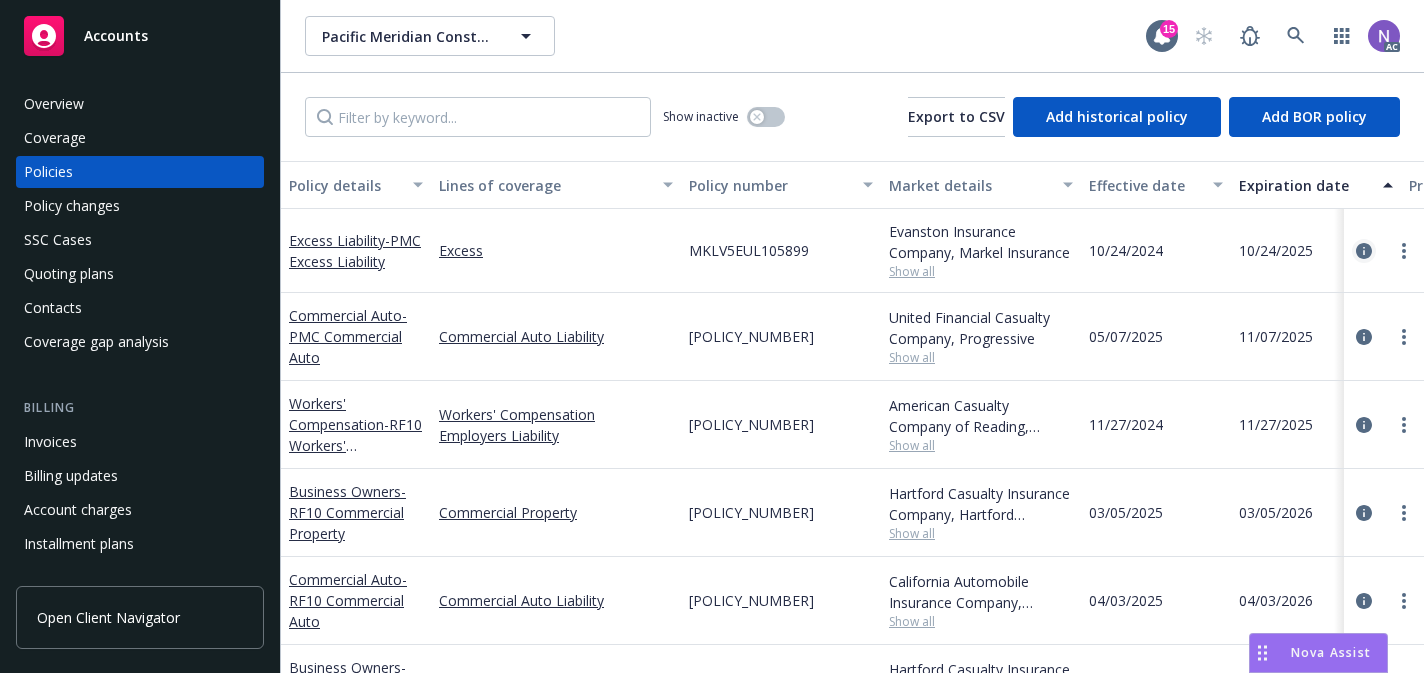 click at bounding box center (1364, 251) 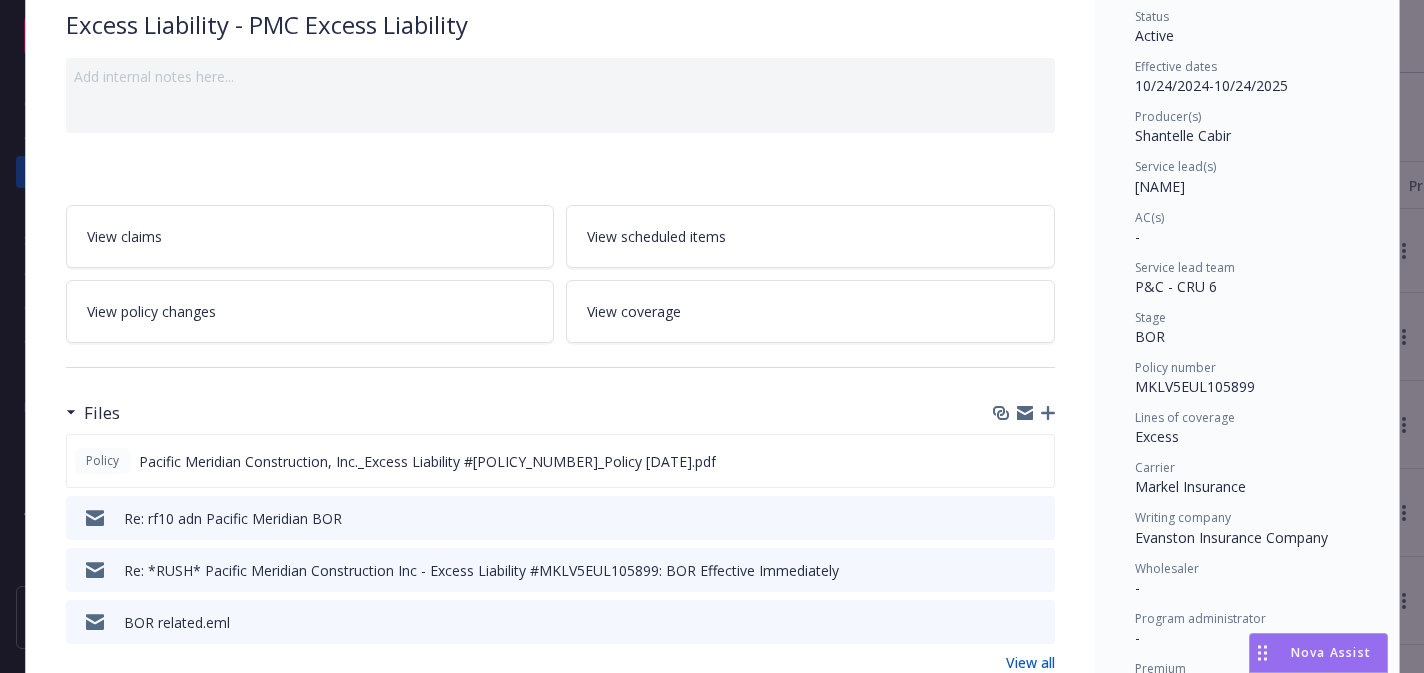 scroll, scrollTop: 161, scrollLeft: 0, axis: vertical 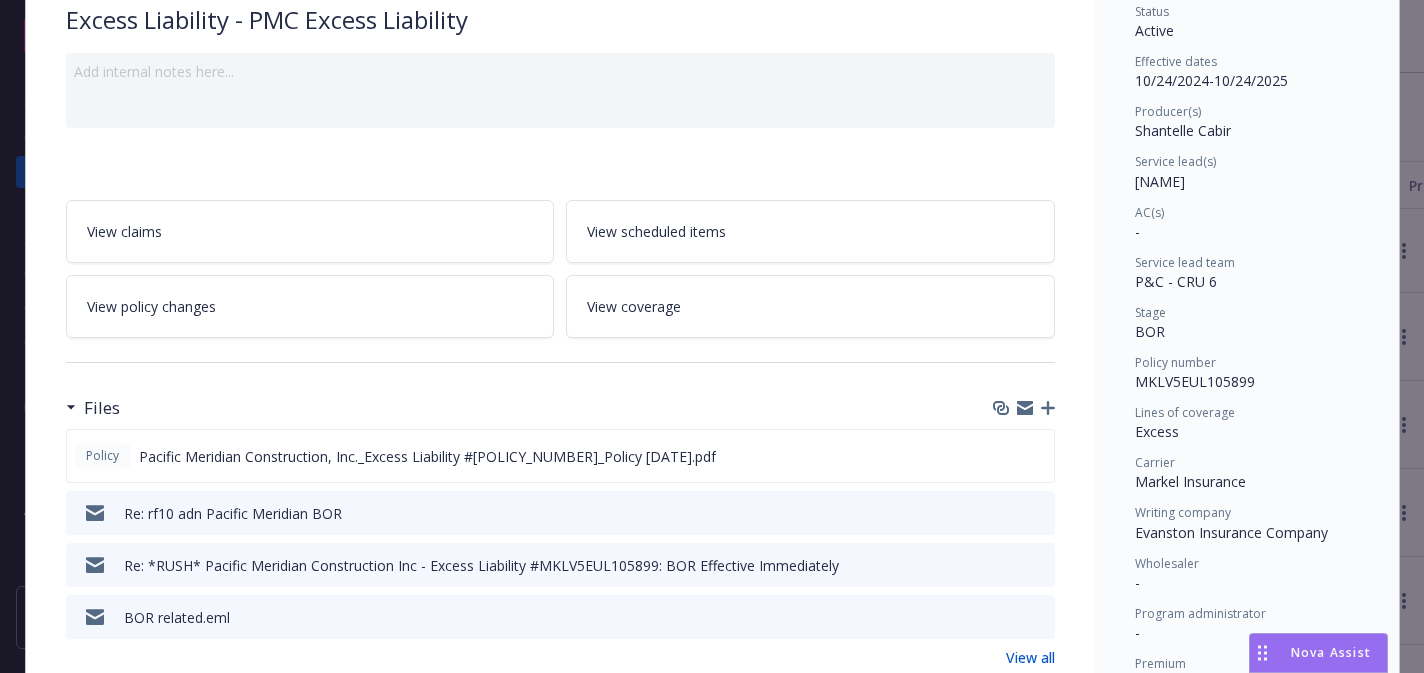click on "Excess Liability #[POLICY_NUMBER]: Updated Underlying Schedule to add Form MADUB 1003 04 17 Re: rf10 adn Pacific Meridian BOR Re: *RUSH* Pacific Meridian Construction Inc - Excess Liability #[POLICY_NUMBER]: BOR Effective Immediately BOR related.eml View all Billing summary Billing summary includes policy changes. View the policy start billing summary on the policy start page . Amount ($) Premium $21,801.90 Surplus lines state tax $0.00 Surplus lines state fee $0.00 Misc taxes & fees $0.00 Carrier policy fee $0.00 Newfront fee / rebate $0.00 Wholesale fee $0.00 Inspection fee $0.00 Total $21,801.90 Billing method Direct Current coverage Excess Status Active Effective dates [DATE] - [DATE] Producer(s) [NAME] Service lead(s) [NAME] AC(s) - Service lead team P&C - CRU 6 Stage BOR Policy number [POLICY_NUMBER] Lines of coverage Excess -" at bounding box center (712, 336) 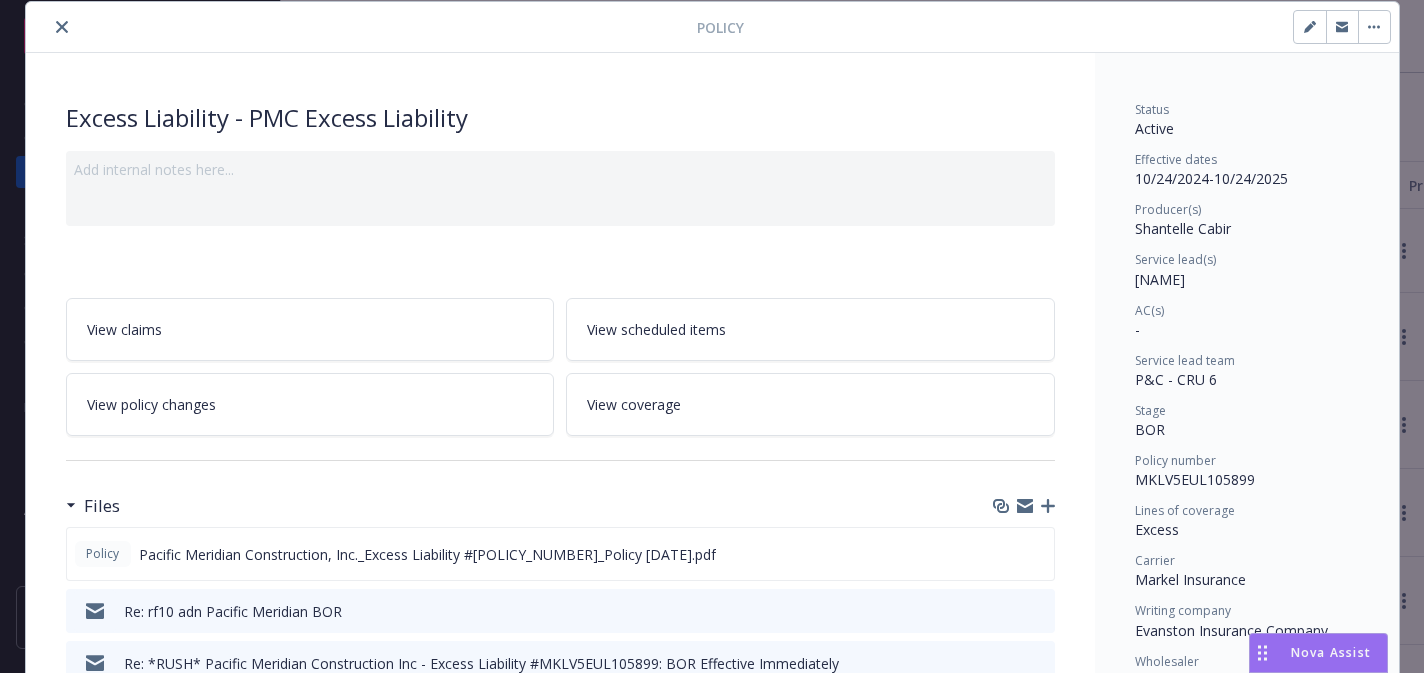 scroll, scrollTop: 0, scrollLeft: 0, axis: both 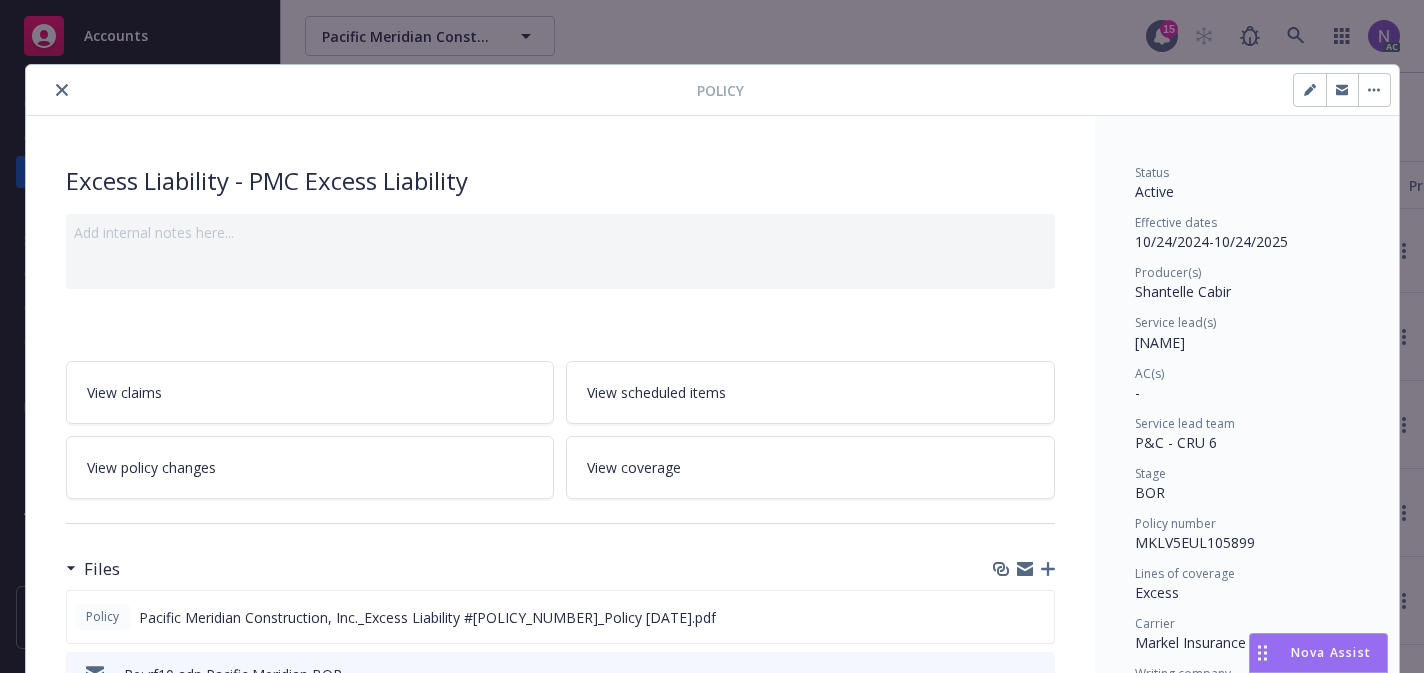 click on "Policy" at bounding box center [712, 90] 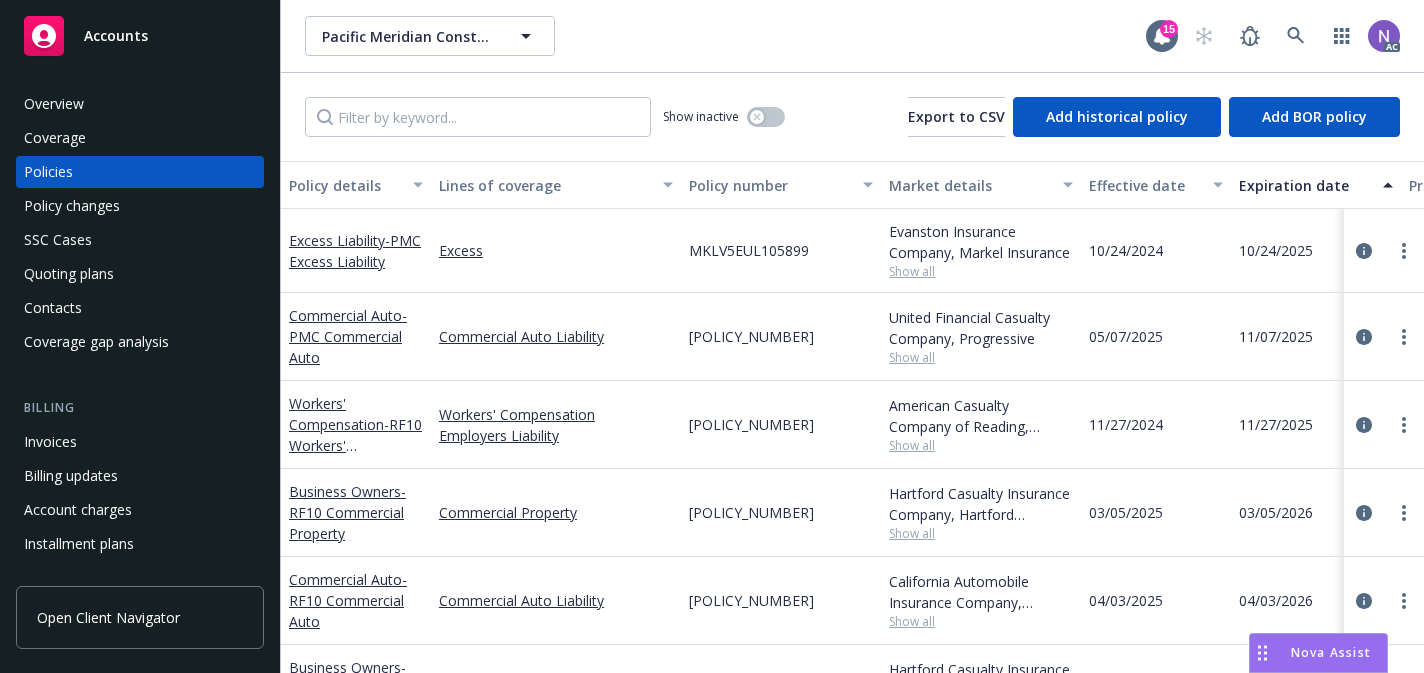 click on "MKLV5EUL105899" at bounding box center [749, 250] 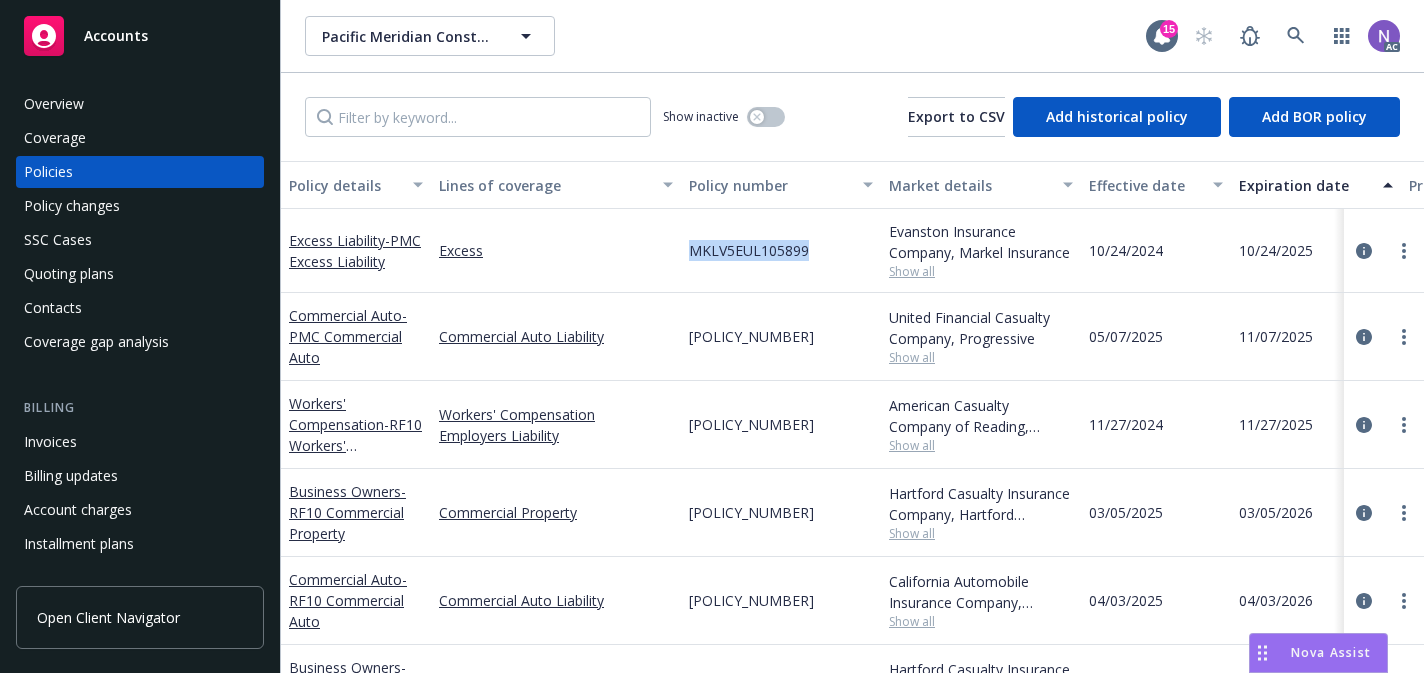 click on "MKLV5EUL105899" at bounding box center (749, 250) 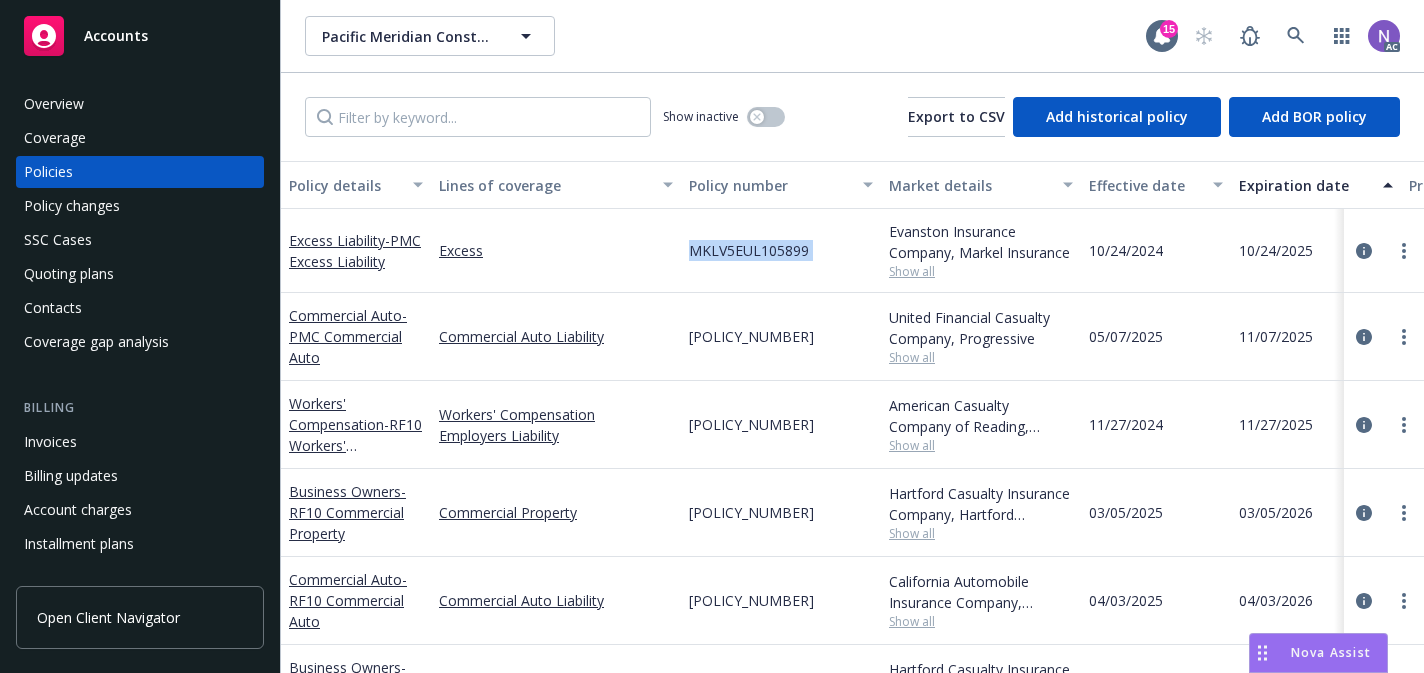 click on "MKLV5EUL105899" at bounding box center [749, 250] 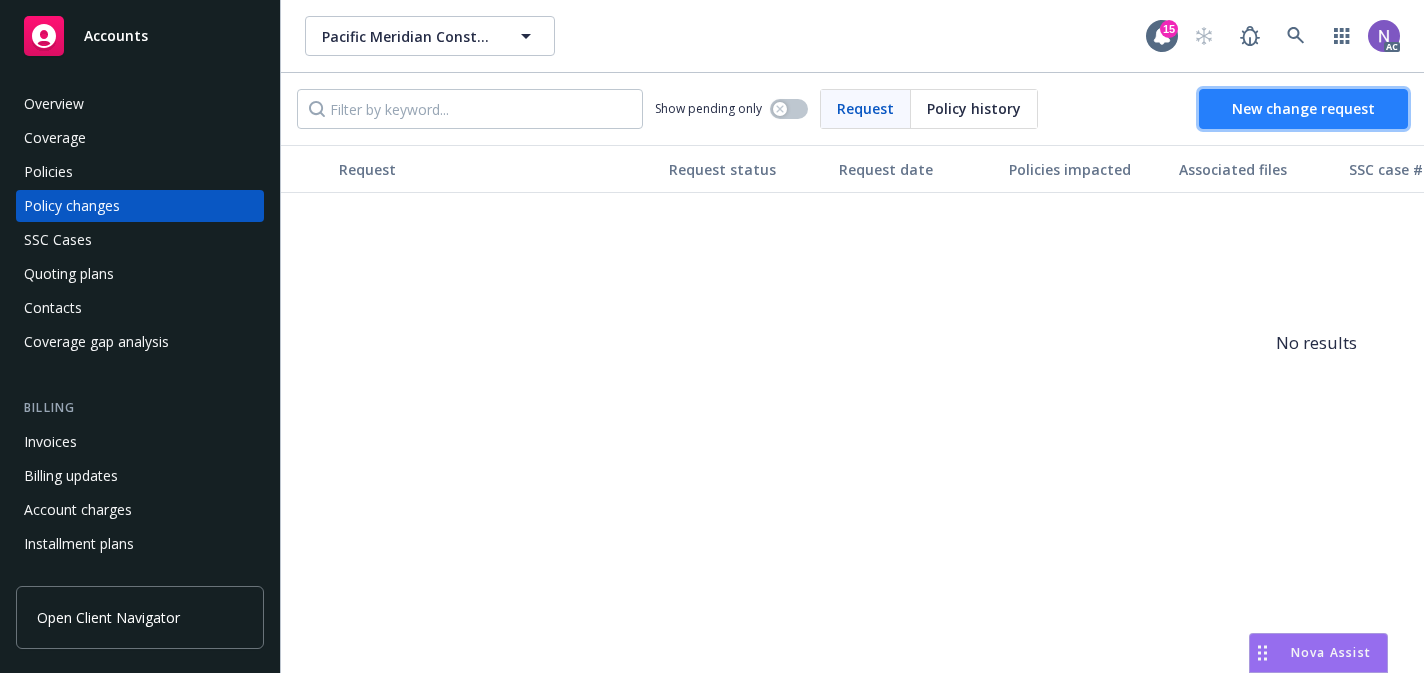 click on "New change request" at bounding box center [1303, 109] 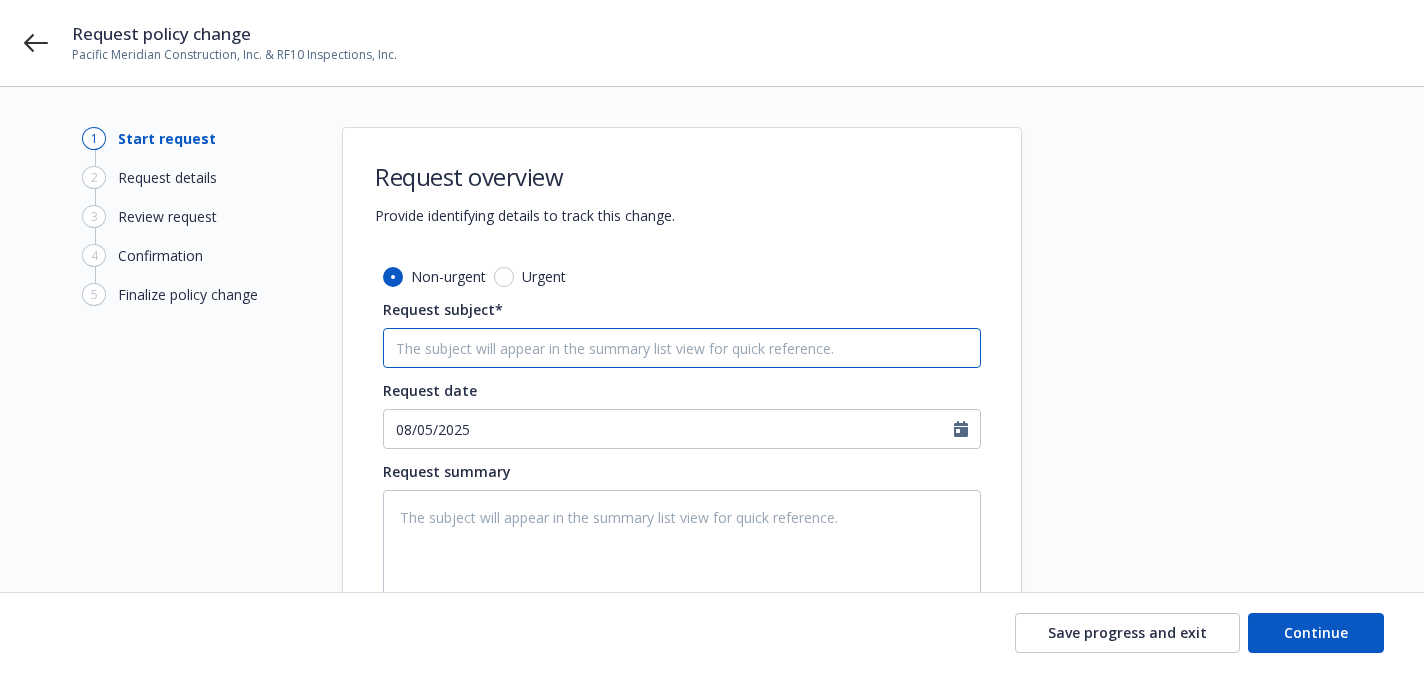click on "Request subject*" at bounding box center [682, 348] 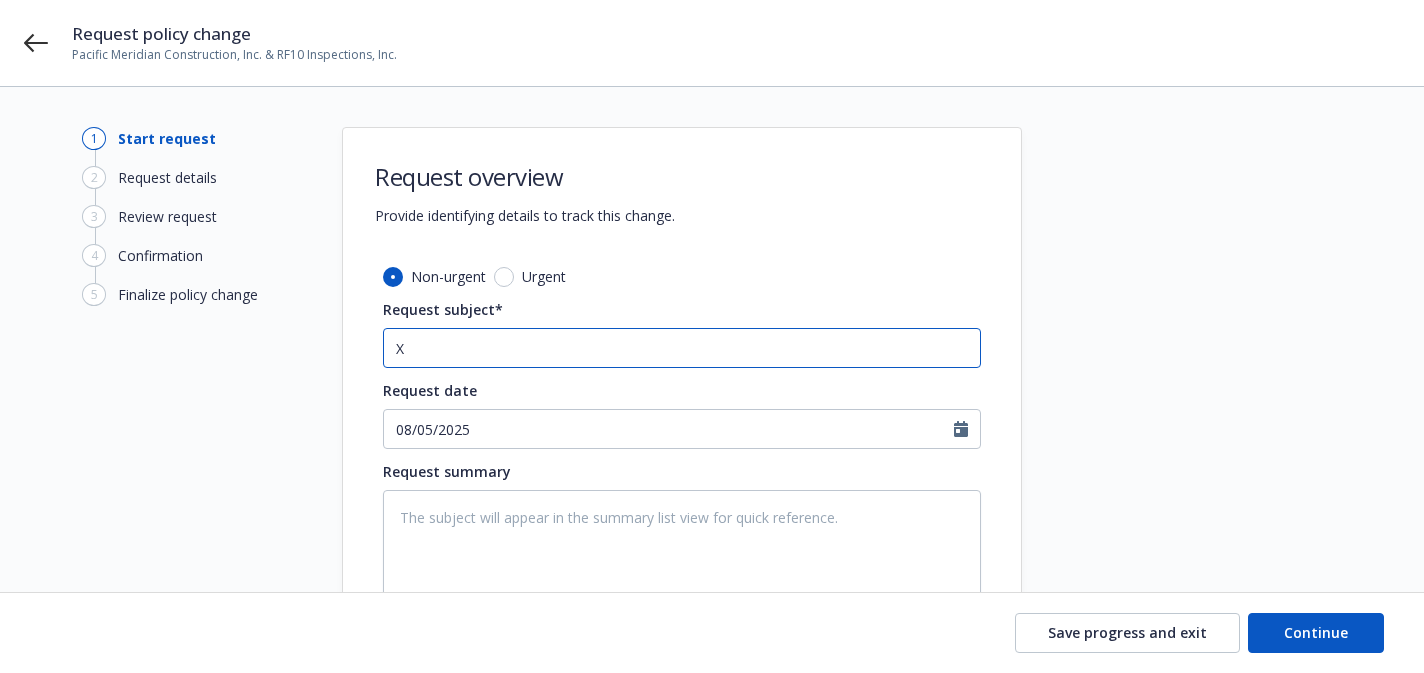 type on "x" 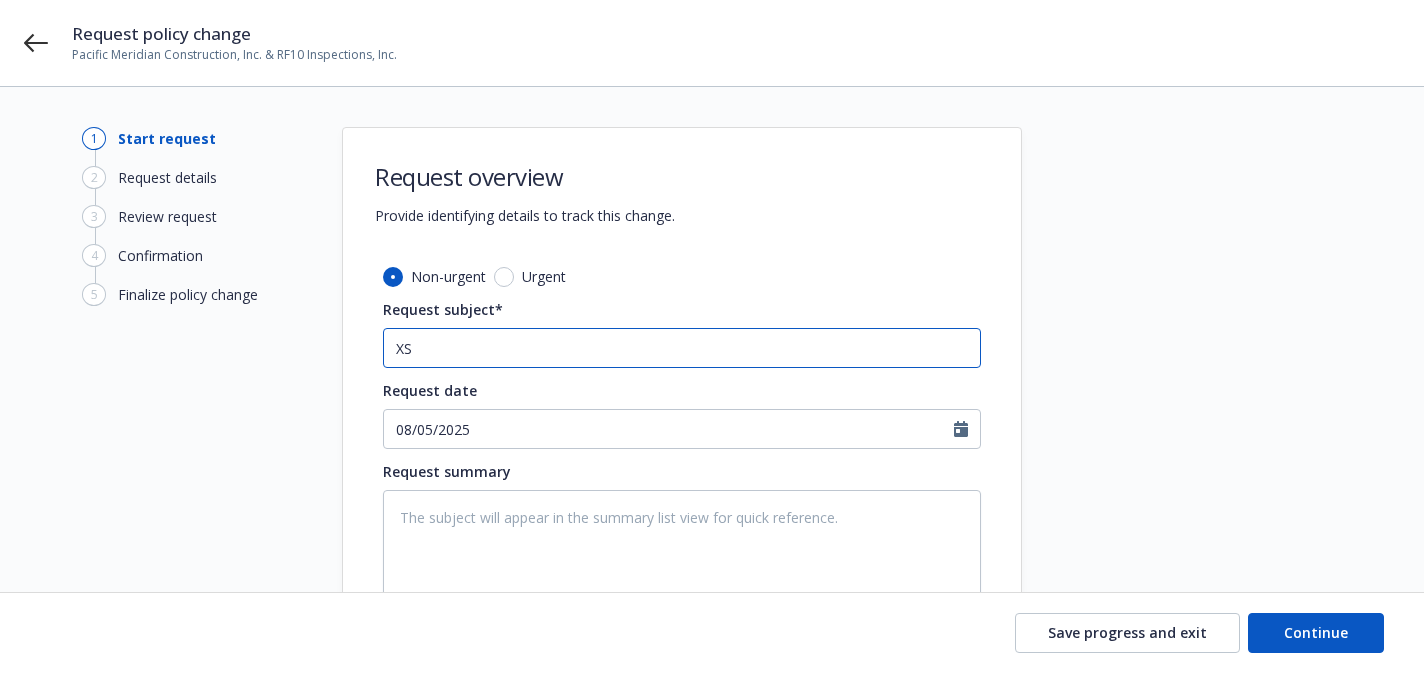 paste on "Excess Liability" 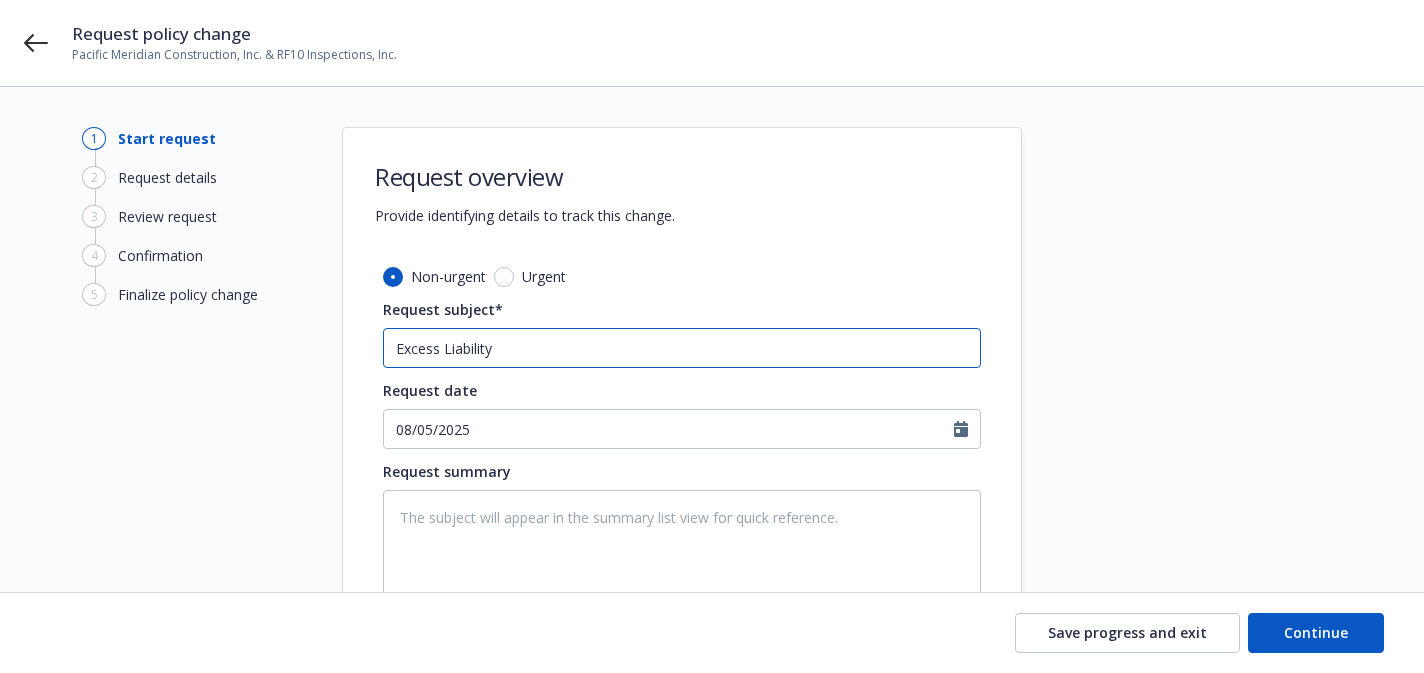 type on "x" 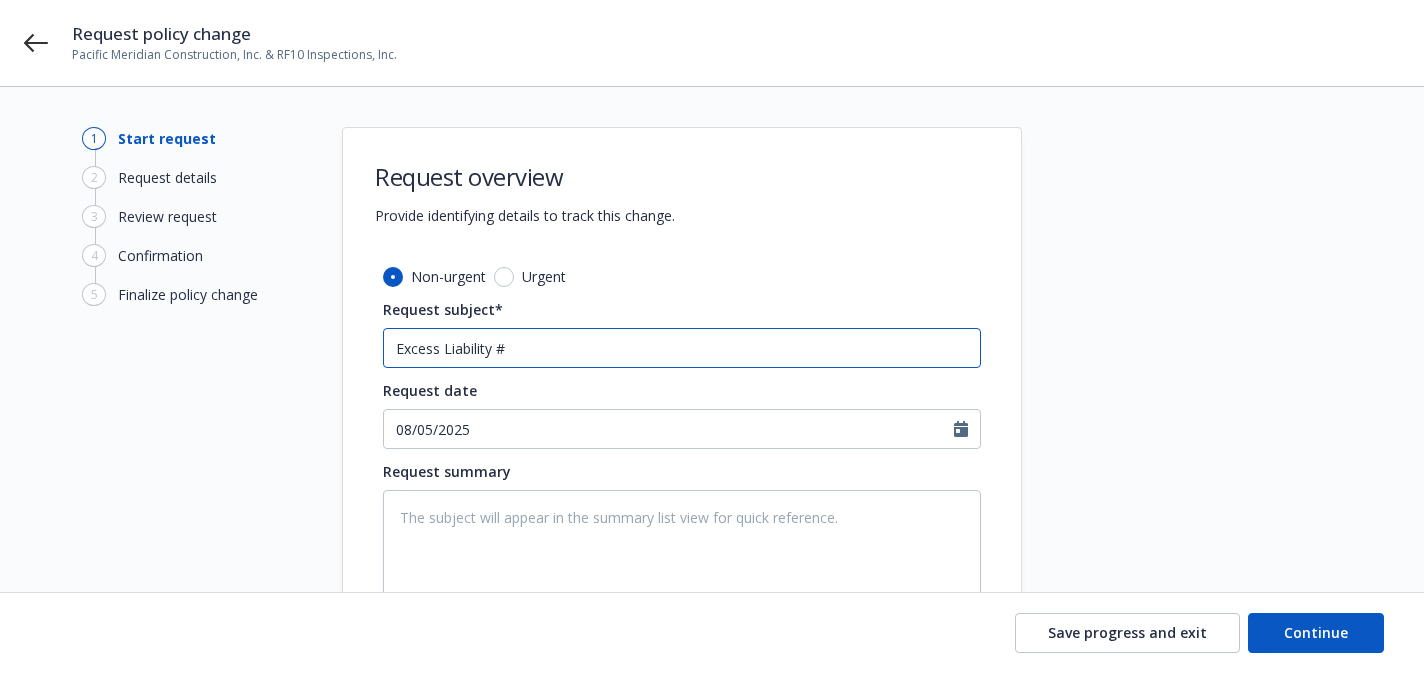 paste on "MKLV5EUL105899" 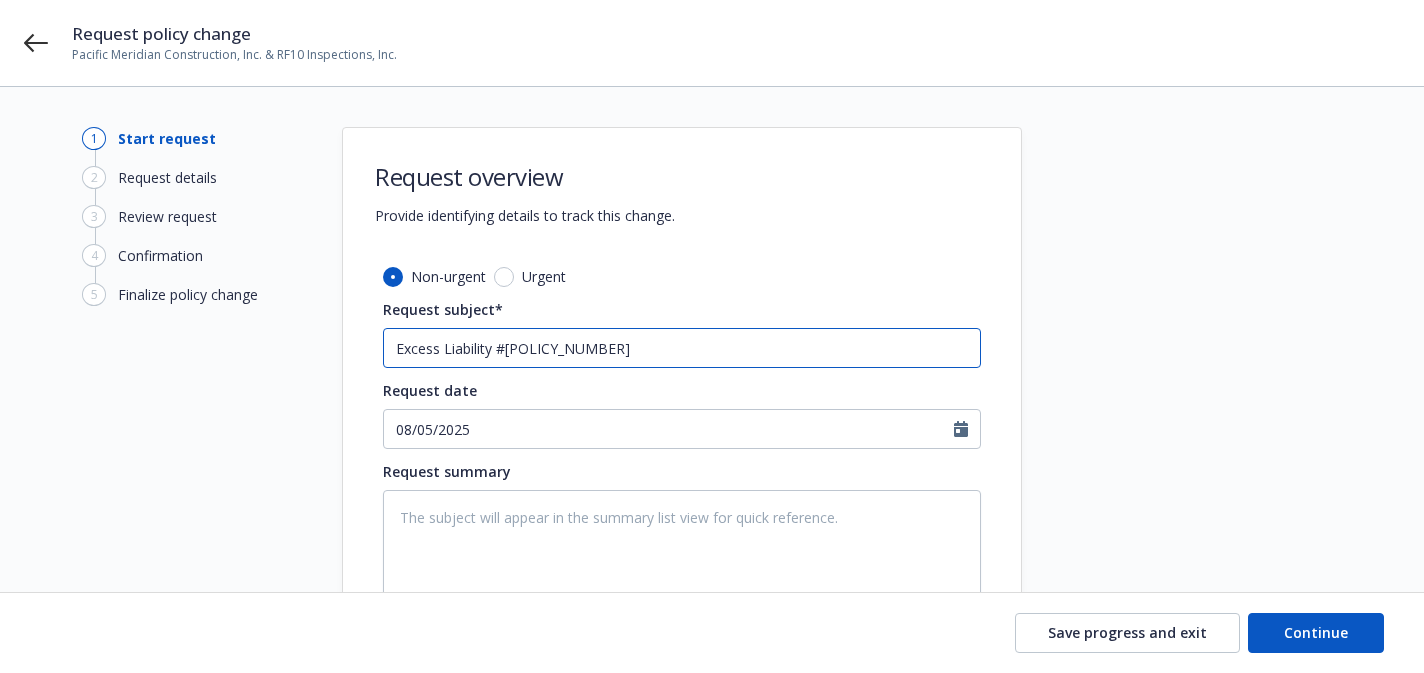 type on "x" 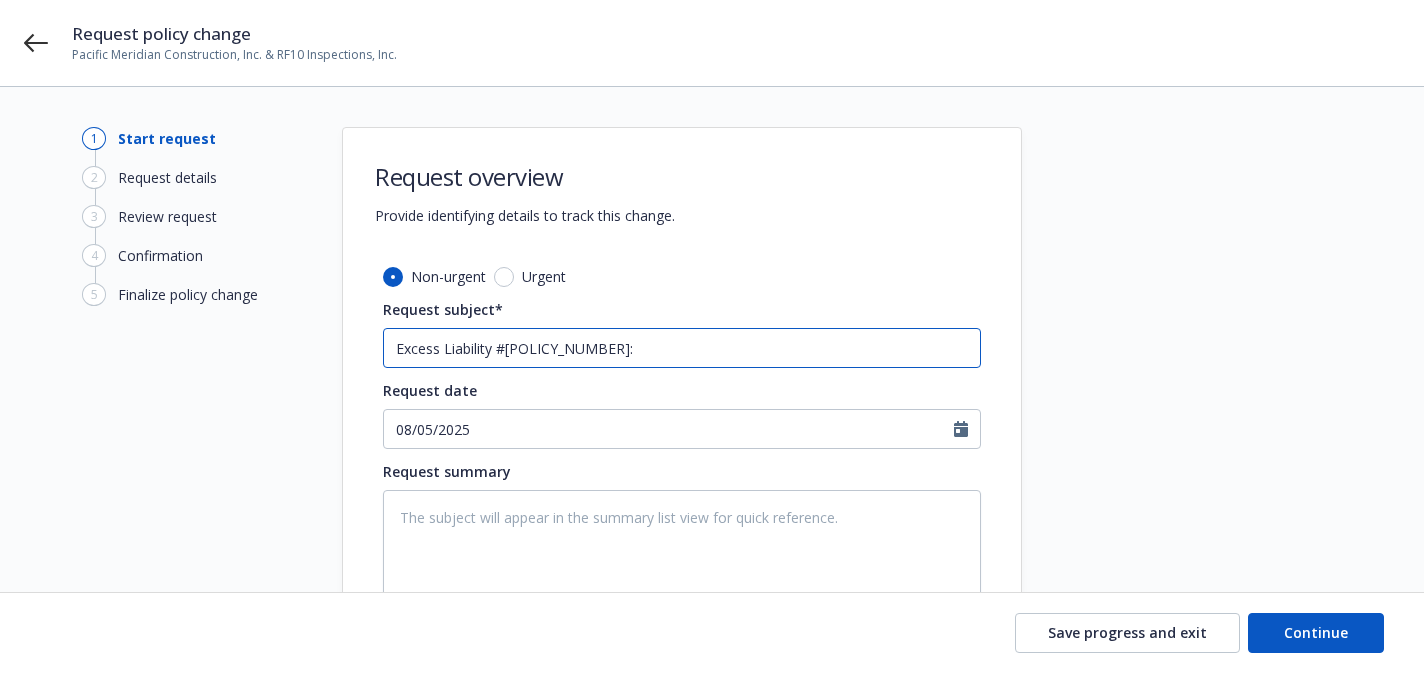 type on "x" 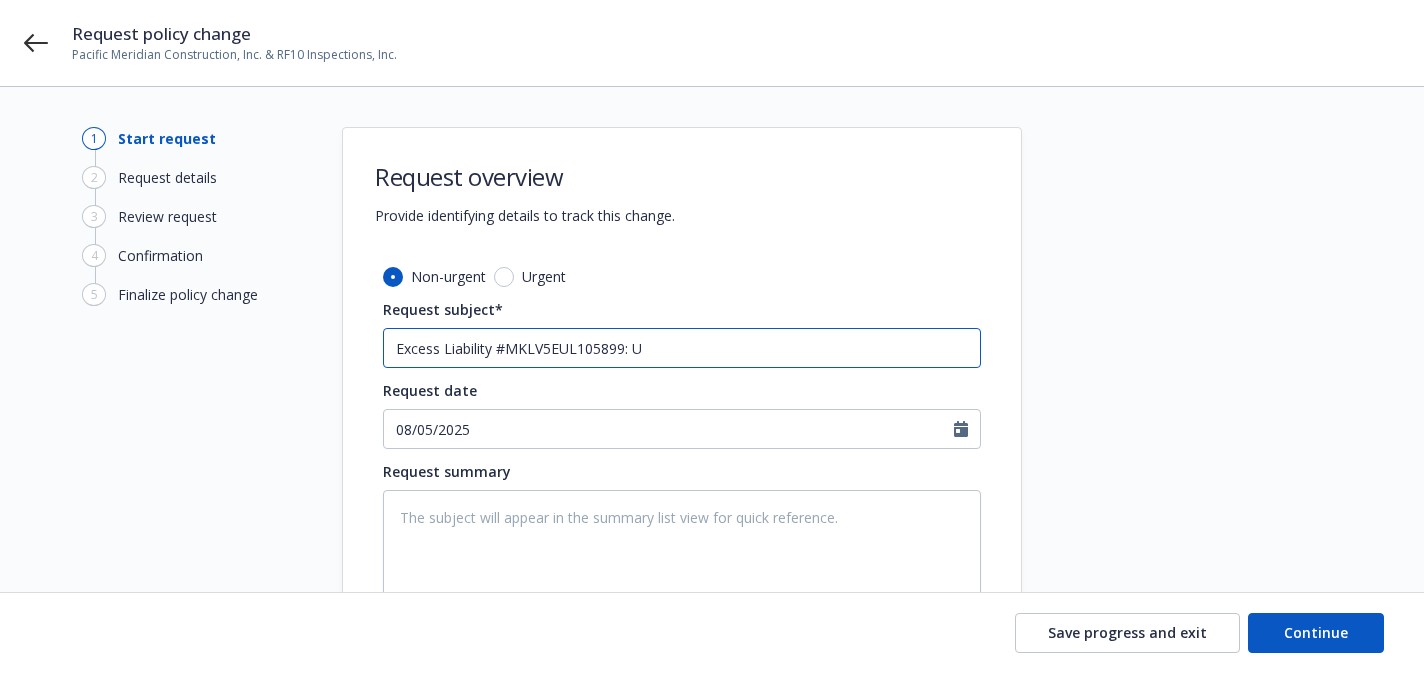 type on "x" 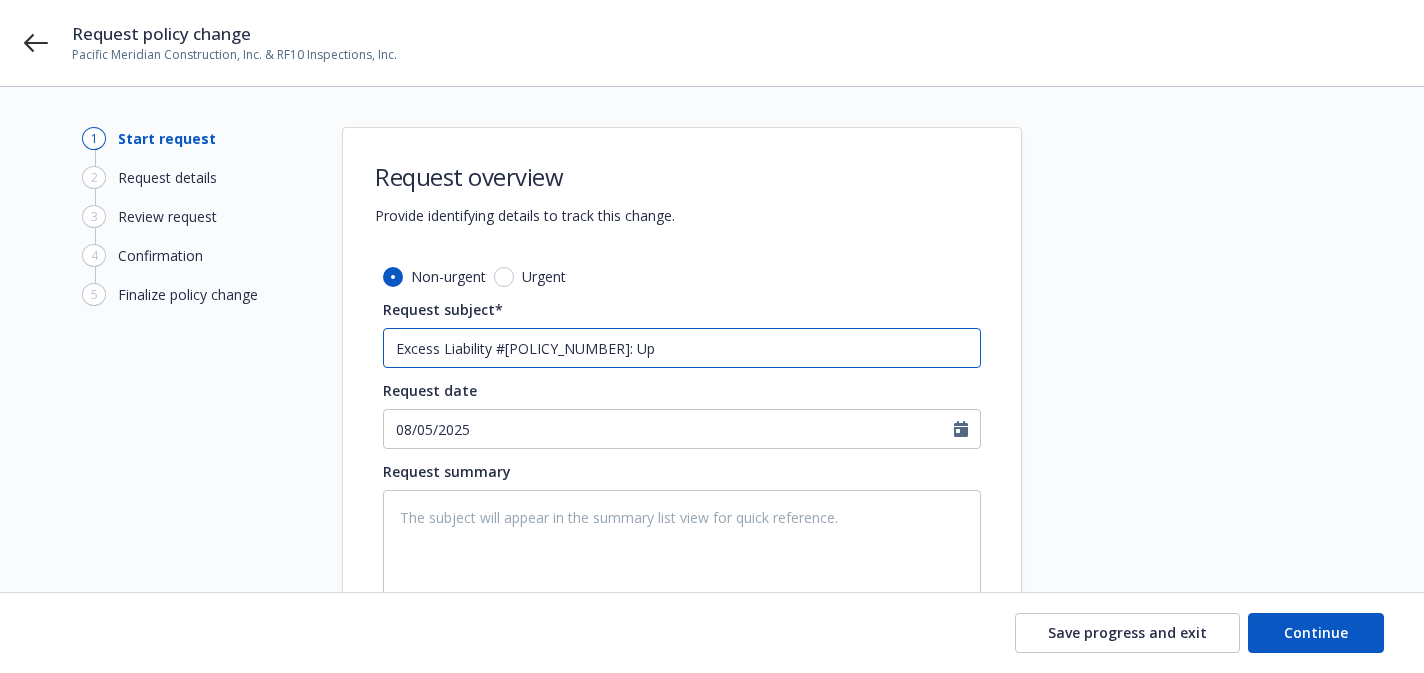 type on "x" 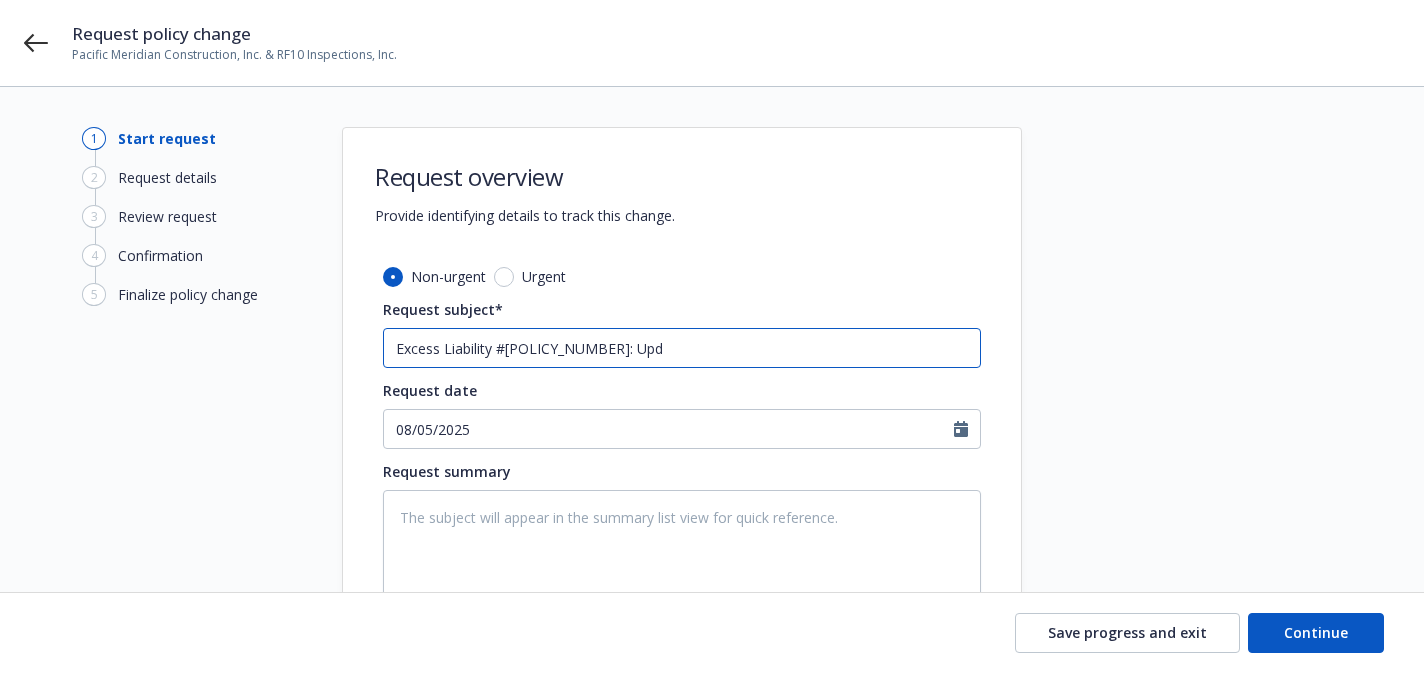 type on "x" 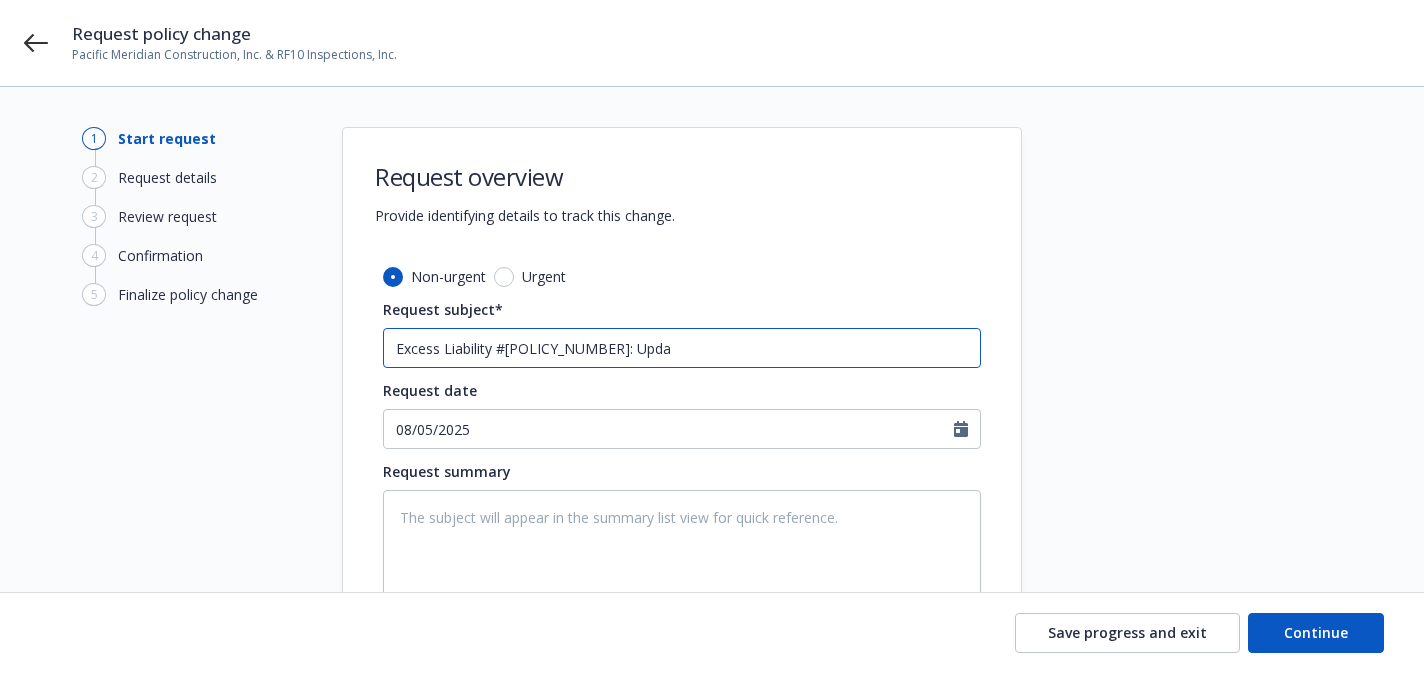 type on "x" 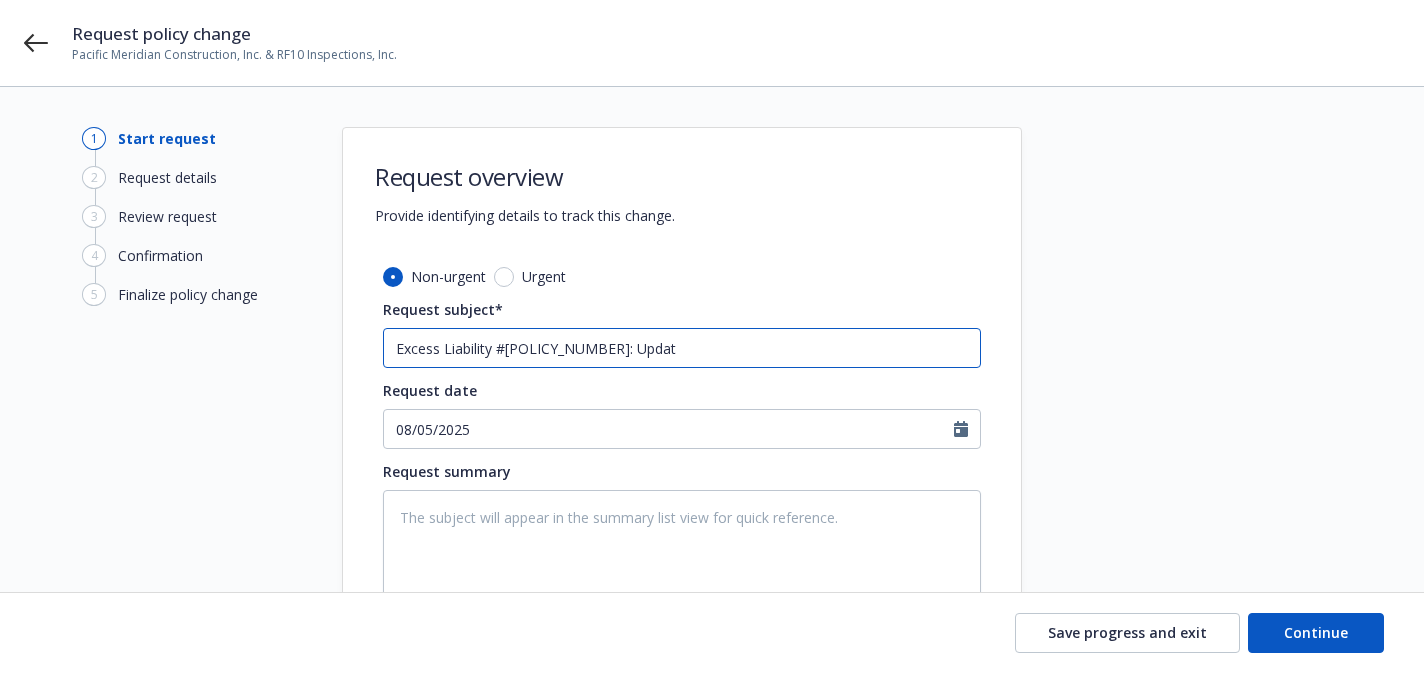type on "x" 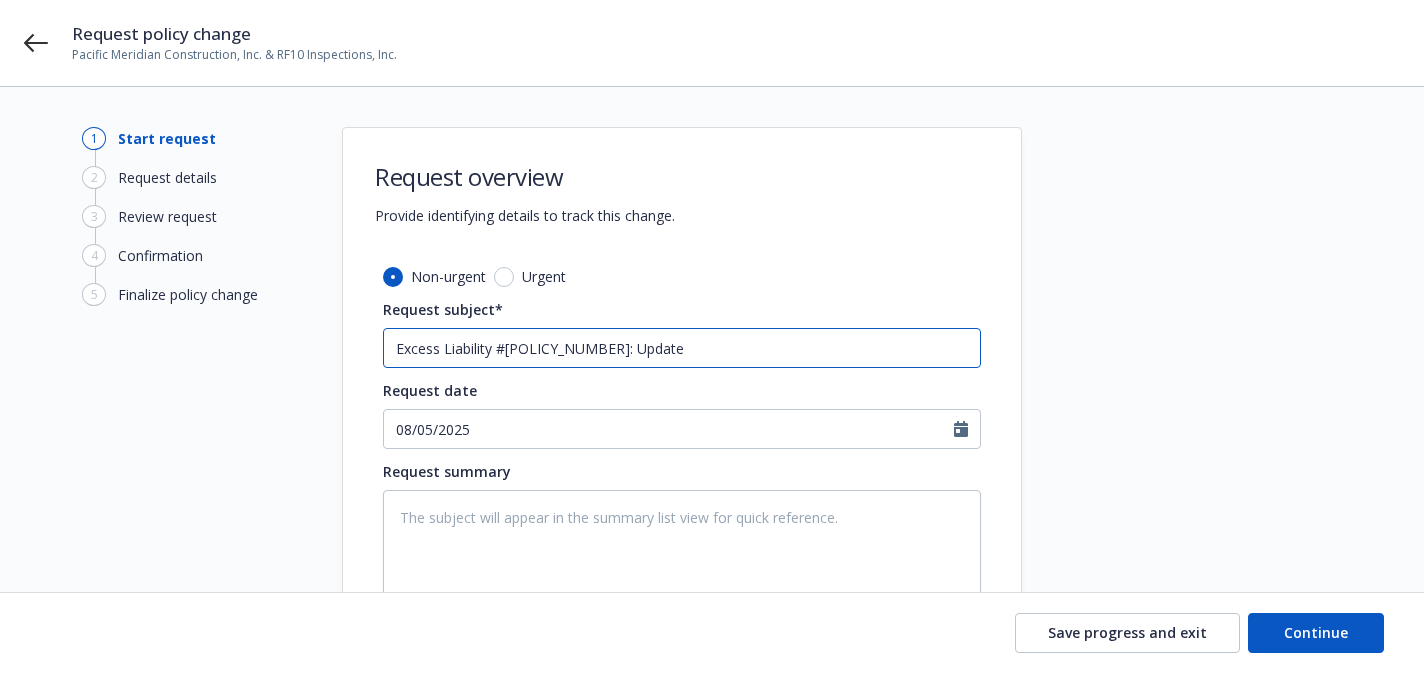 type on "x" 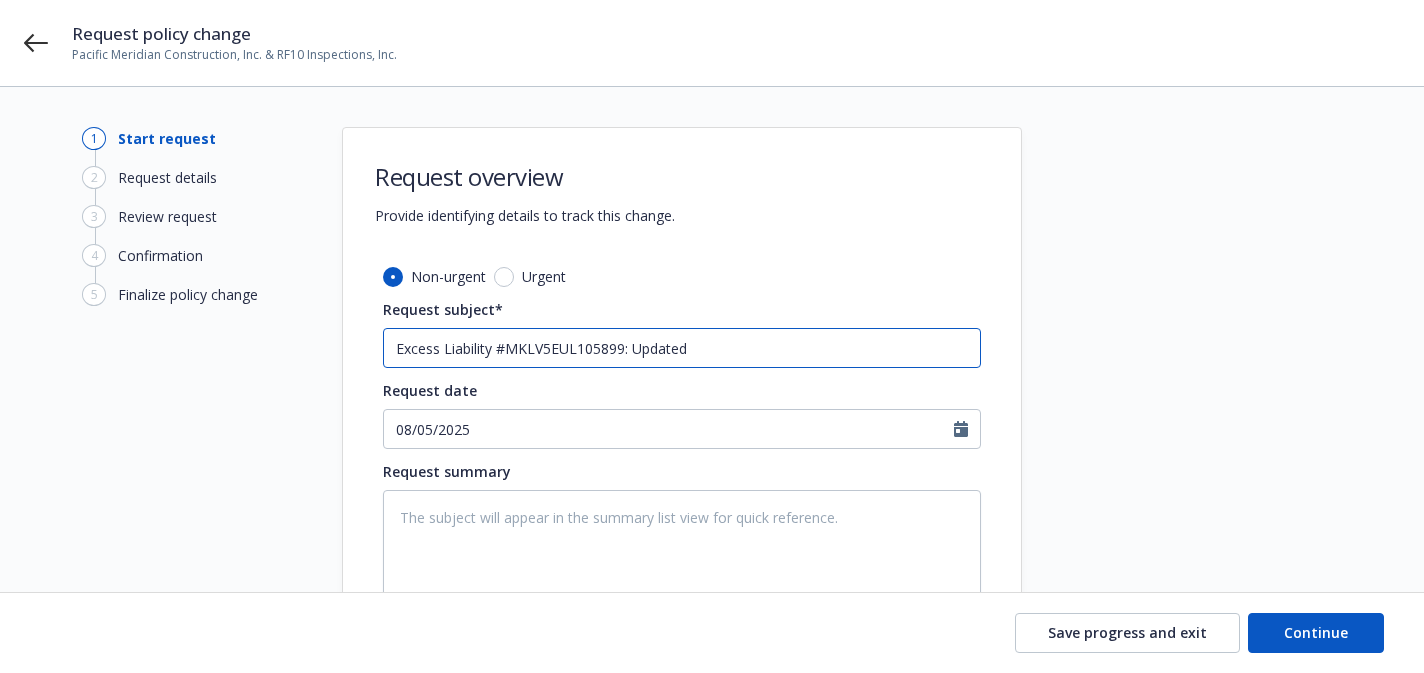 type on "Excess Liability #MKLV5EUL105899: Updated" 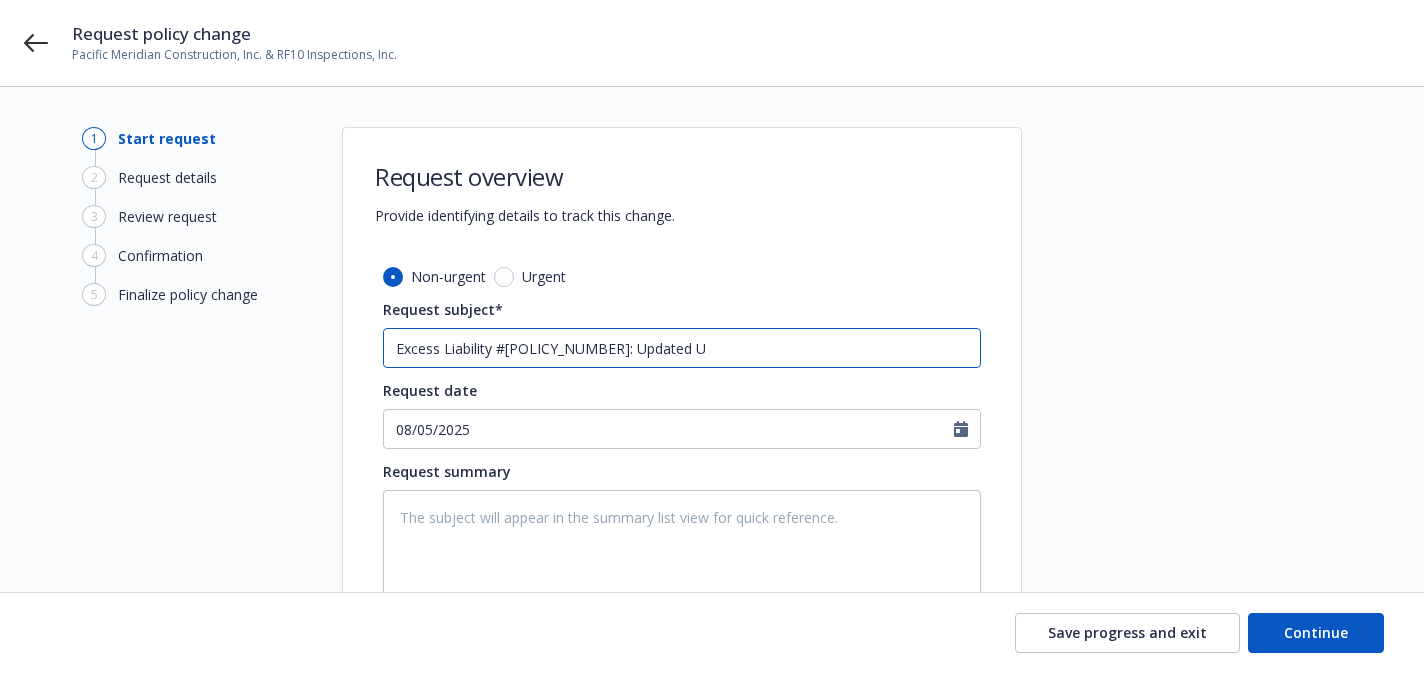 type on "x" 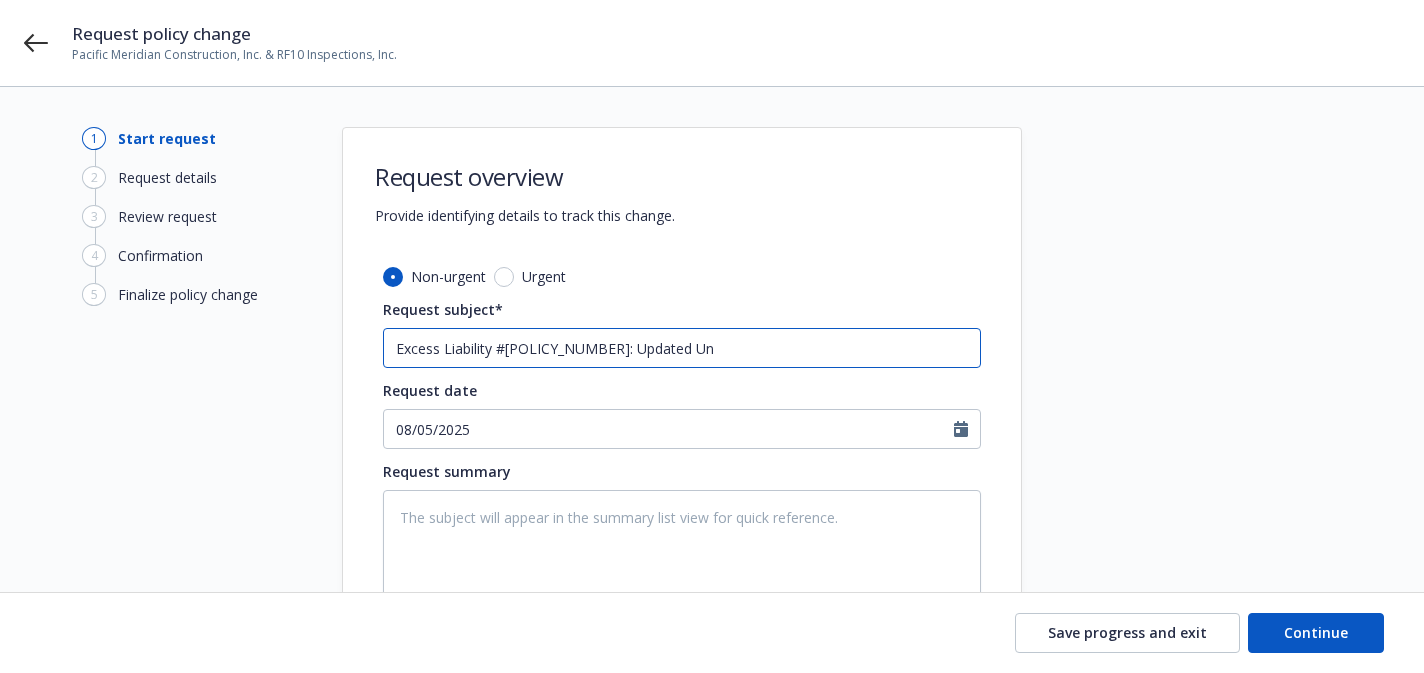 type on "x" 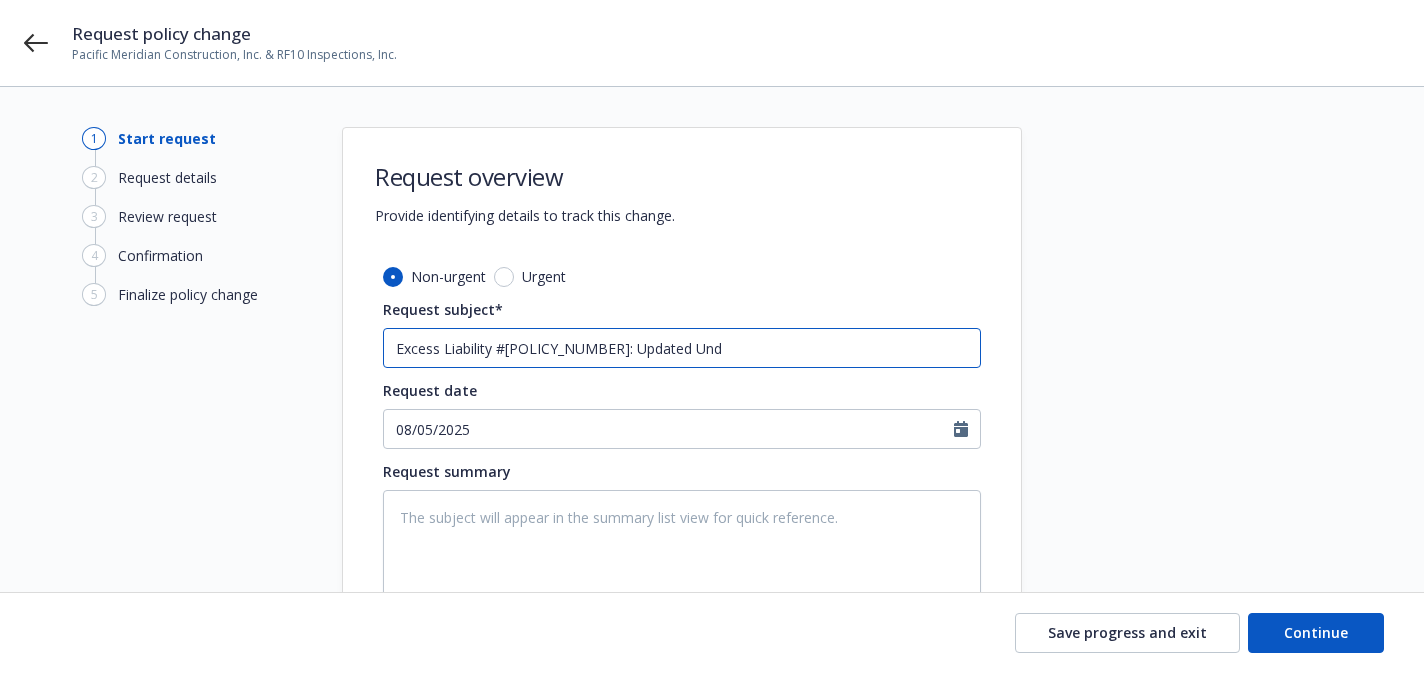 type on "x" 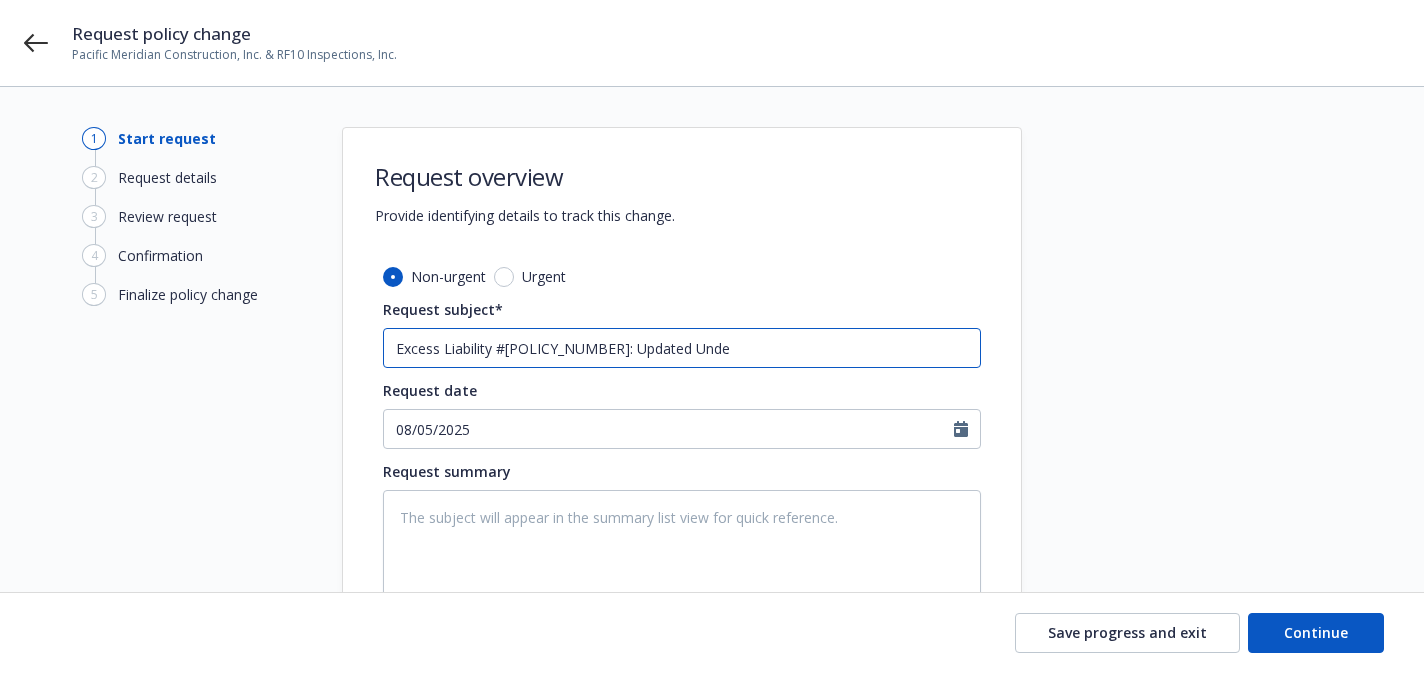 type on "x" 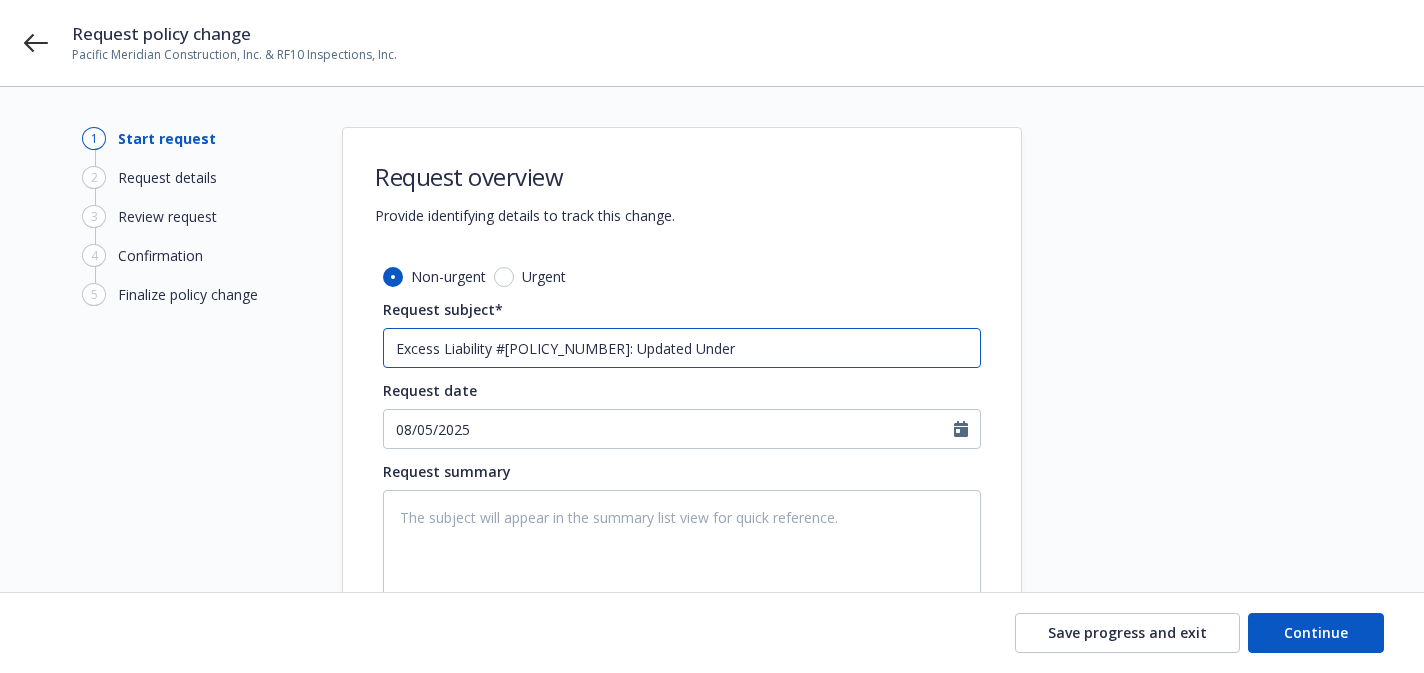 type on "x" 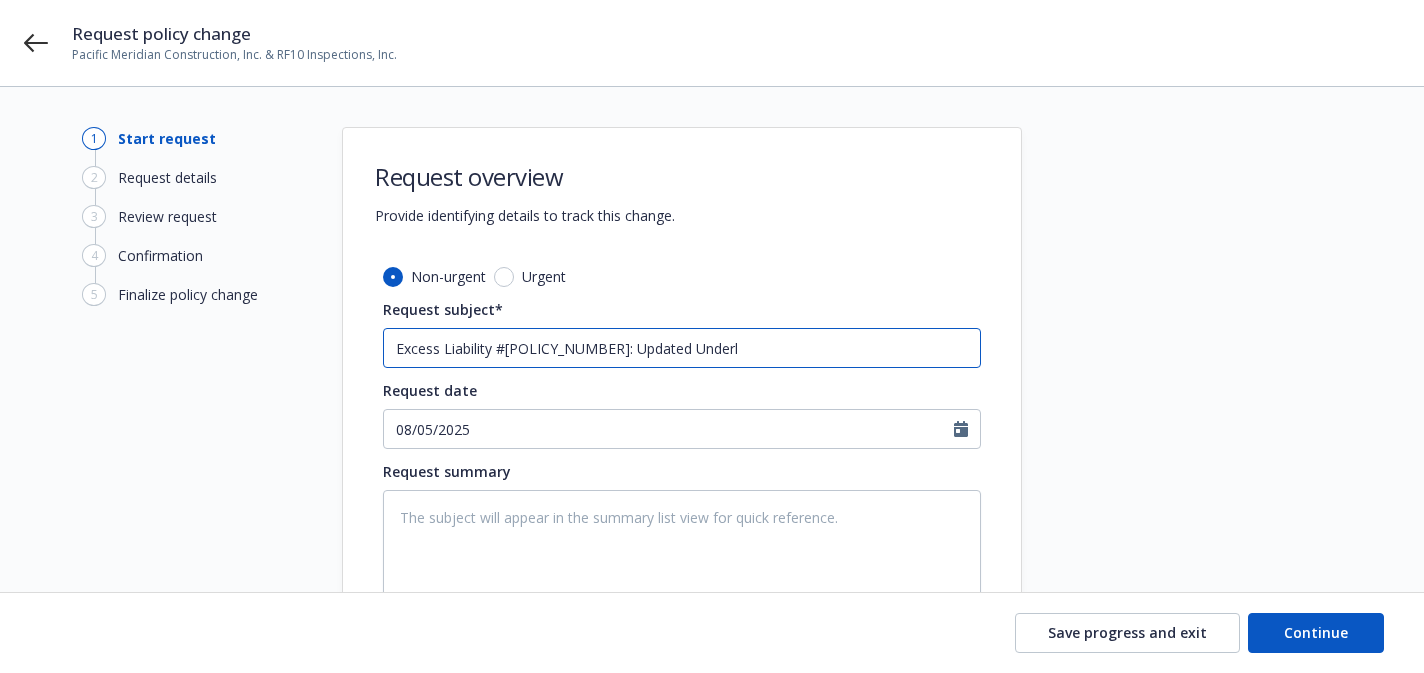 type on "x" 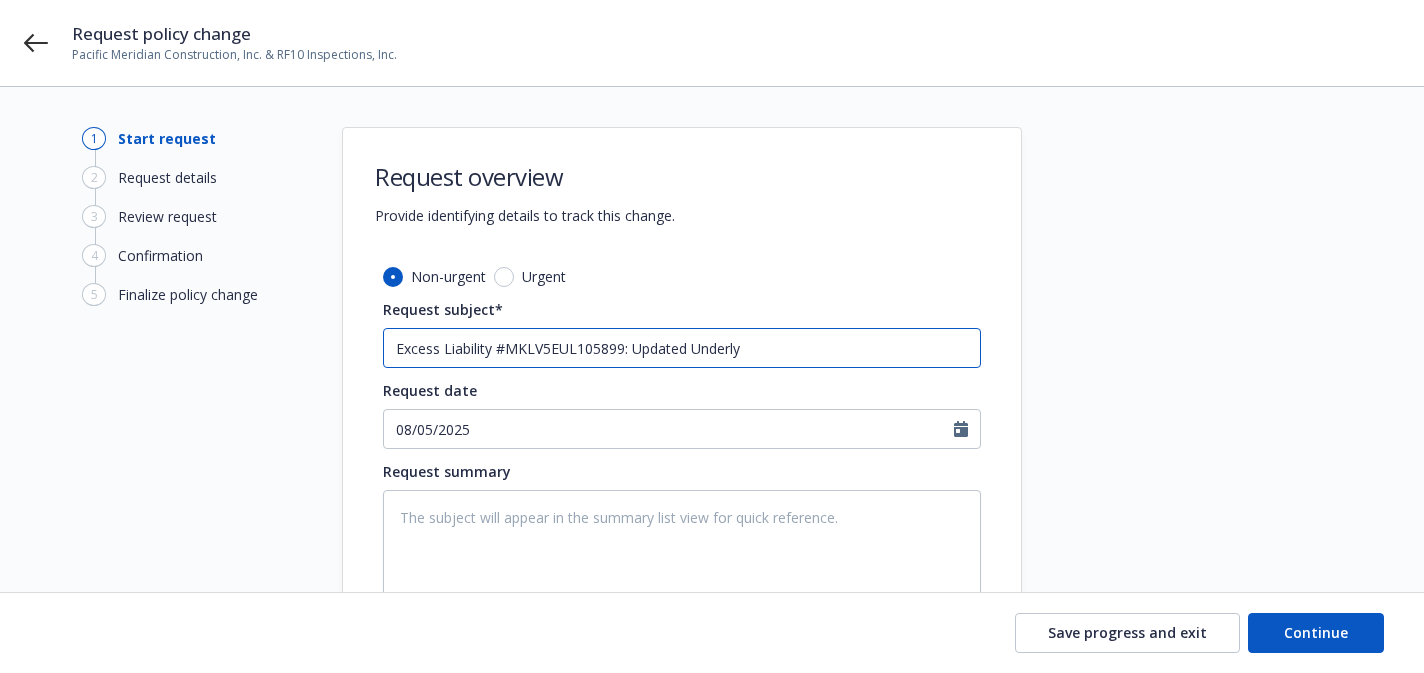 type on "Excess Liability #MKLV5EUL105899: Updated Underlyi" 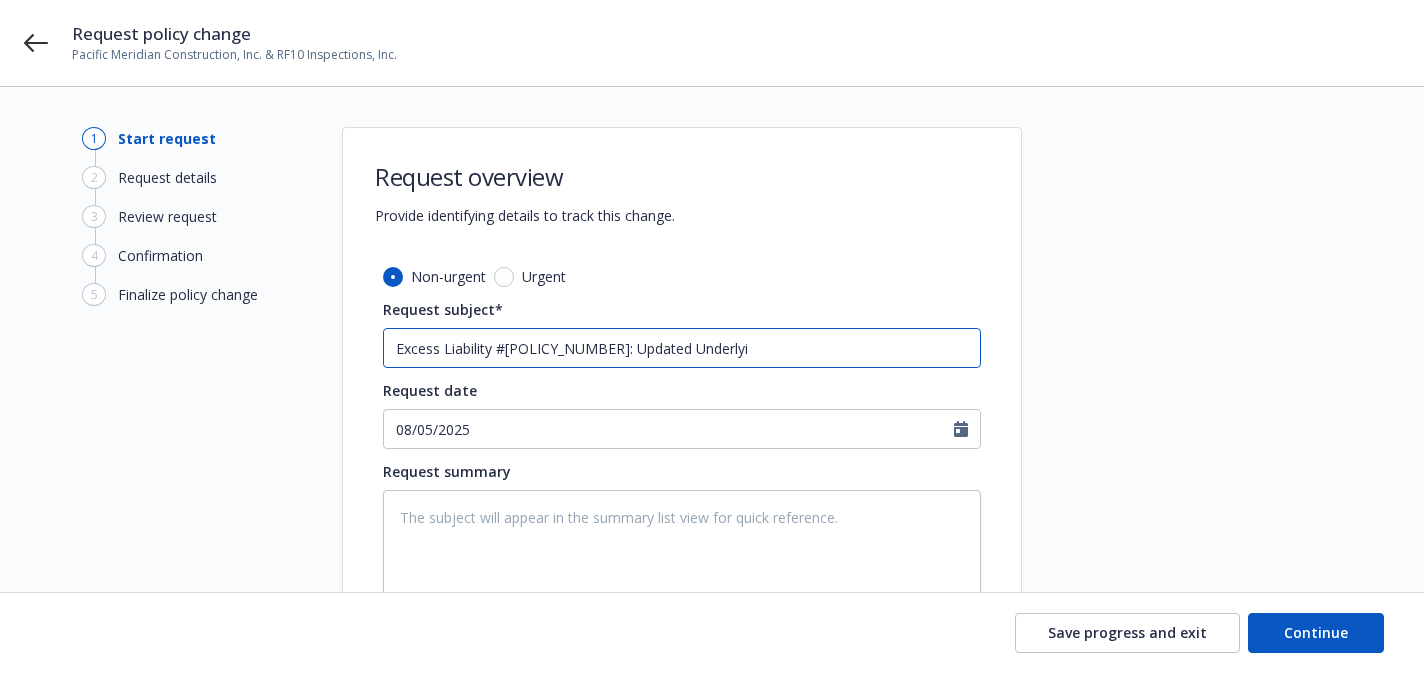 type on "x" 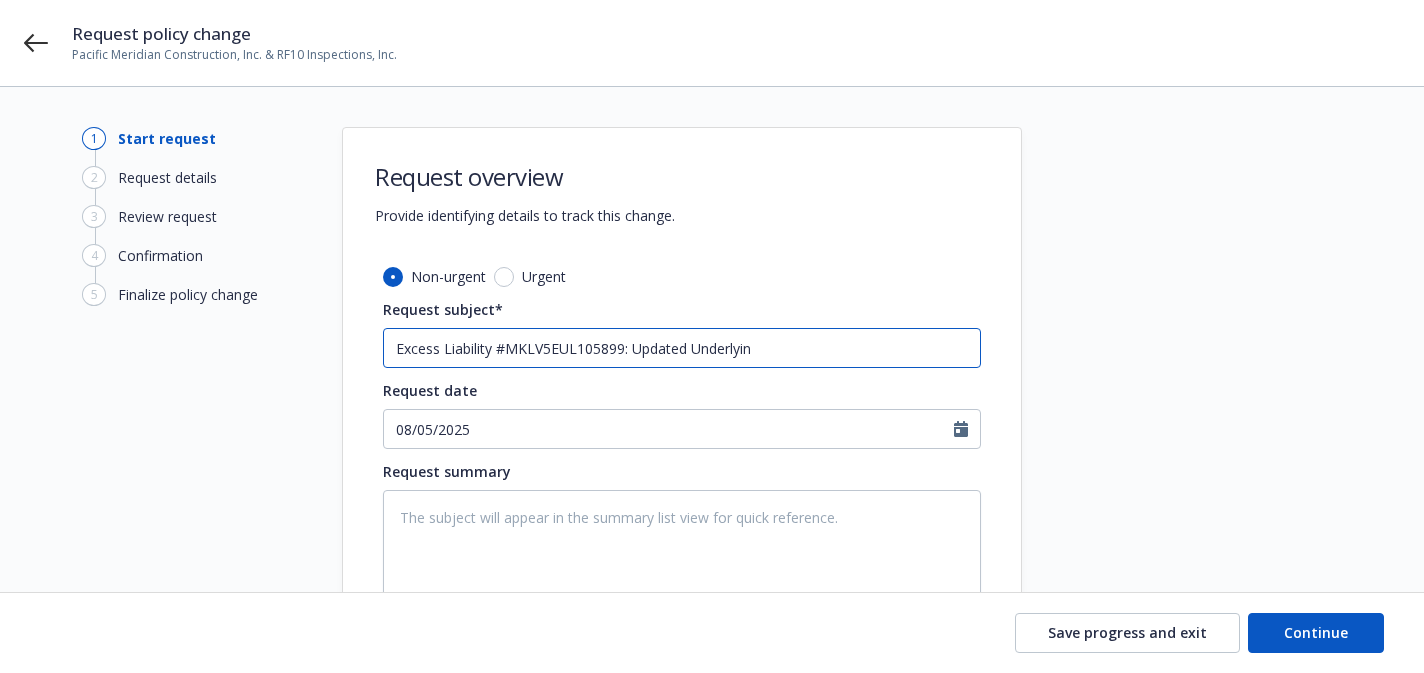 type on "x" 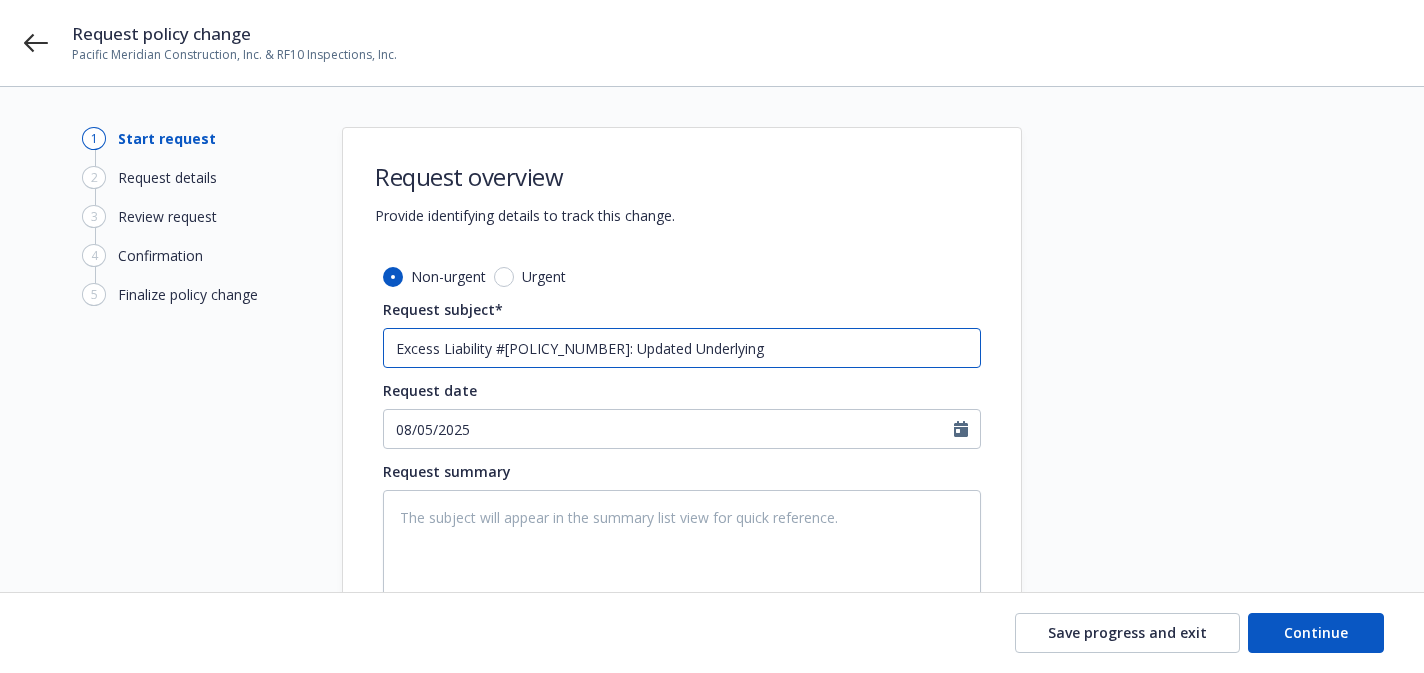 type on "x" 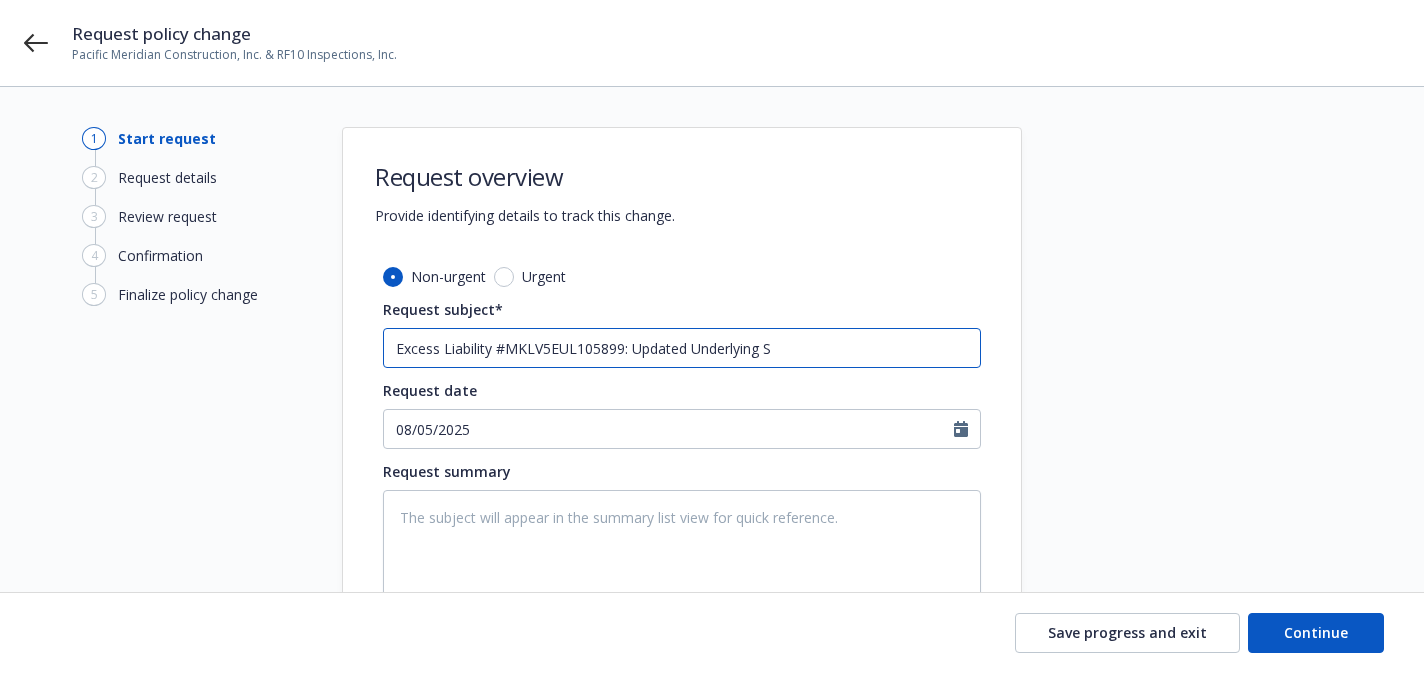 type on "x" 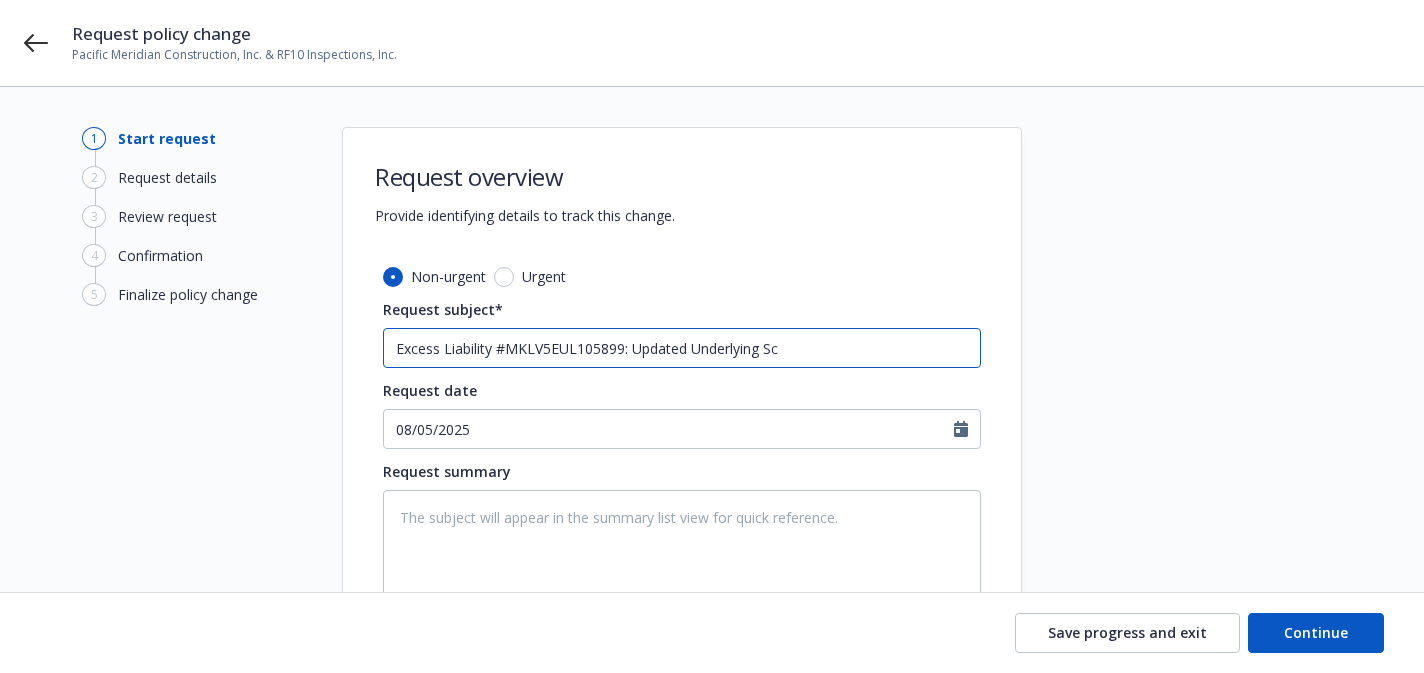 type on "x" 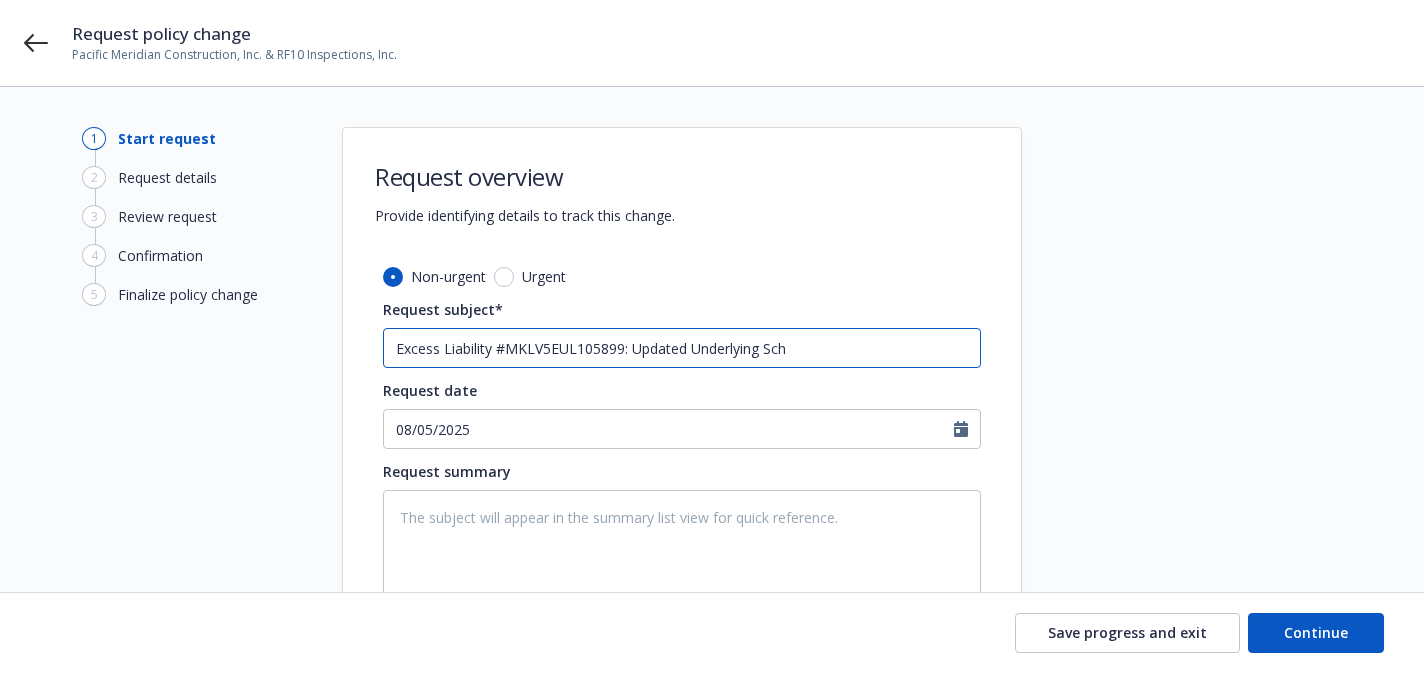 type on "x" 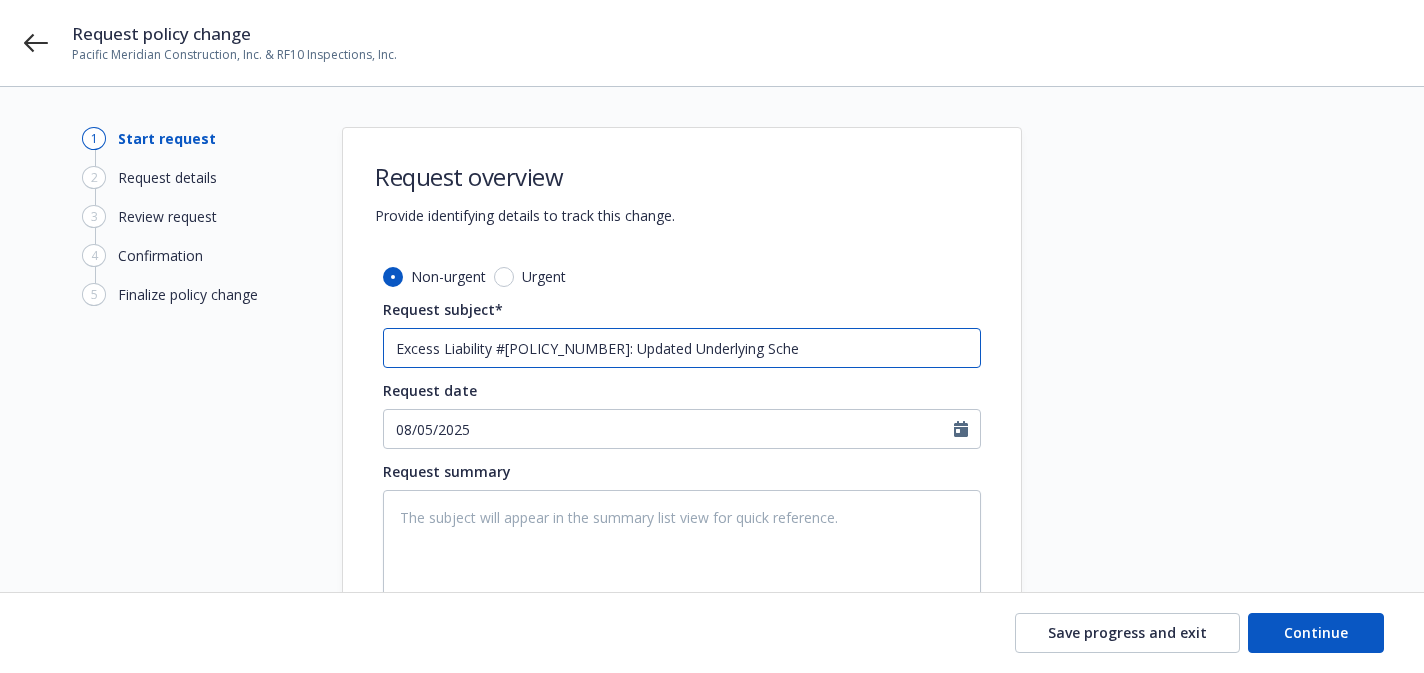 type on "x" 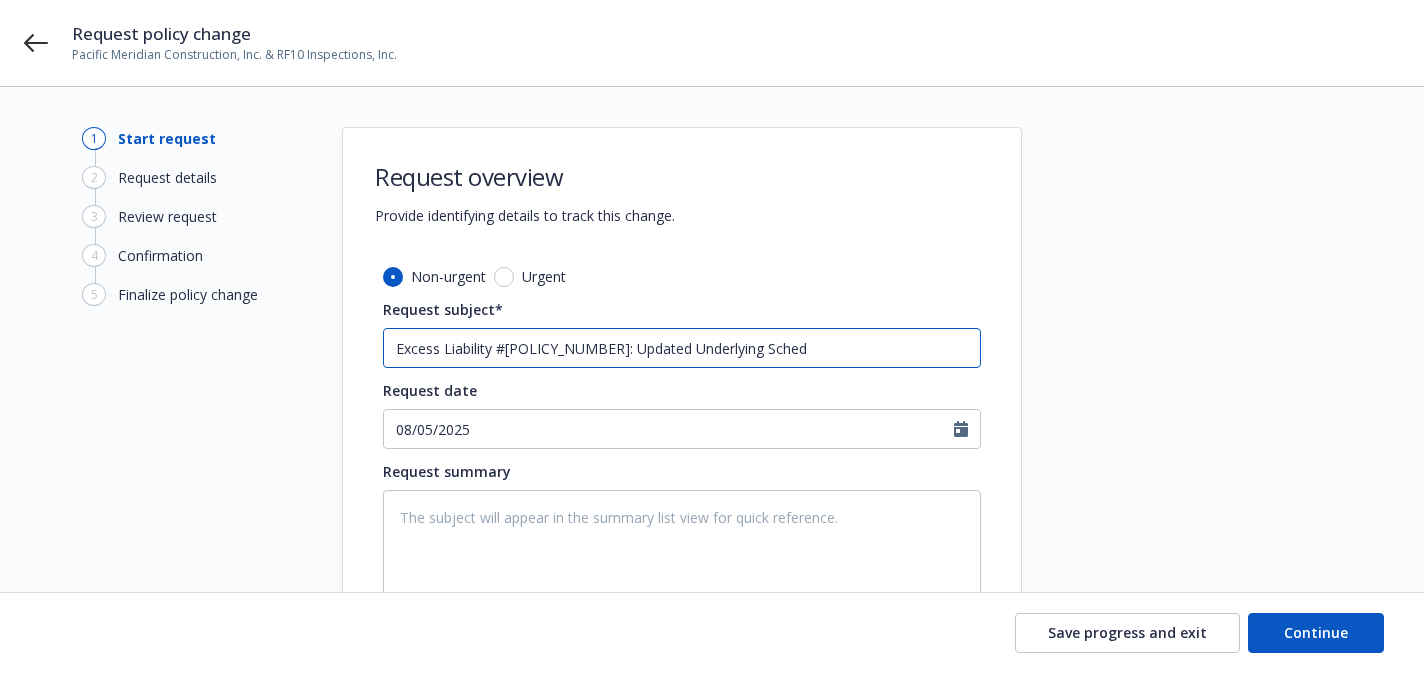type on "x" 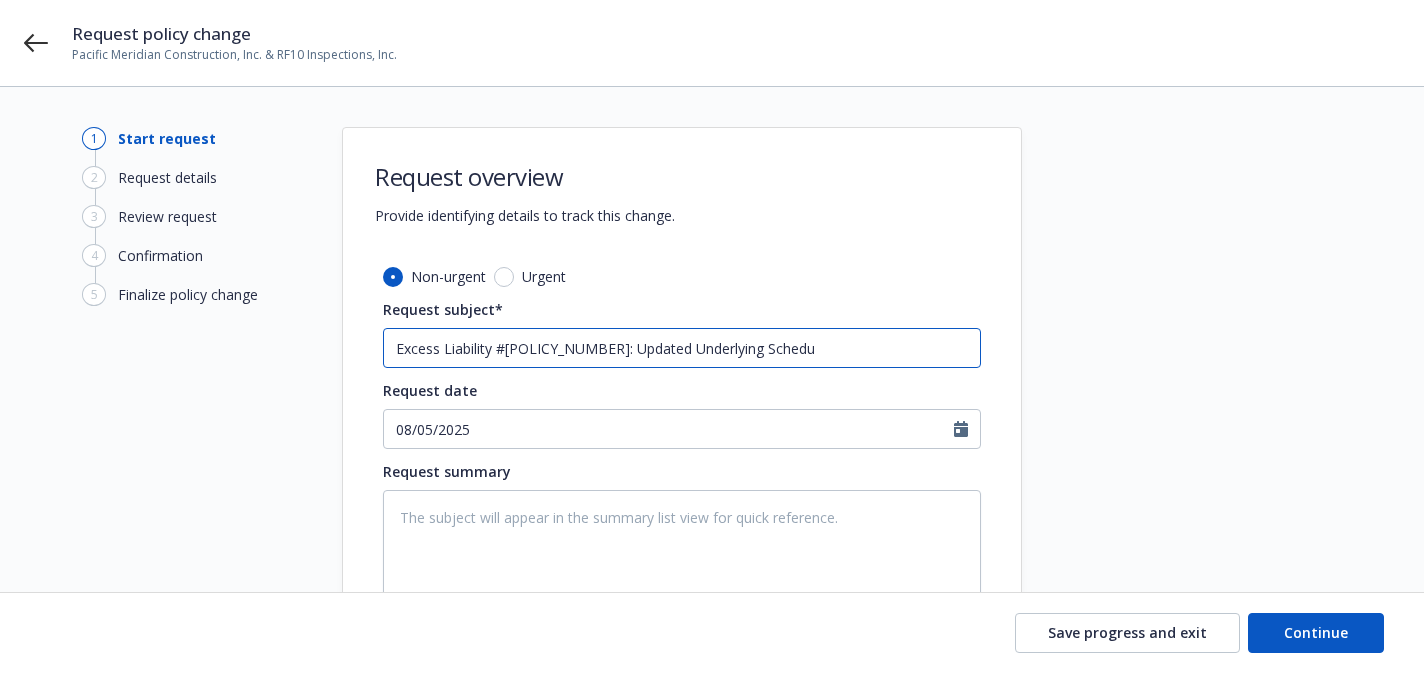 type on "x" 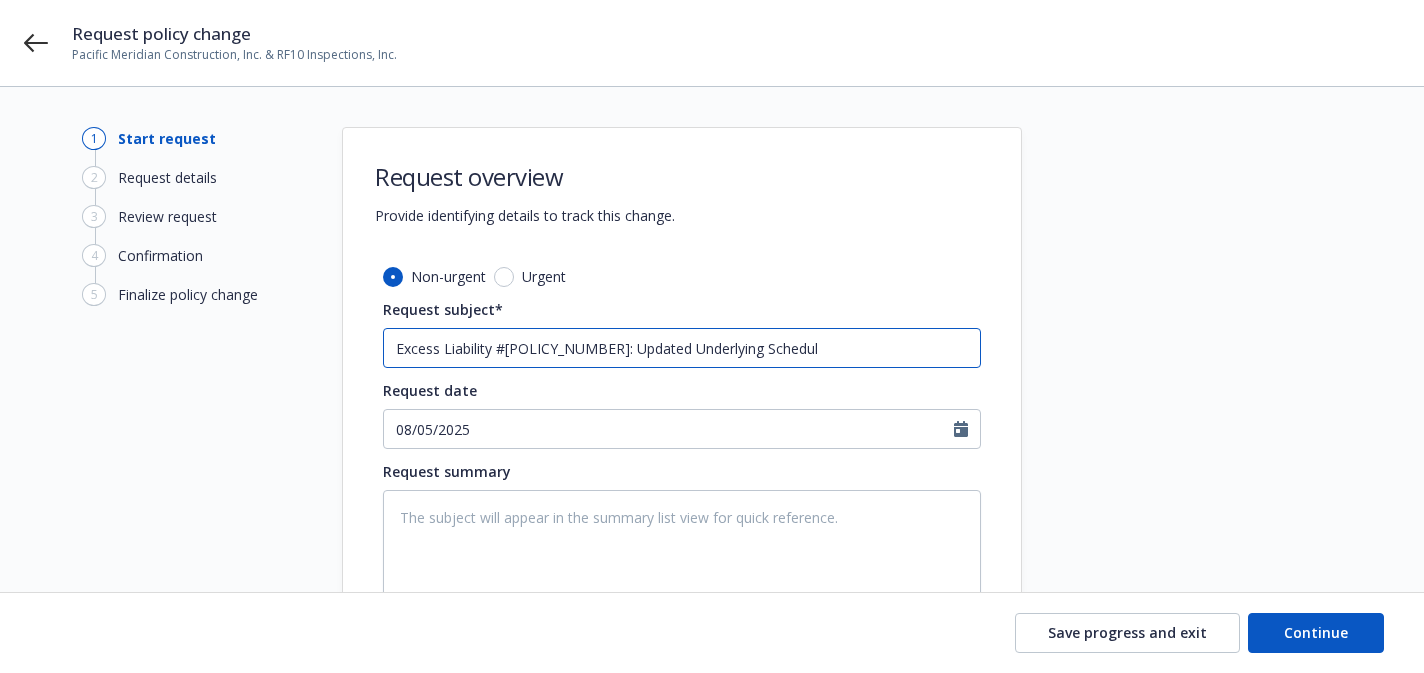 type on "Excess Liability #MKLV5EUL105899: Updated Underlying Schedule" 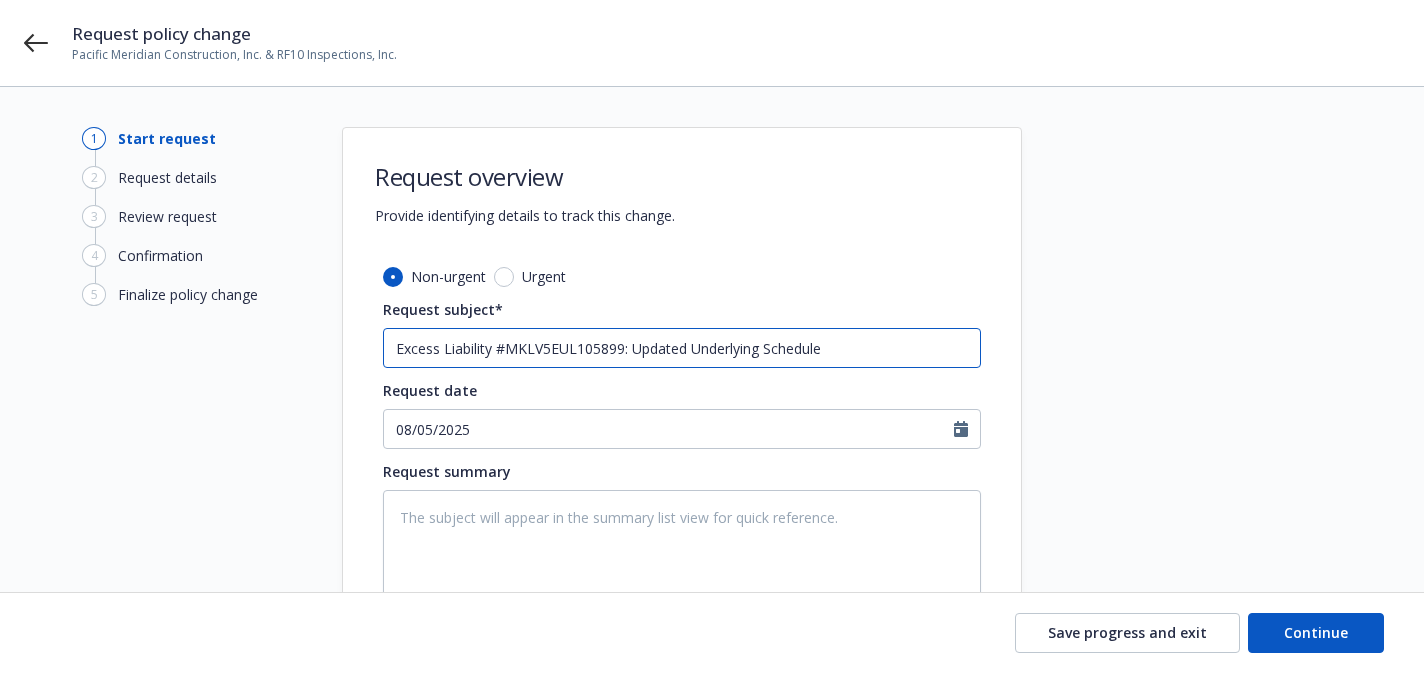 type on "x" 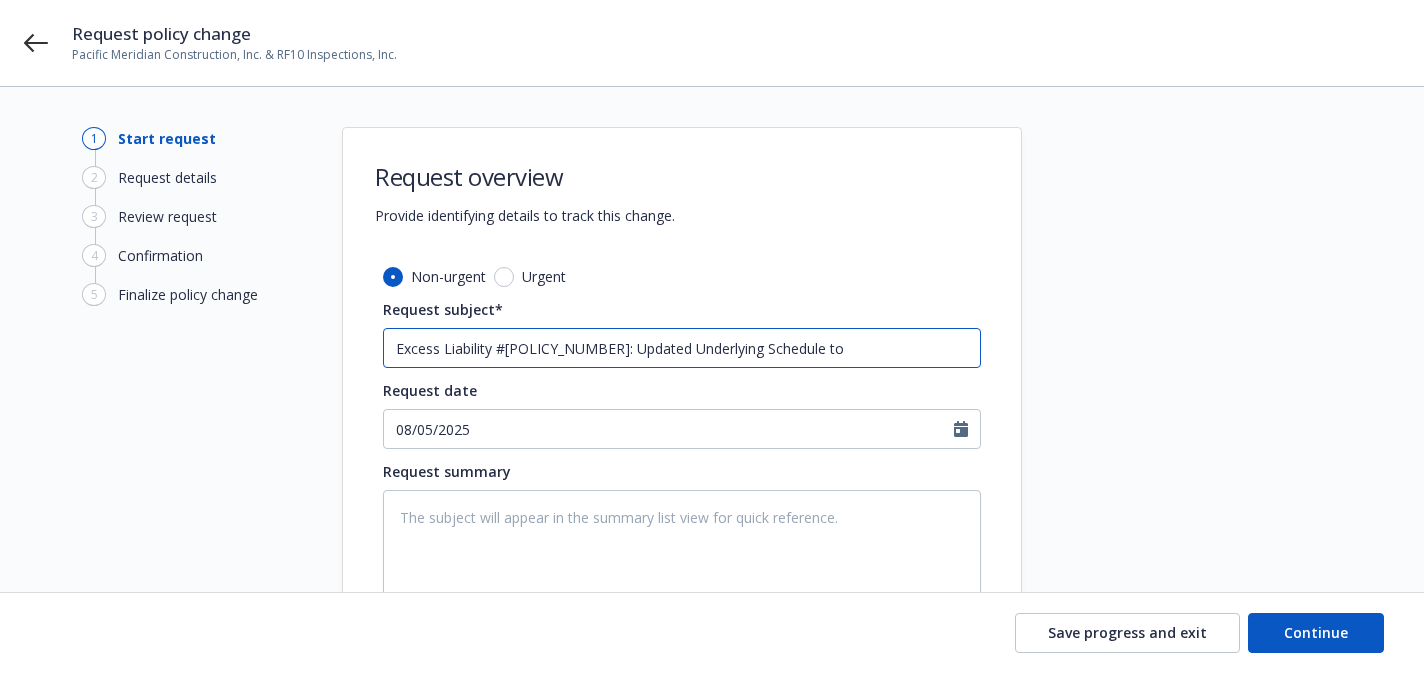 type on "x" 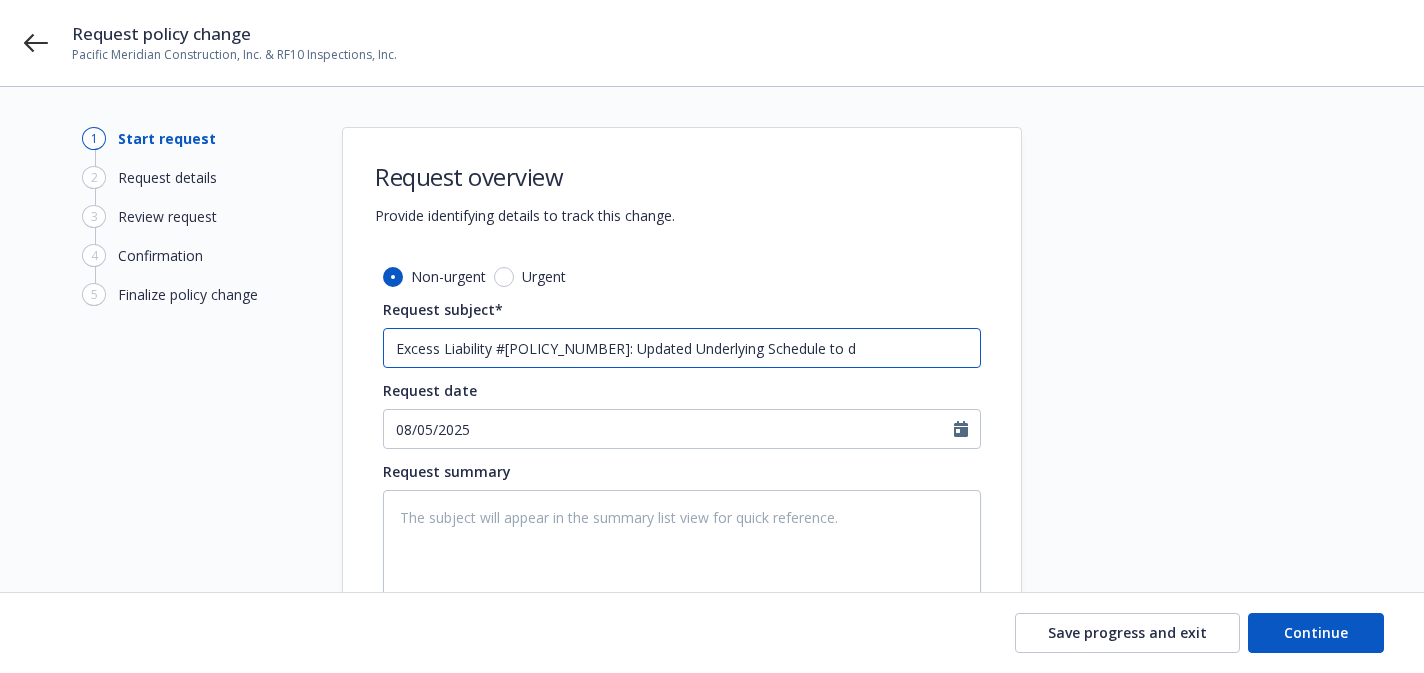 type on "x" 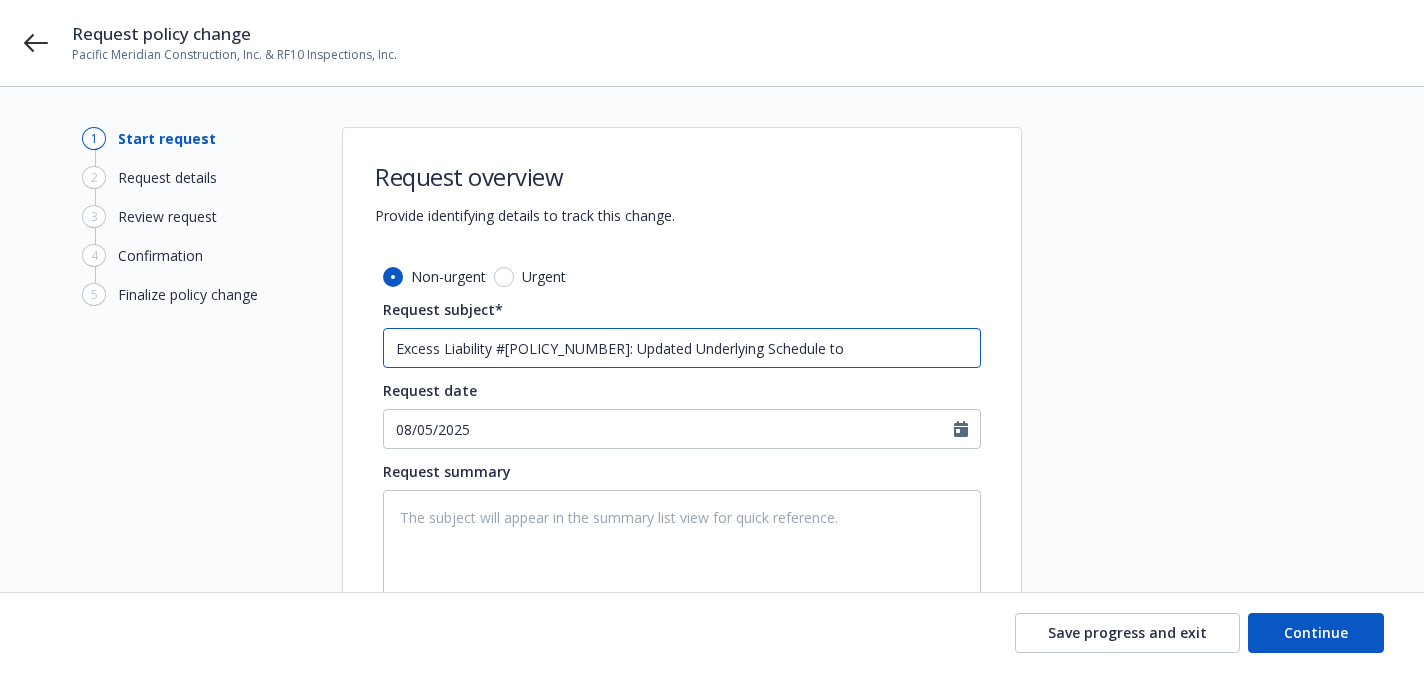 type on "x" 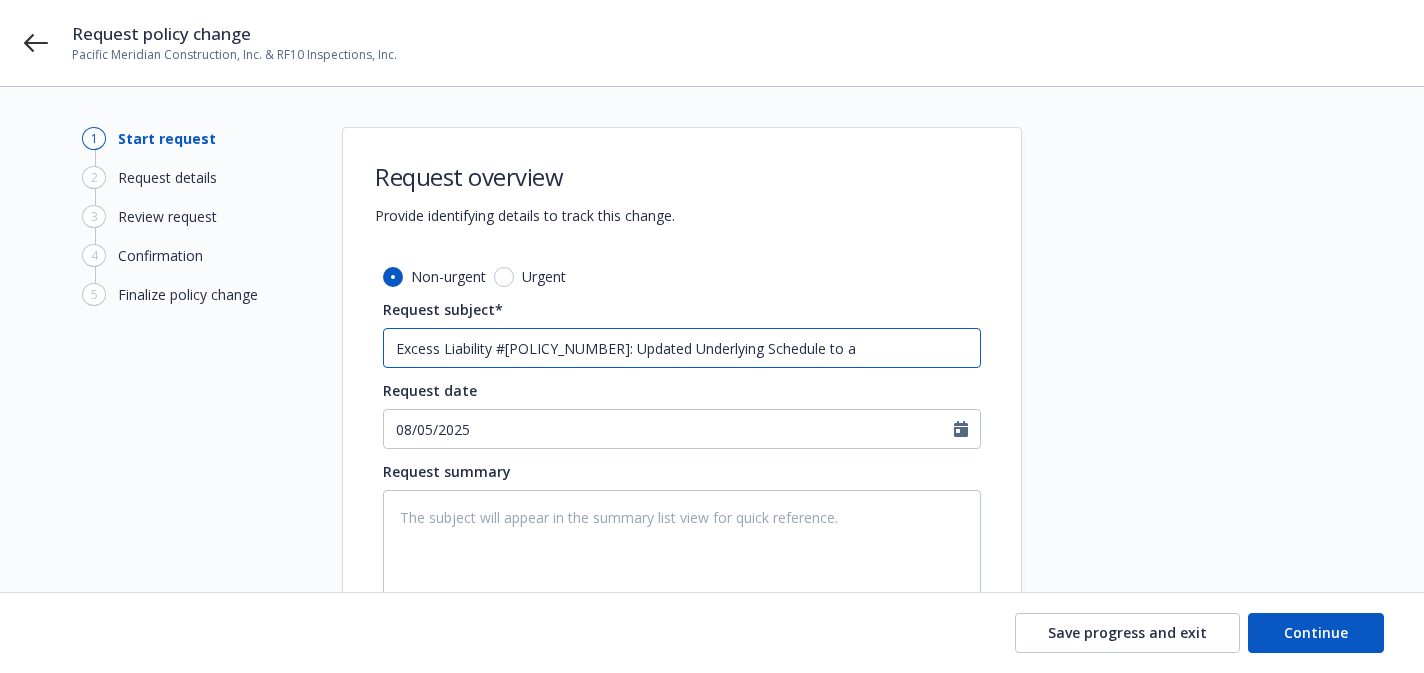 type on "x" 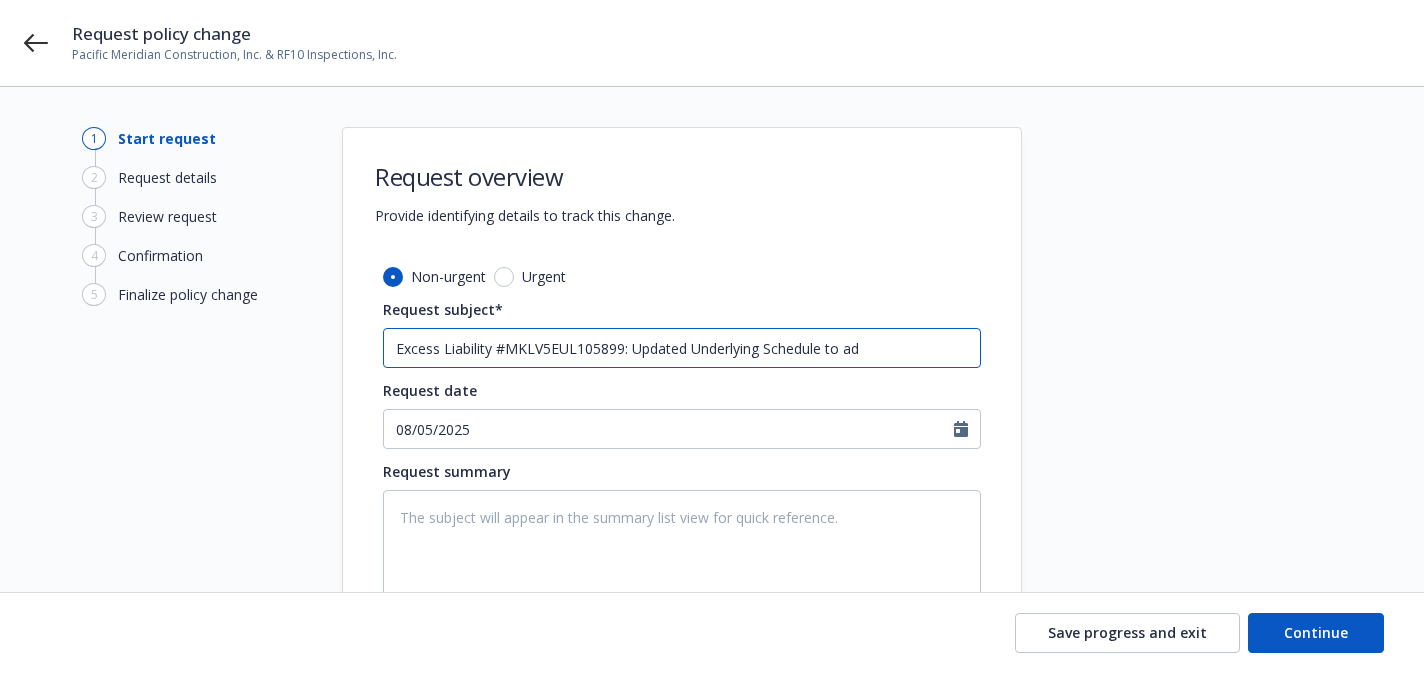 type on "x" 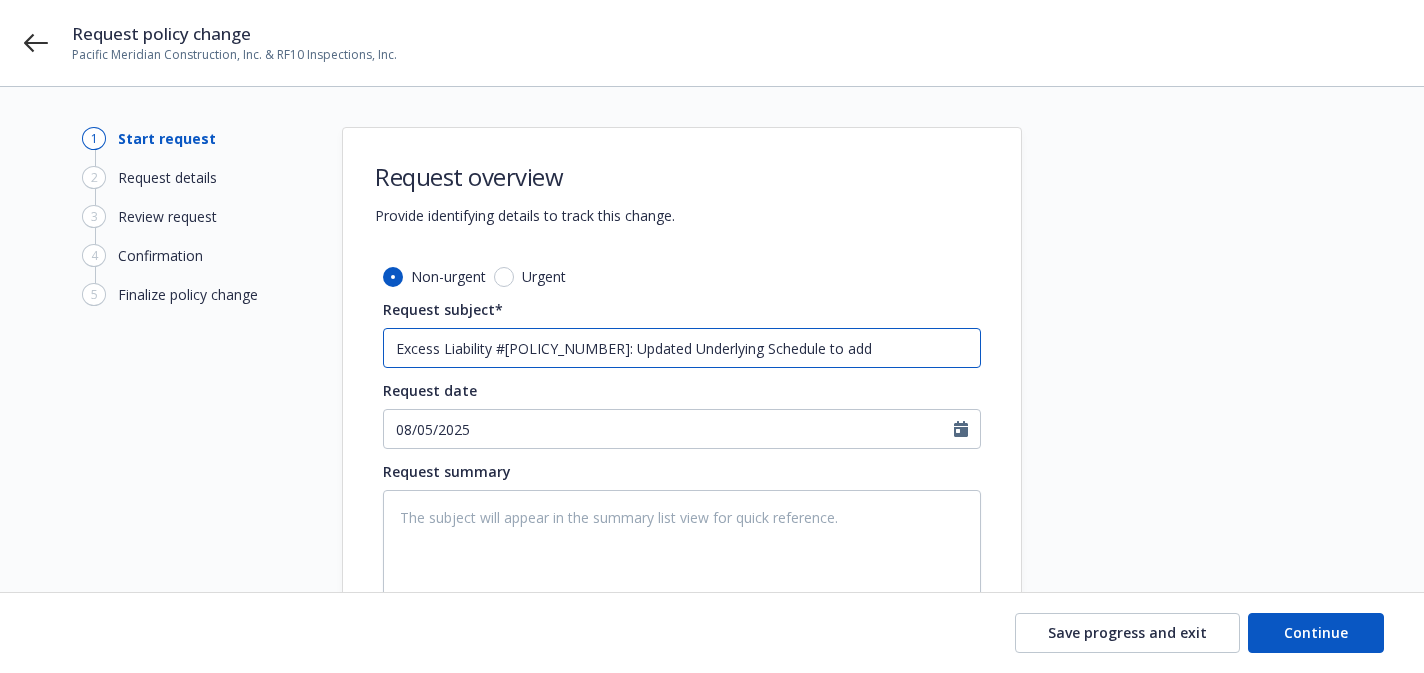 type on "x" 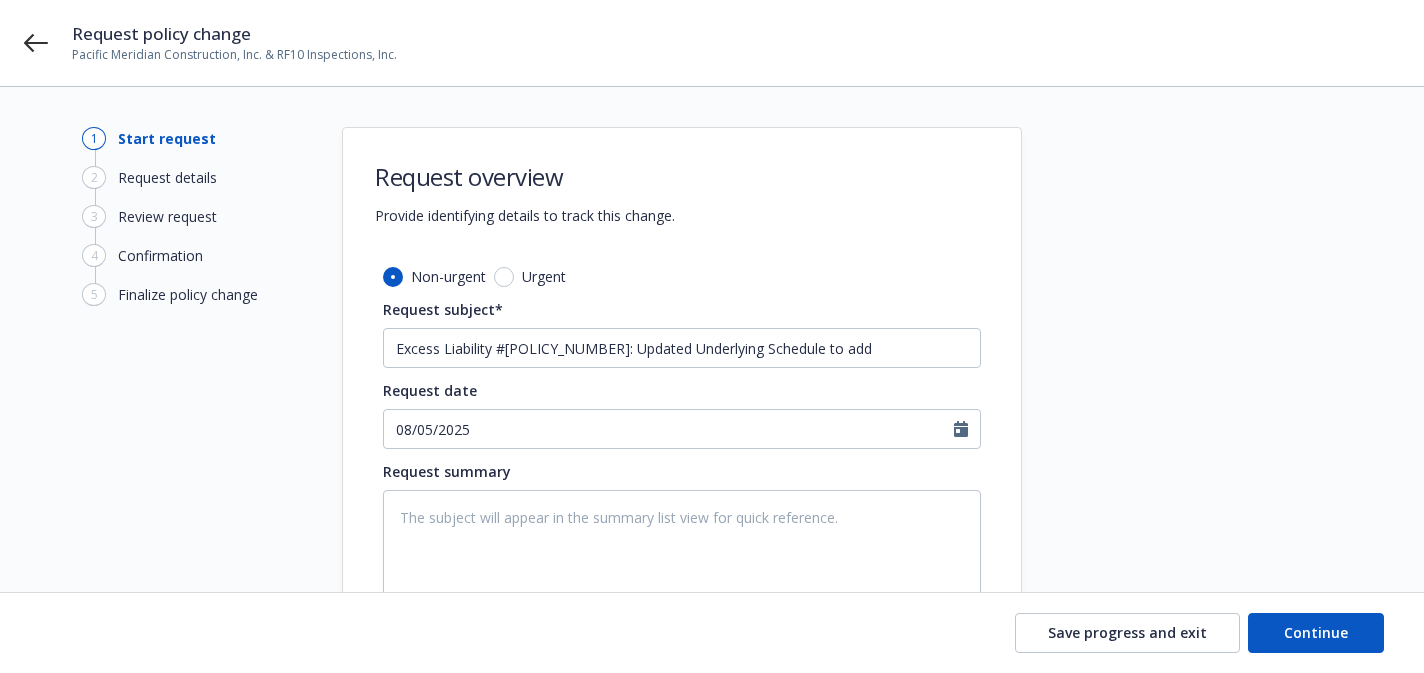 drag, startPoint x: 38, startPoint y: 29, endPoint x: 312, endPoint y: 6, distance: 274.96362 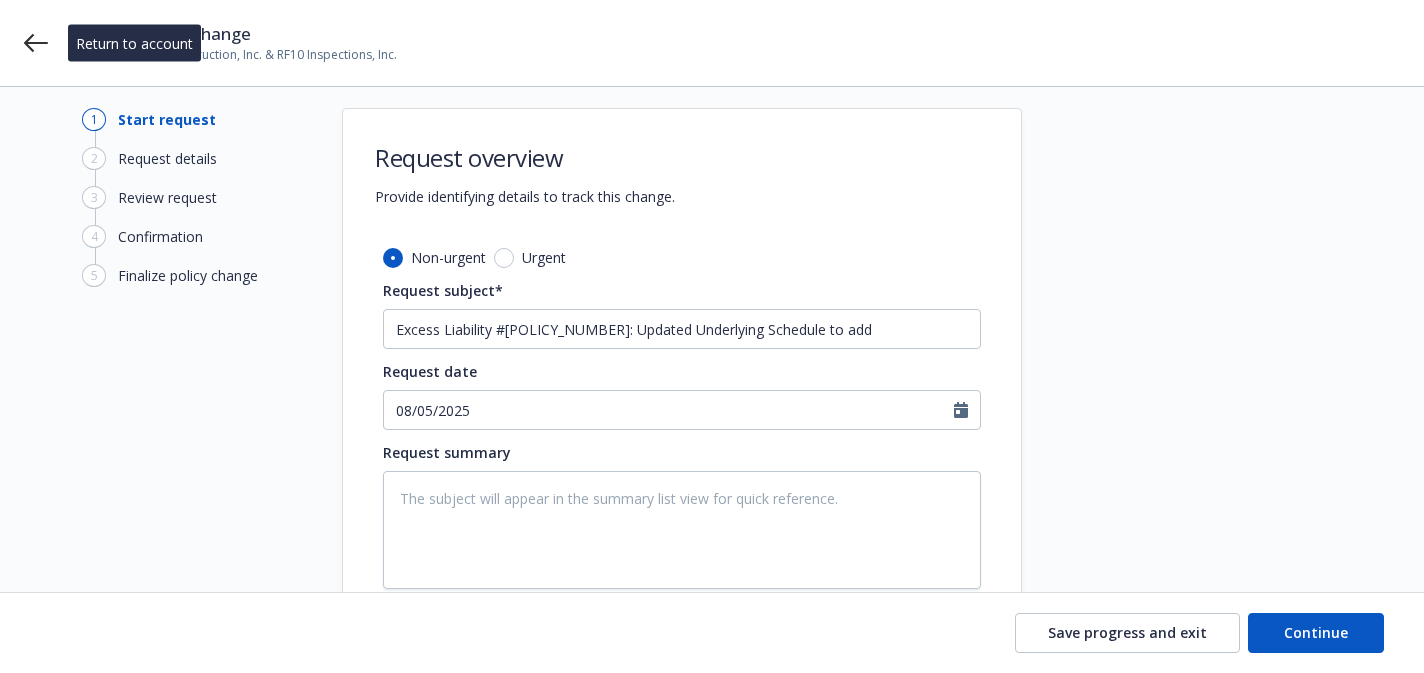 scroll, scrollTop: 20, scrollLeft: 0, axis: vertical 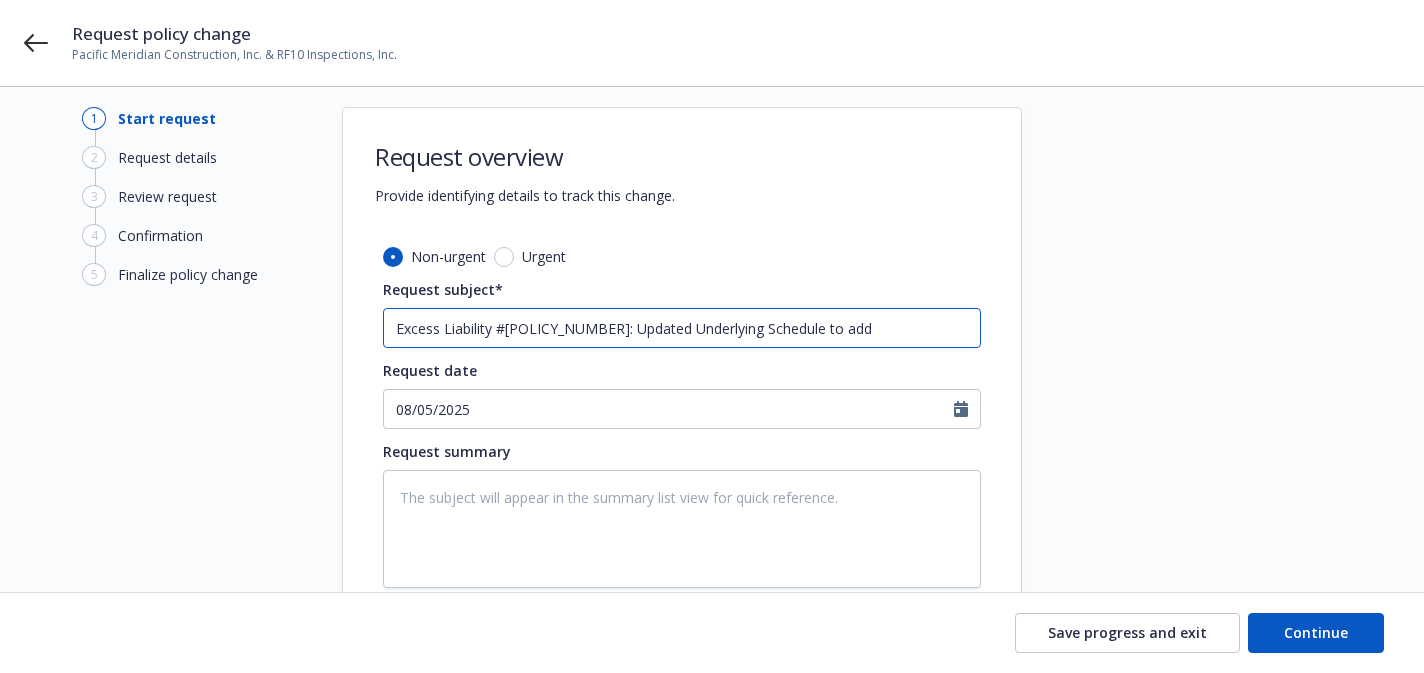 click on "Excess Liability #MKLV5EUL105899: Updated Underlying Schedule to add" at bounding box center [682, 328] 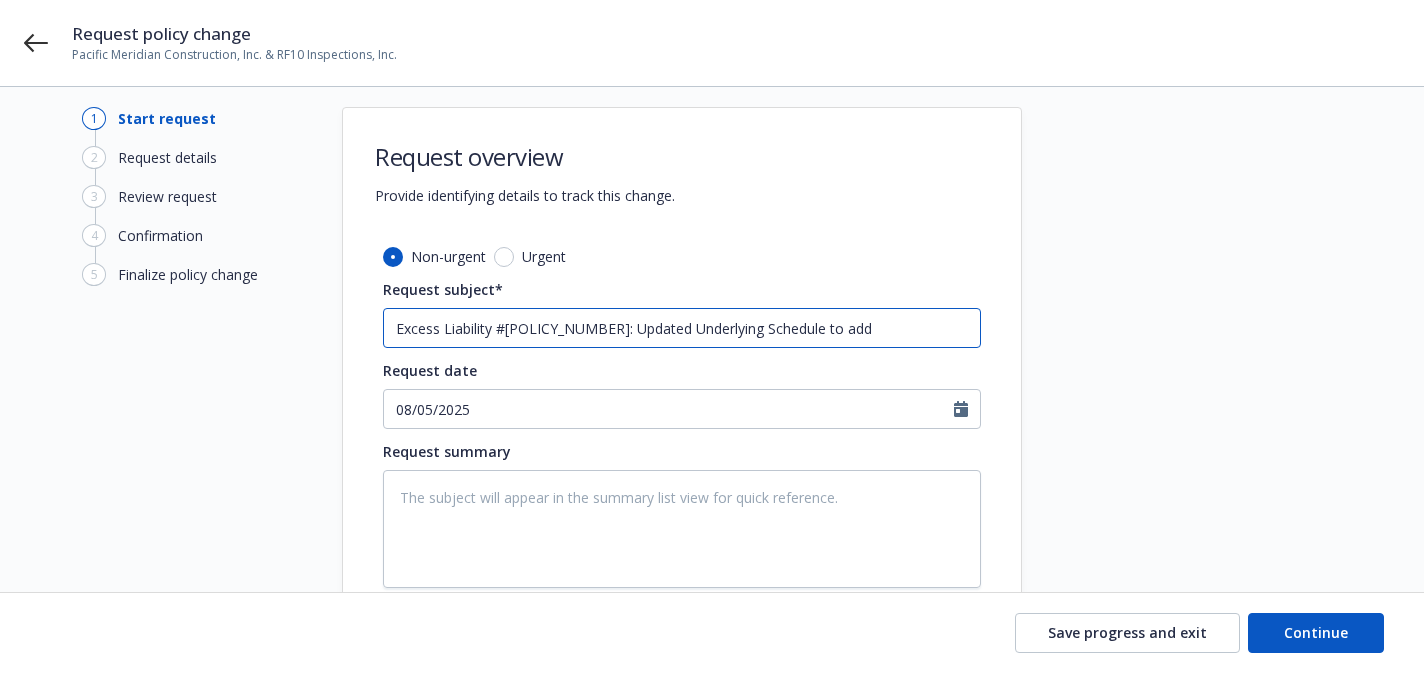 type on "x" 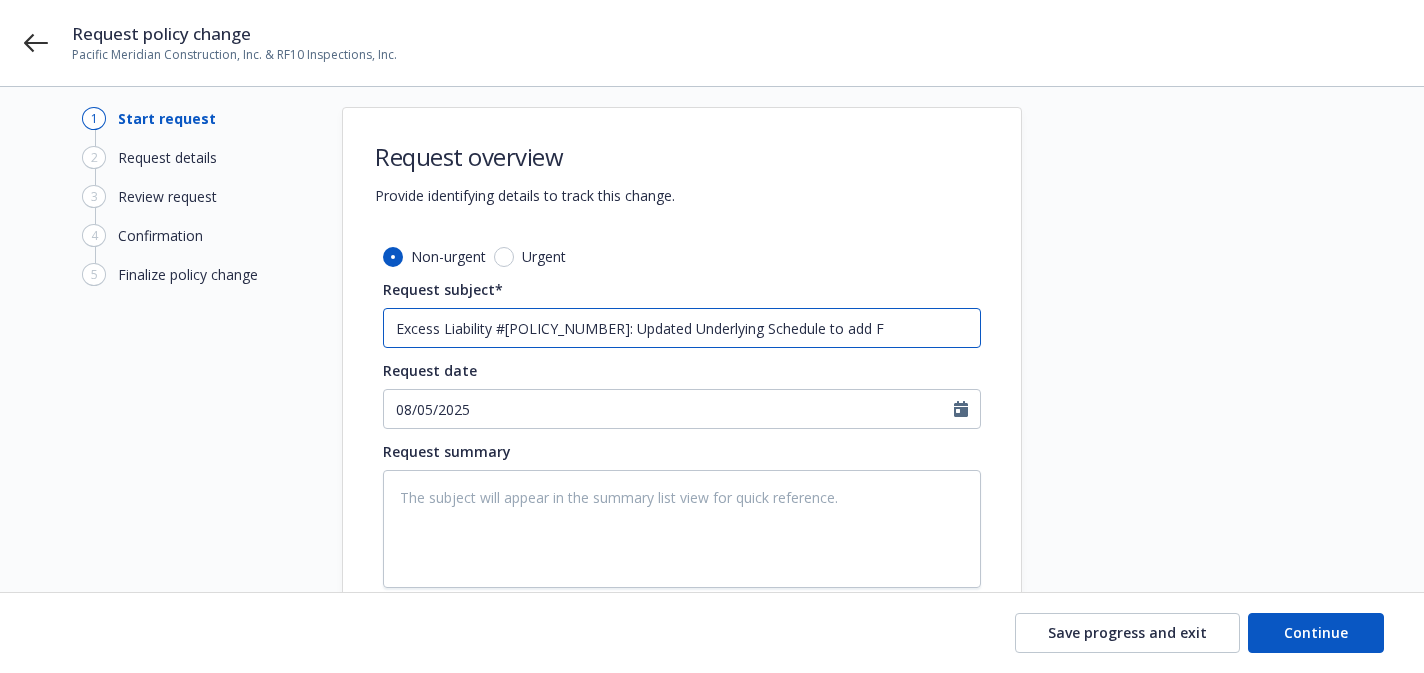 type on "x" 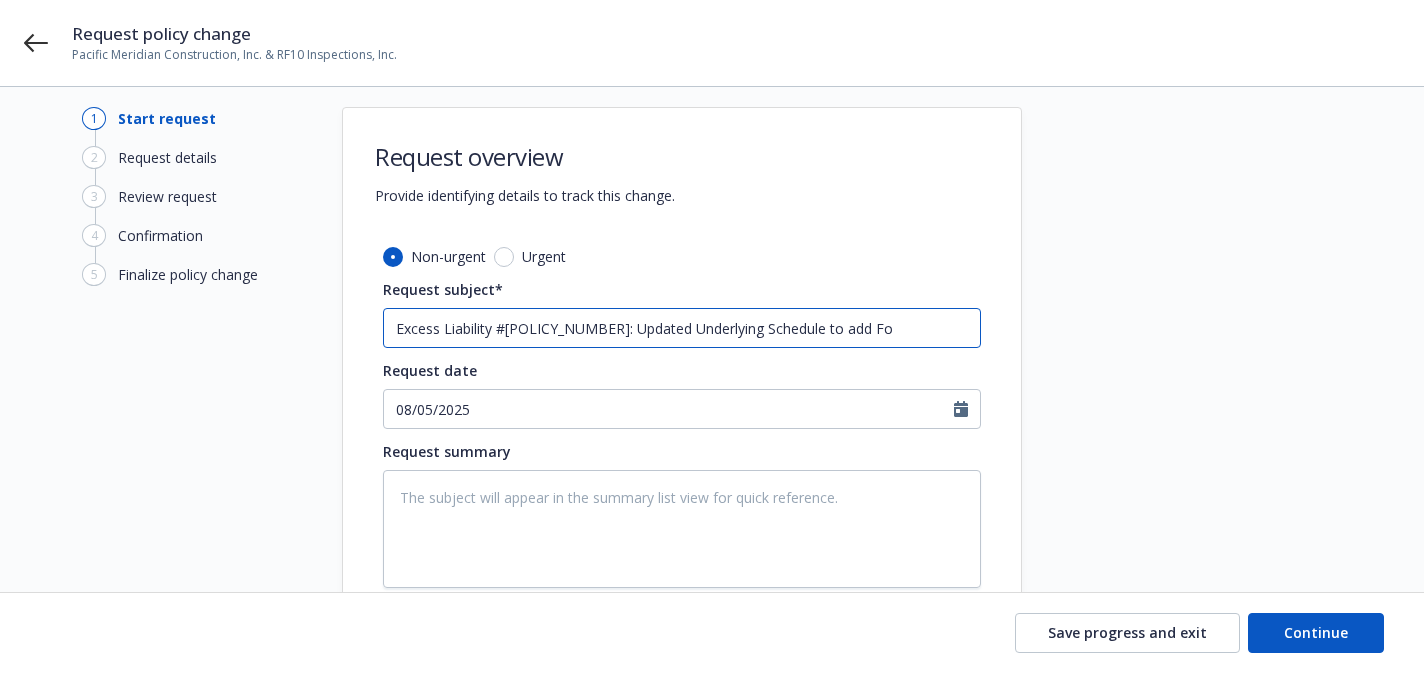 type on "x" 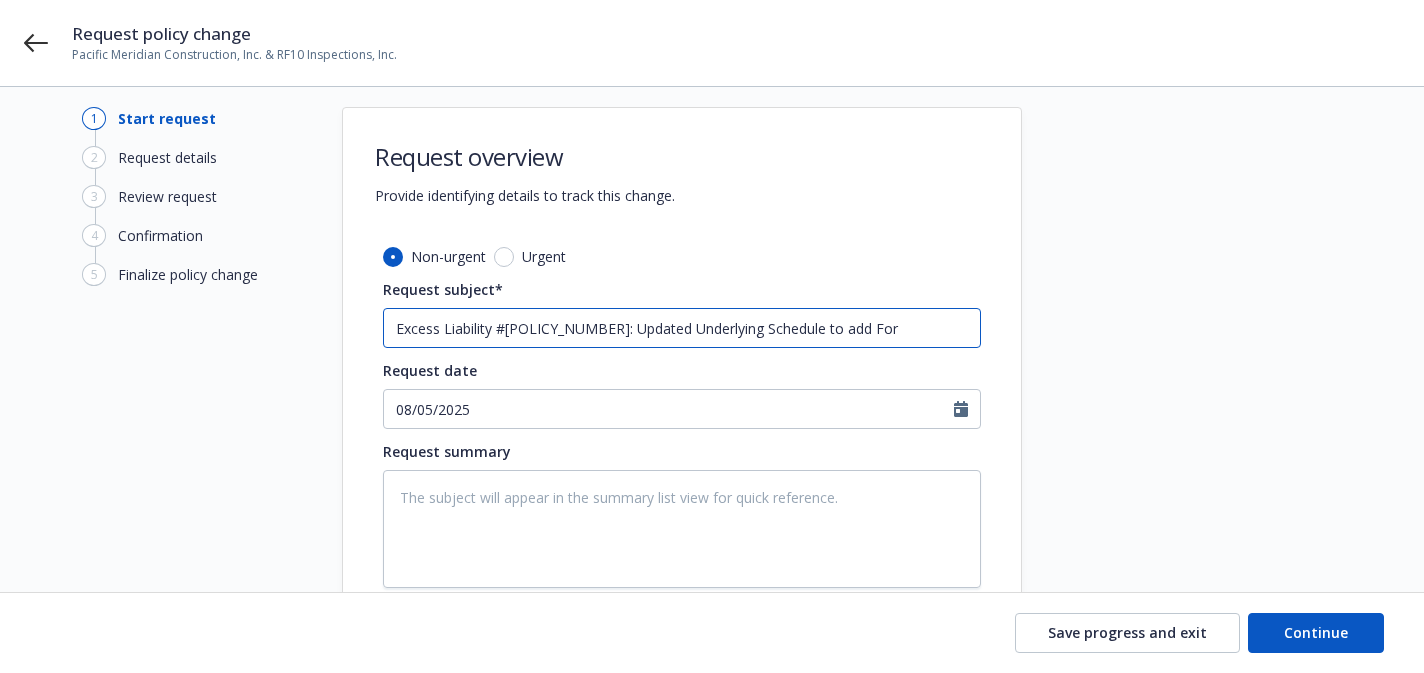 type on "x" 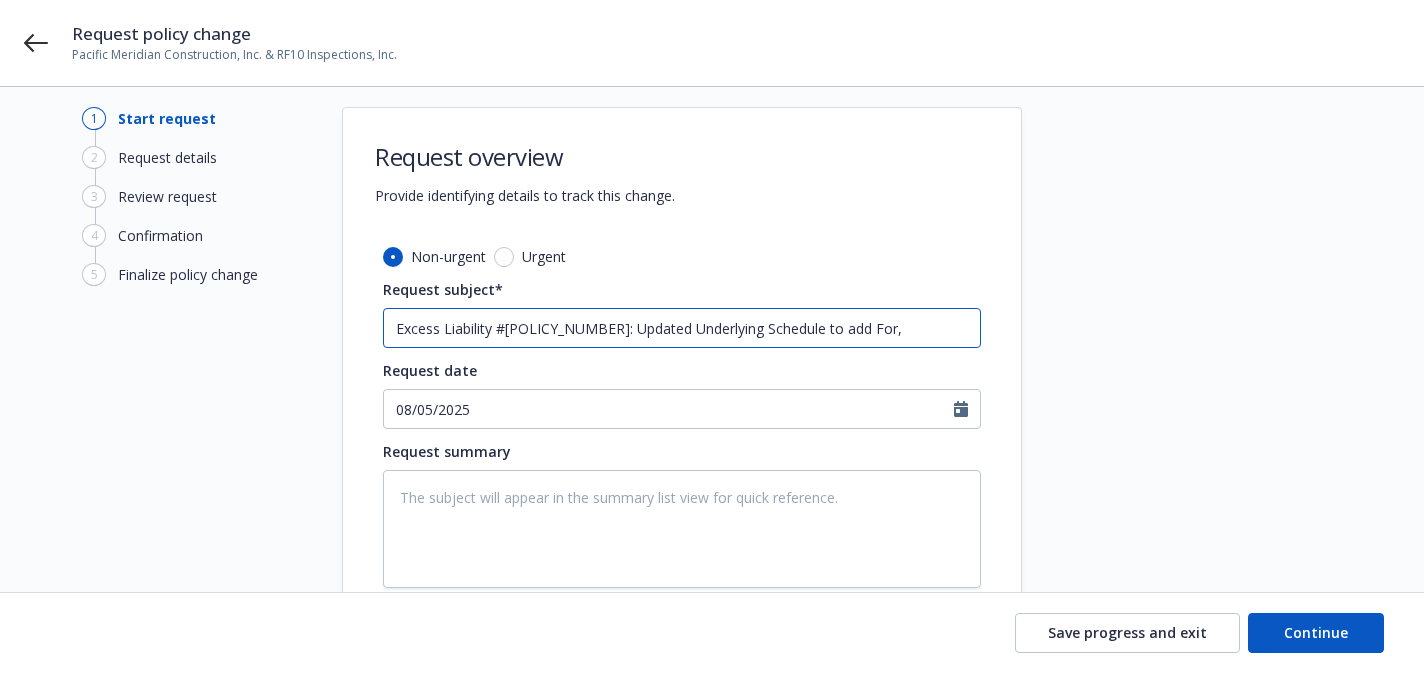 type on "x" 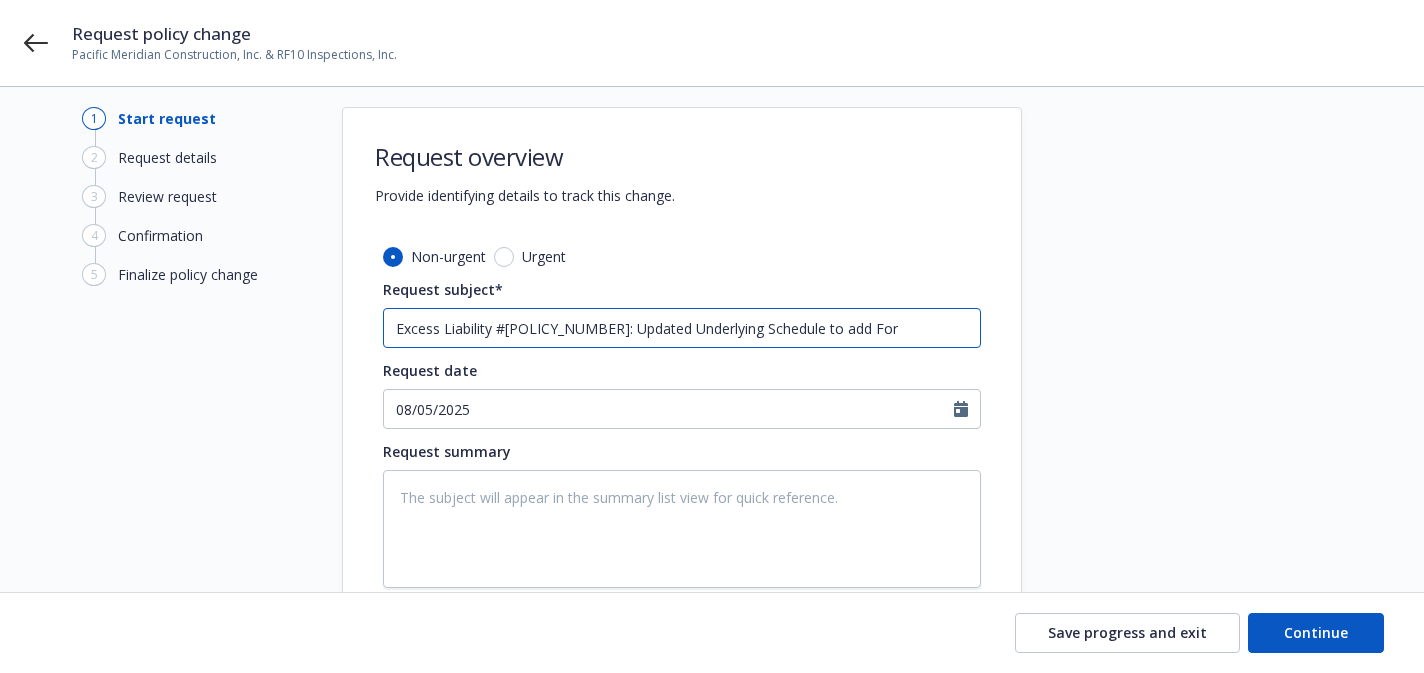 type on "x" 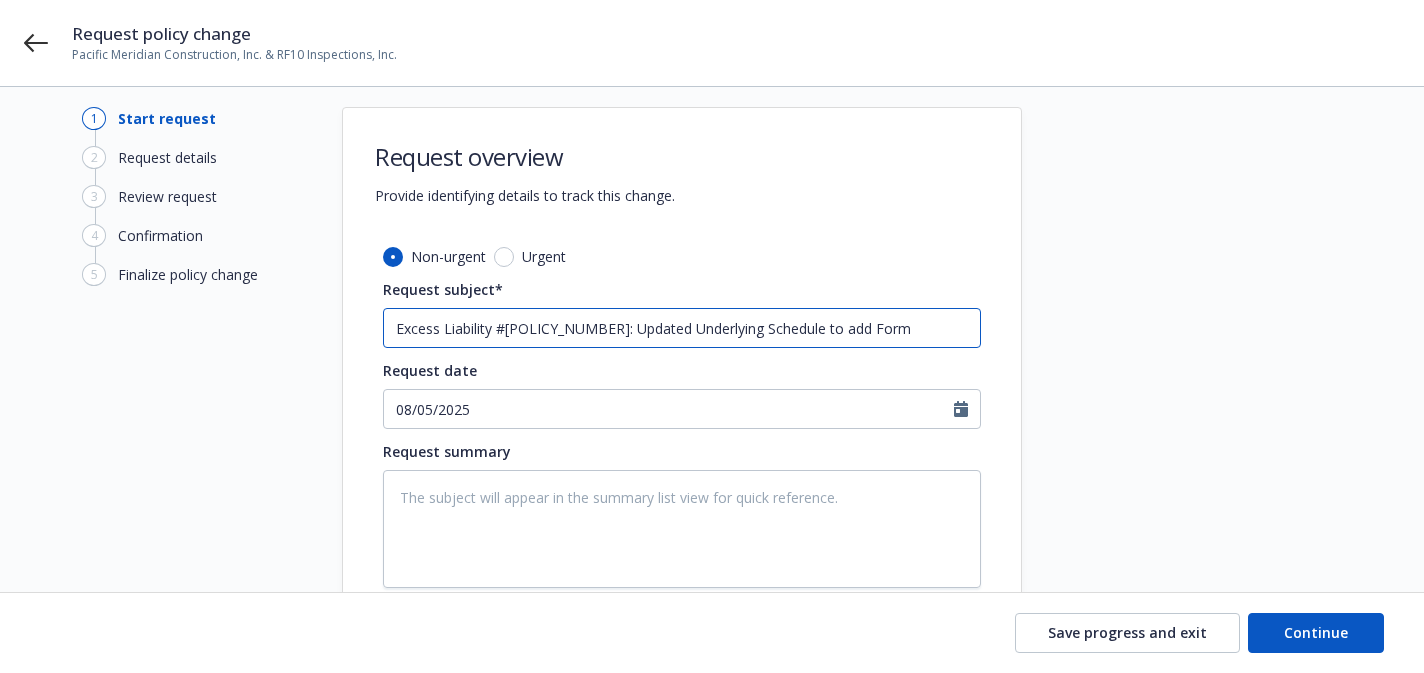 type on "Excess Liability #MKLV5EUL105899: Updated Underlying Schedule to add Form" 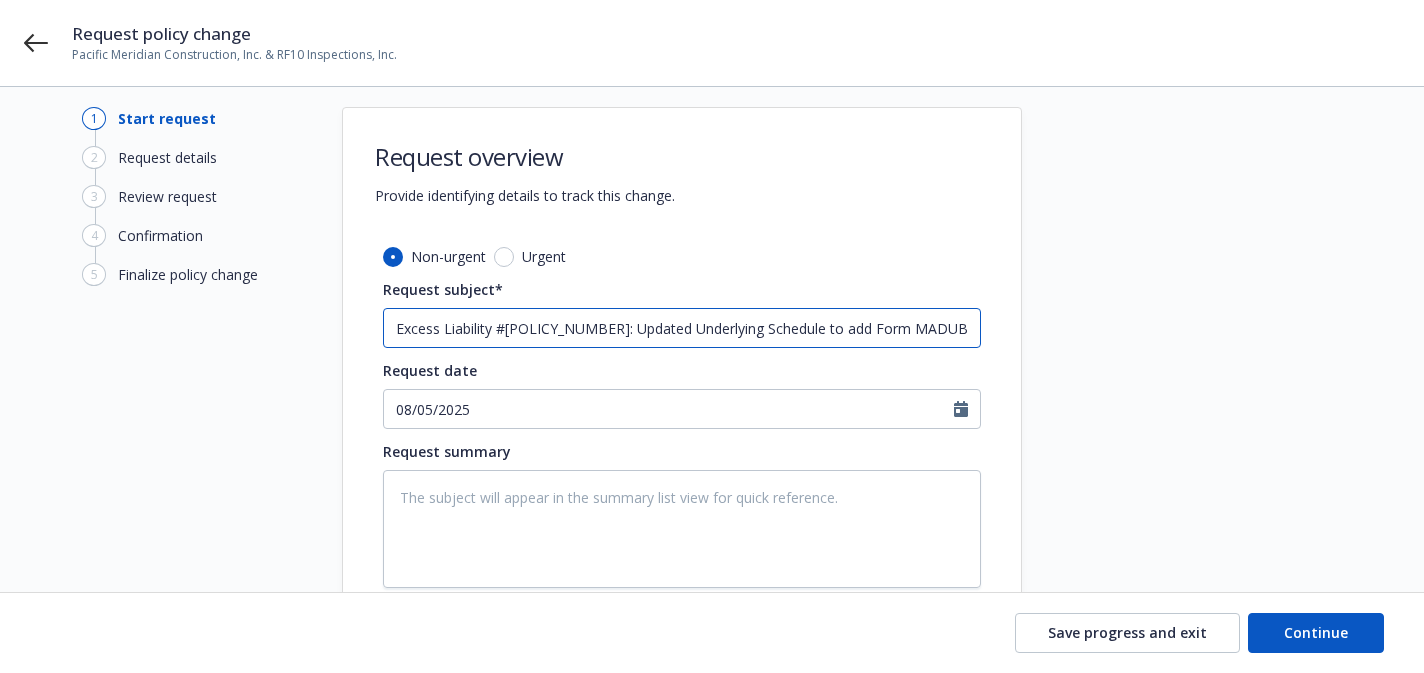 scroll, scrollTop: 0, scrollLeft: 73, axis: horizontal 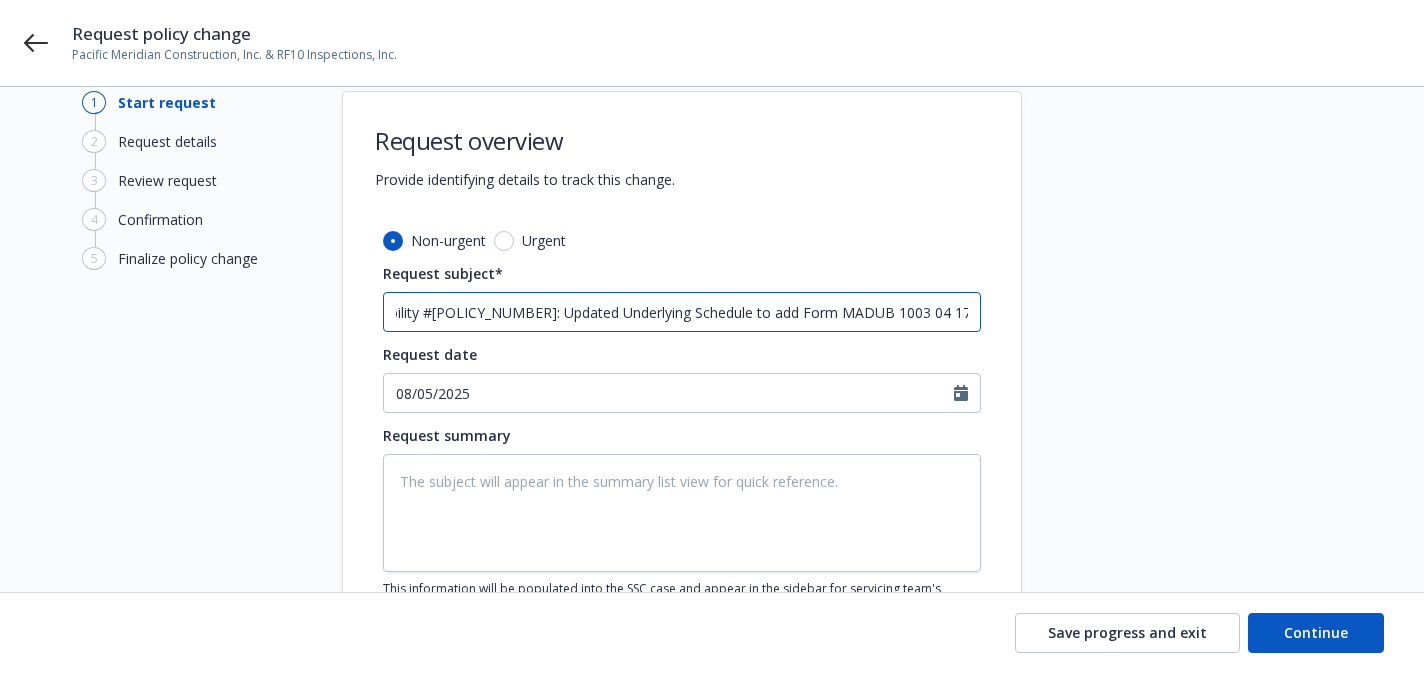 type on "Excess Liability #MKLV5EUL105899: Updated Underlying Schedule to add Form MADUB 1003 04 17" 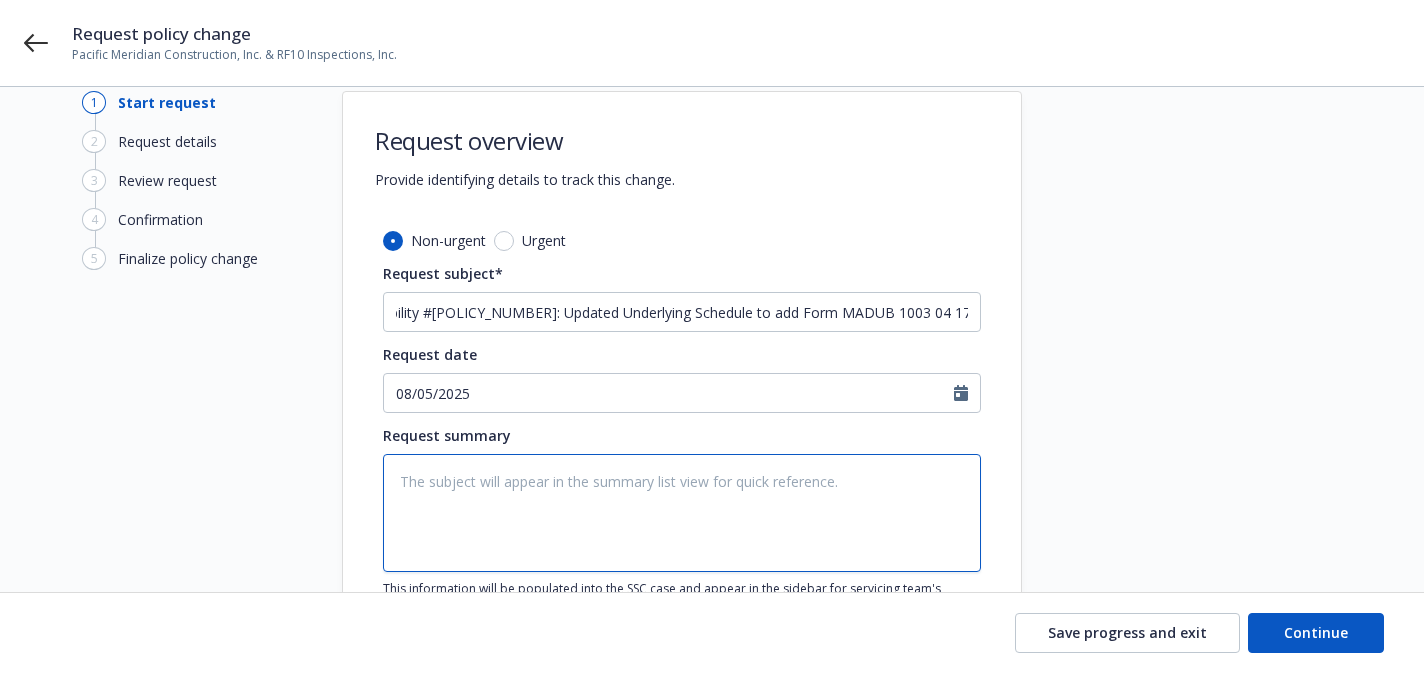click at bounding box center [682, 513] 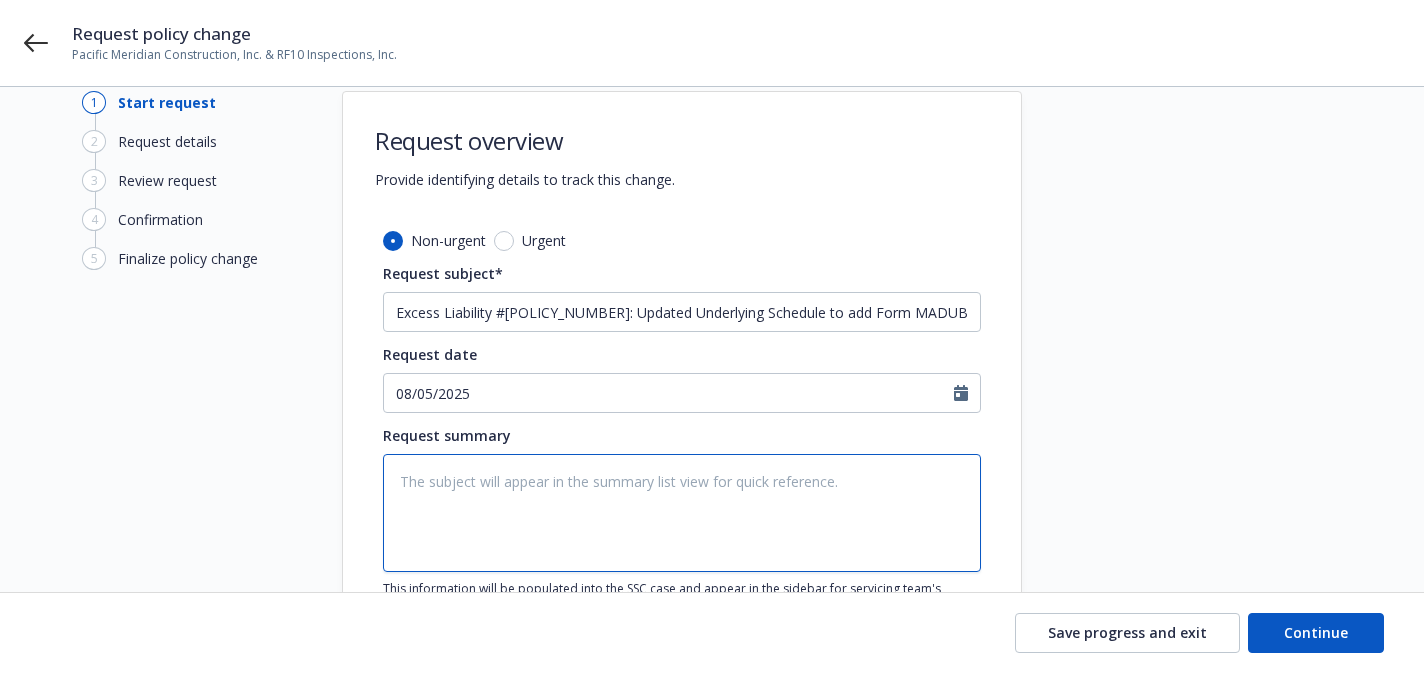 type on "x" 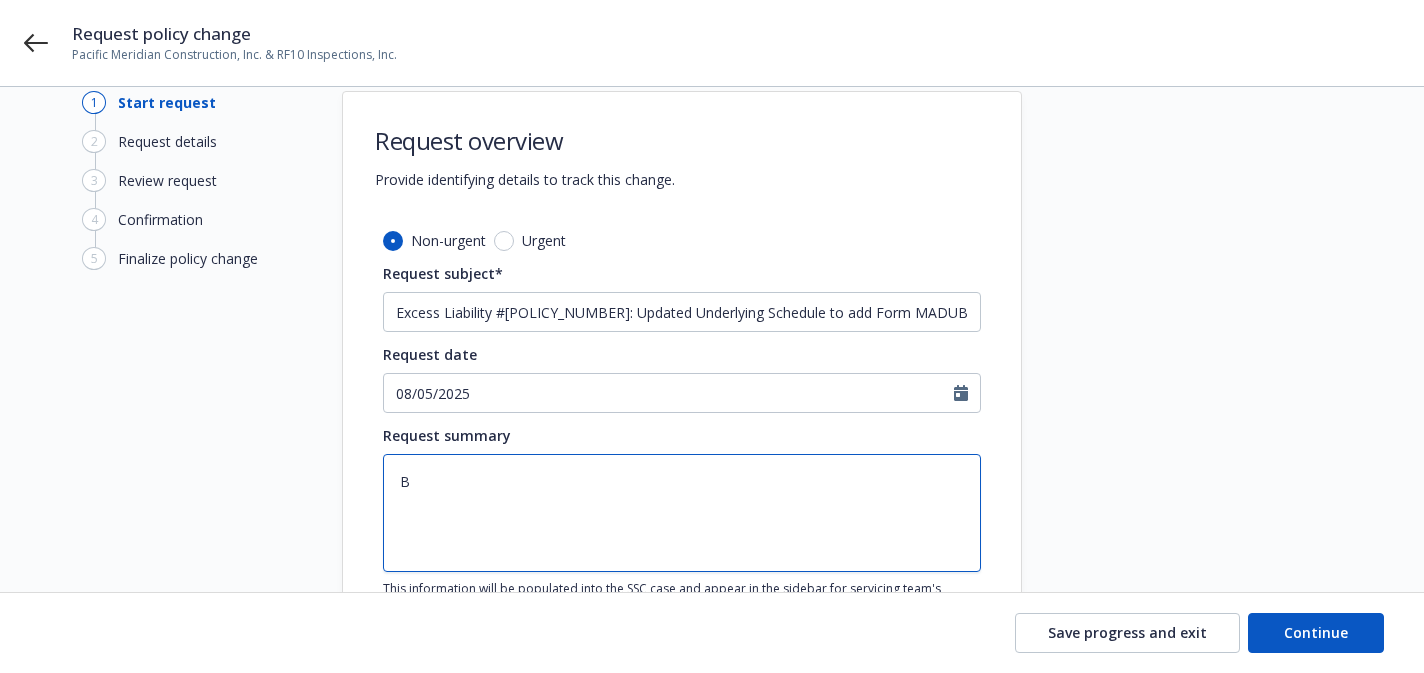 type on "x" 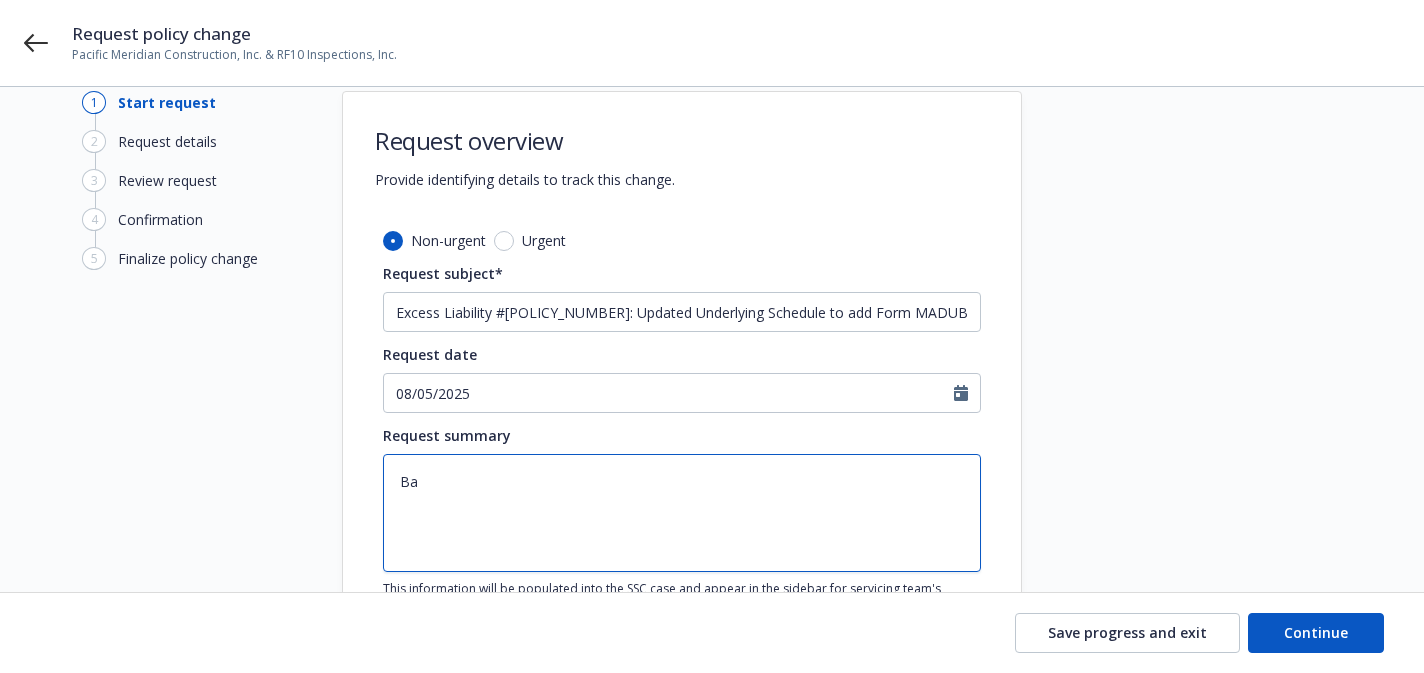 type on "x" 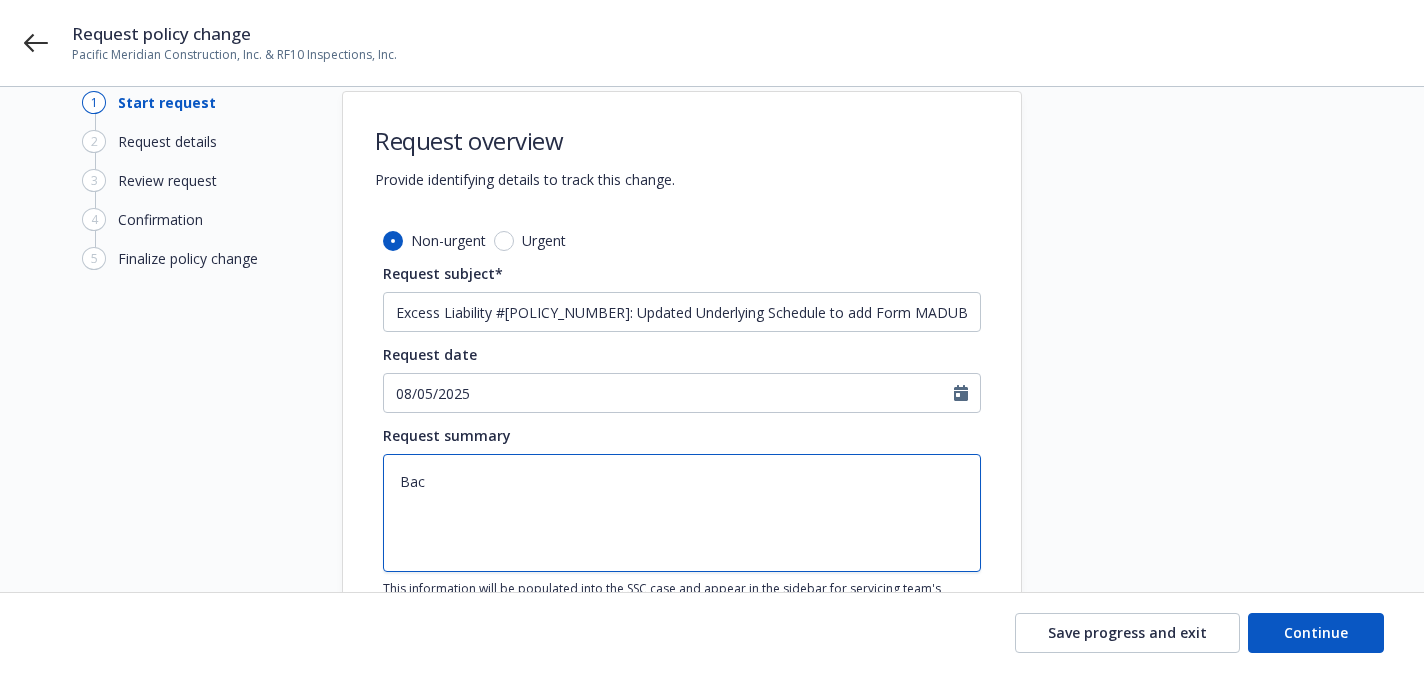 type on "x" 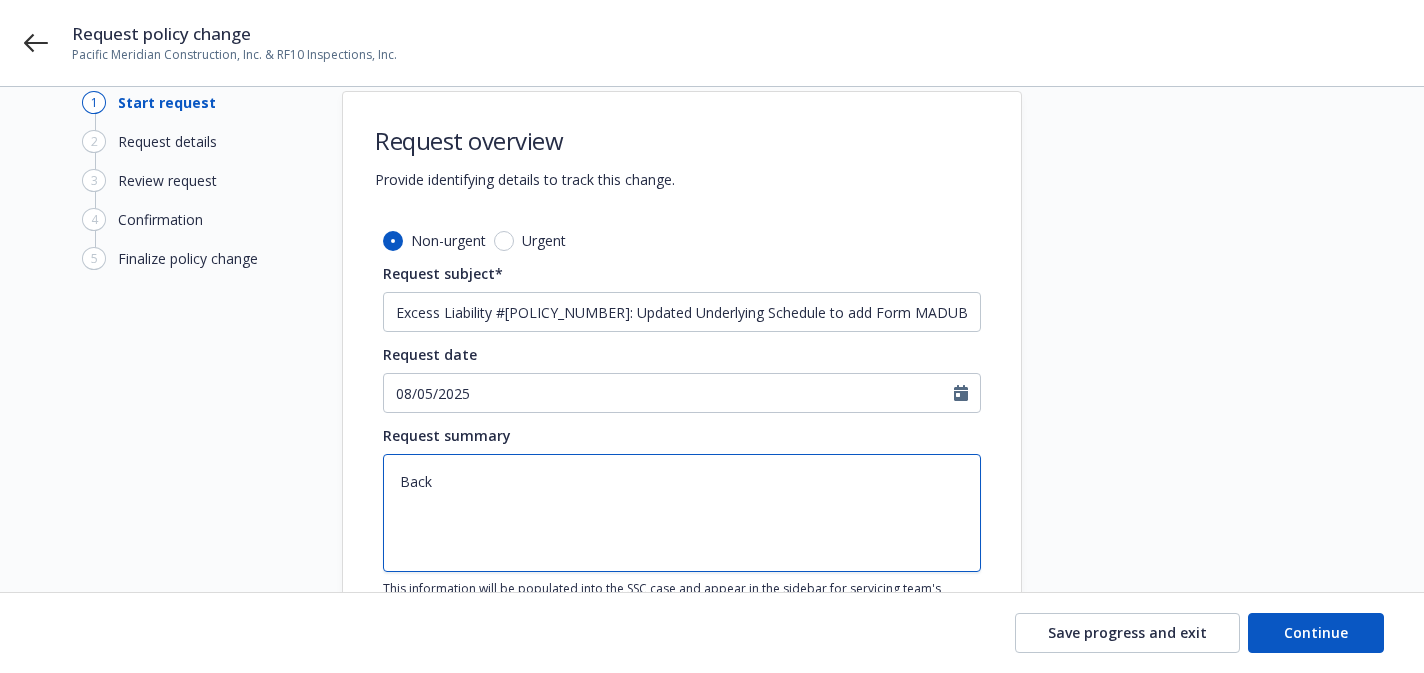 type on "x" 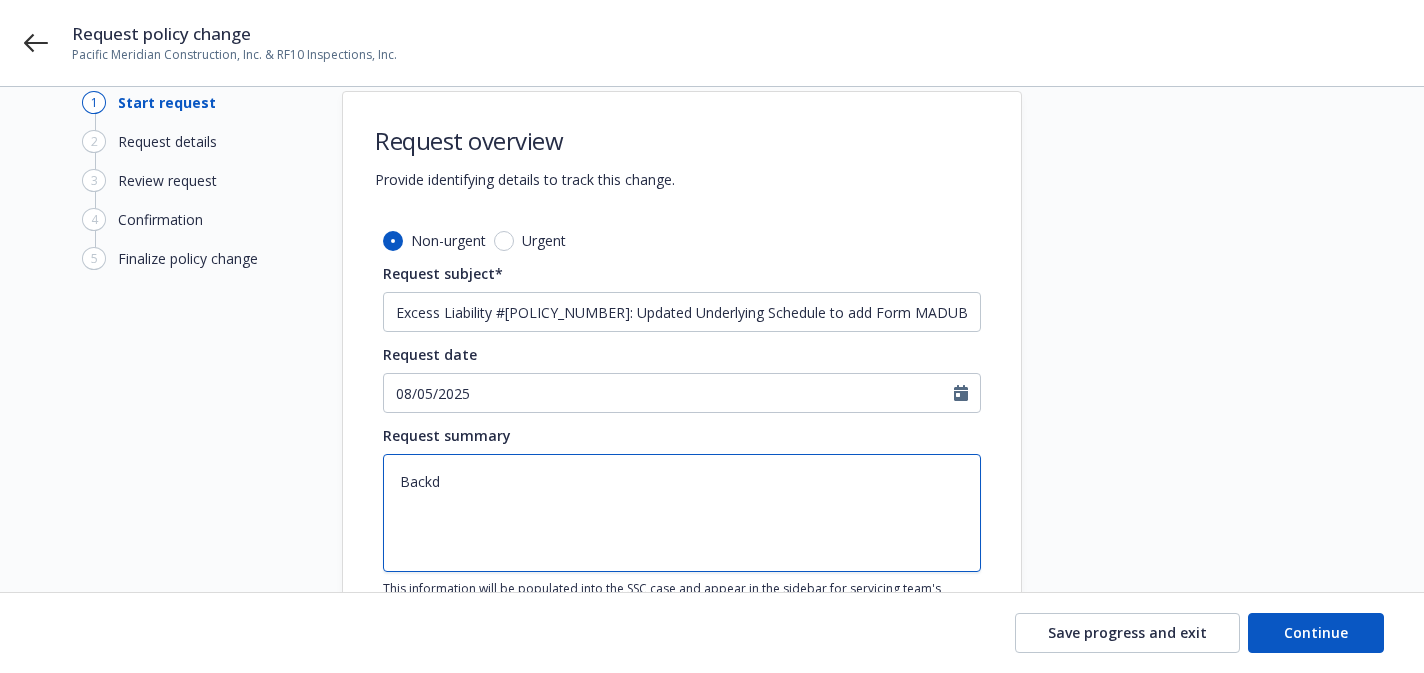 type on "Backda" 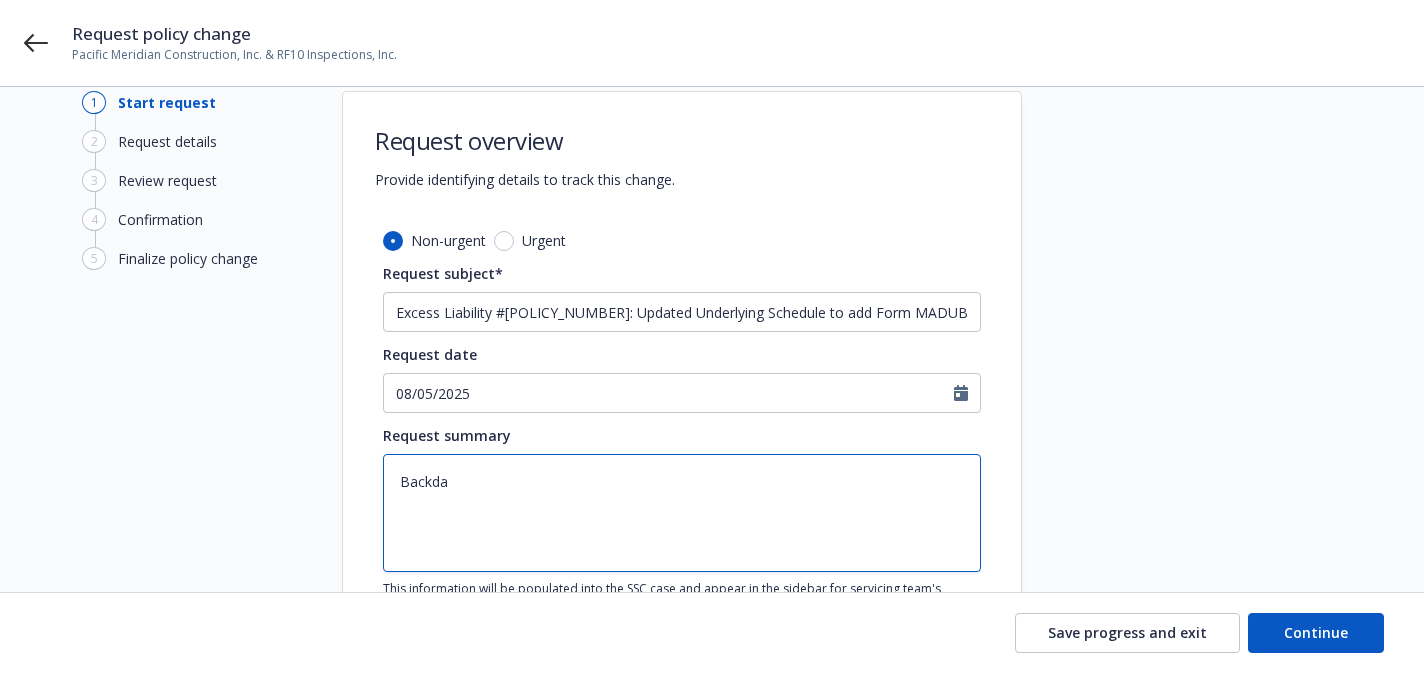 type on "x" 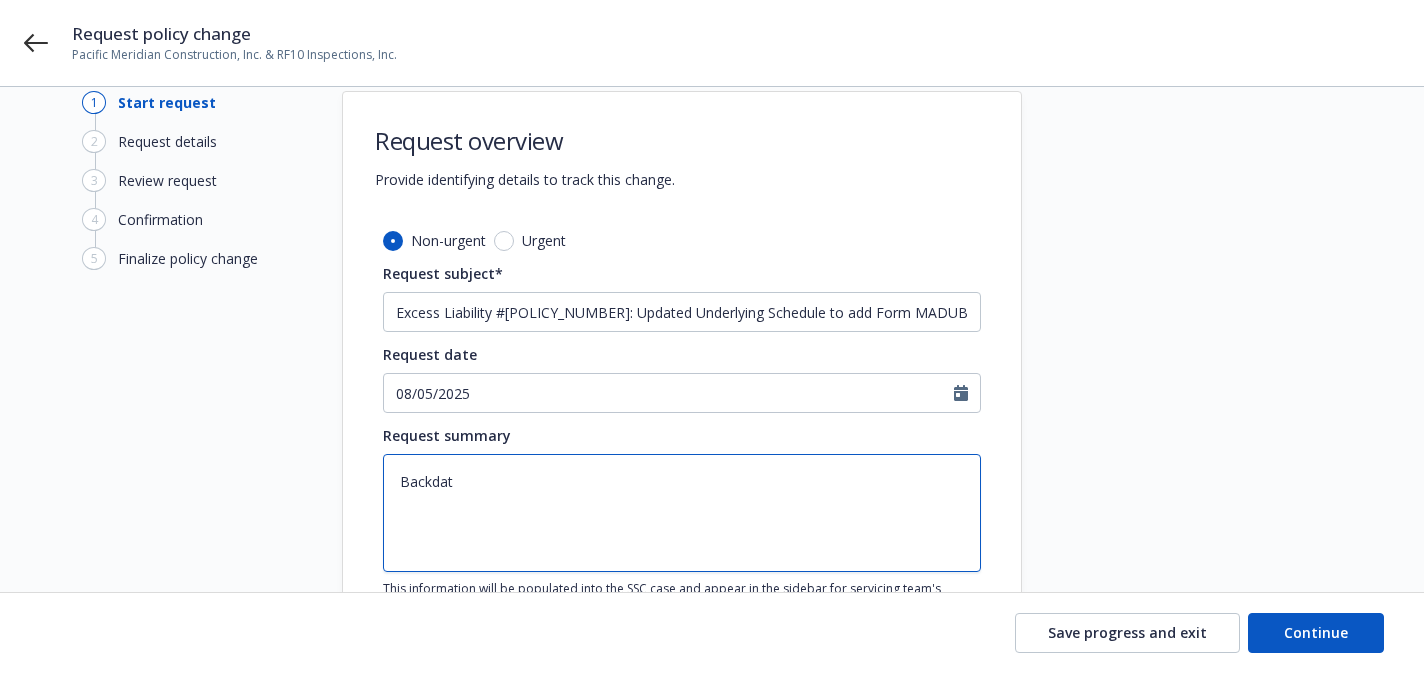 type on "Backdati" 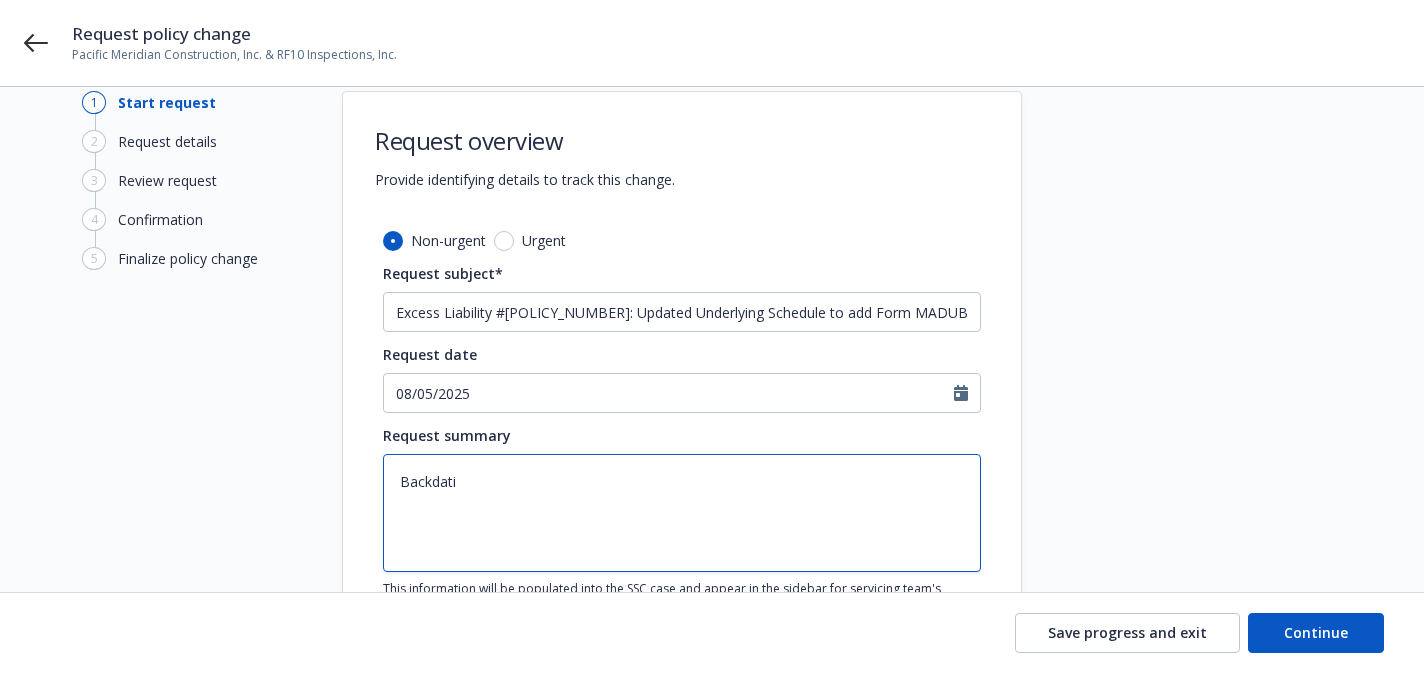 type on "x" 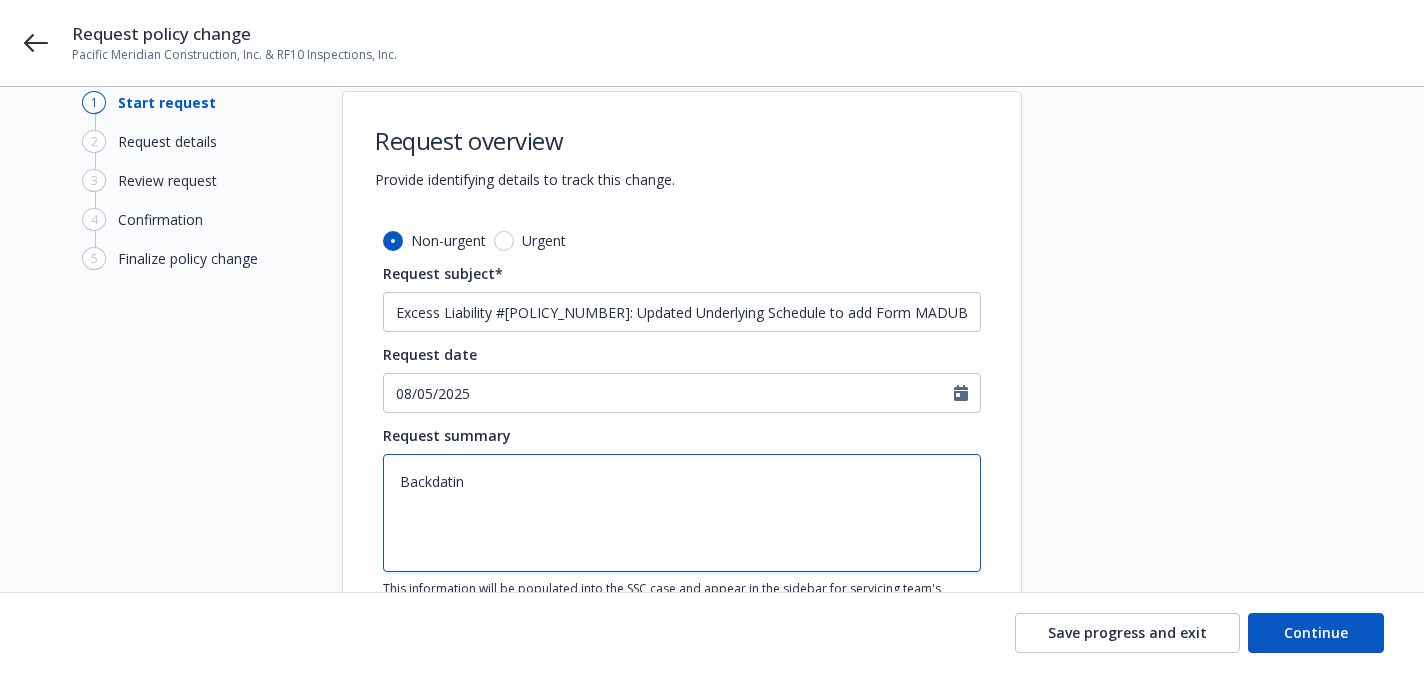 type on "x" 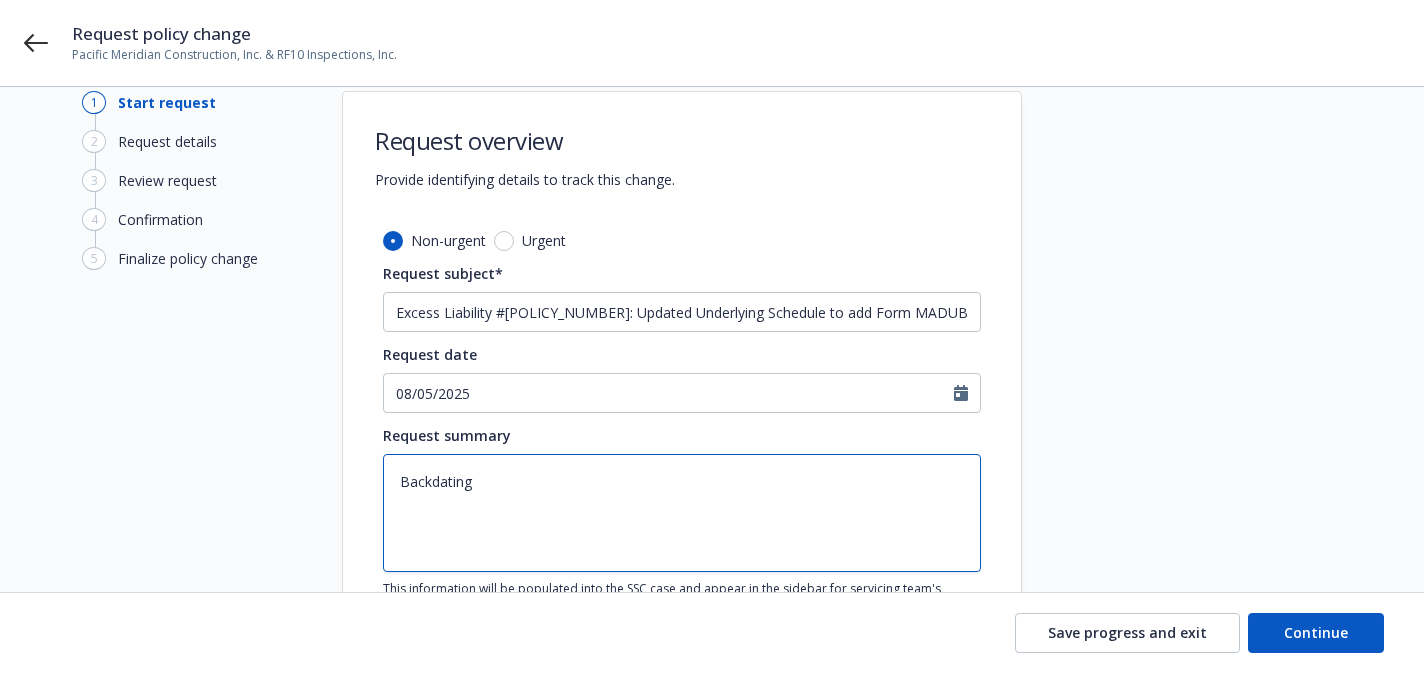 type on "x" 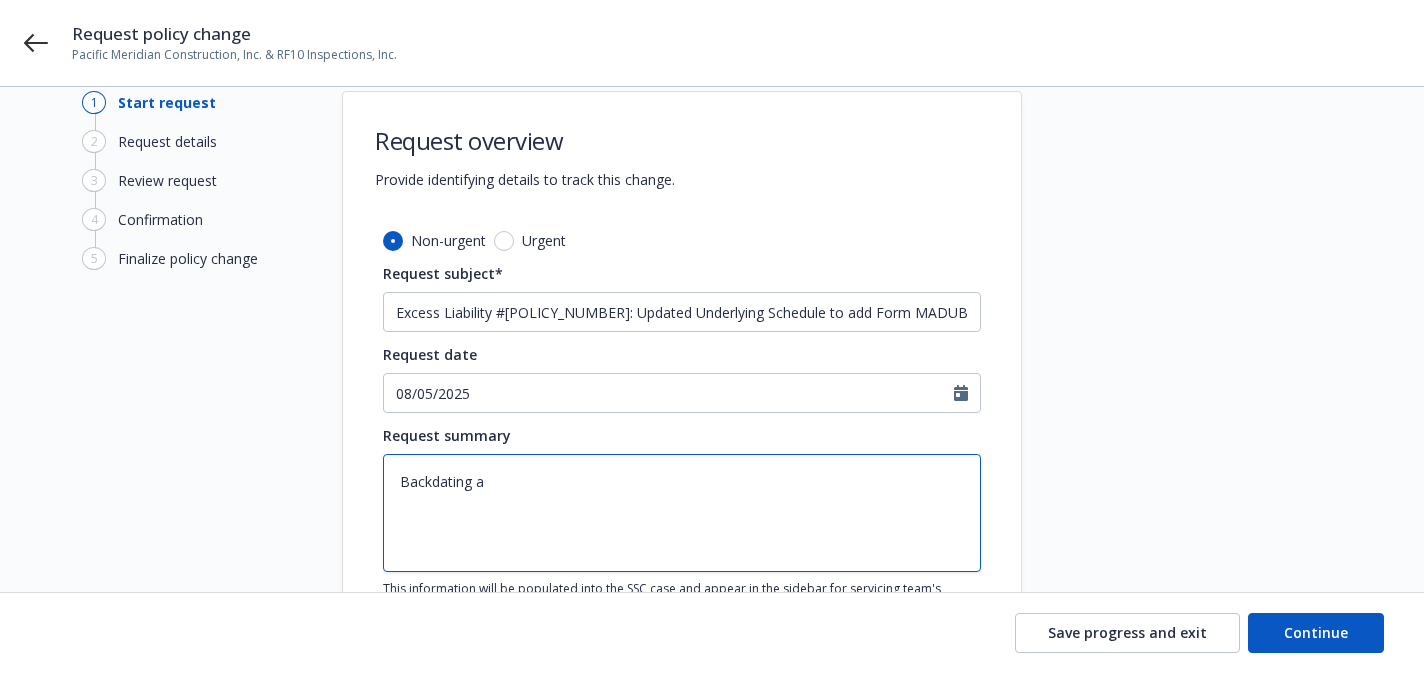 type on "x" 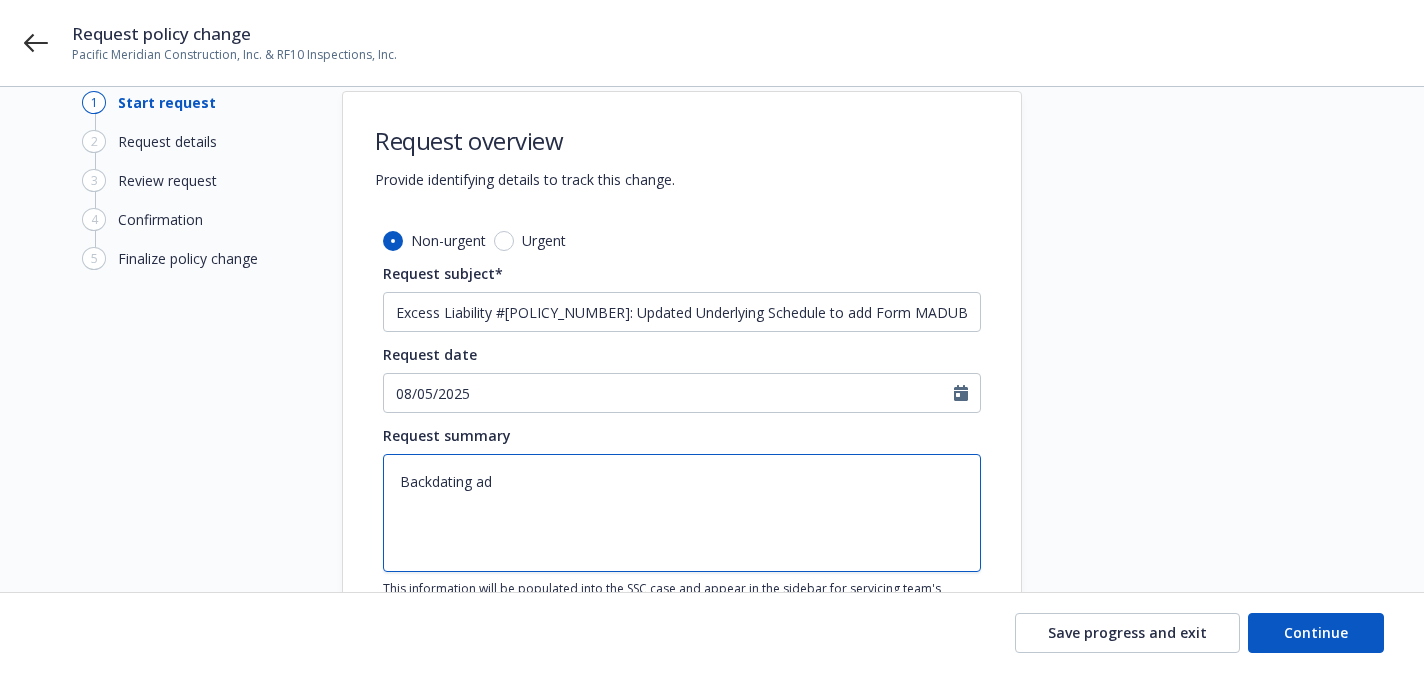 type on "x" 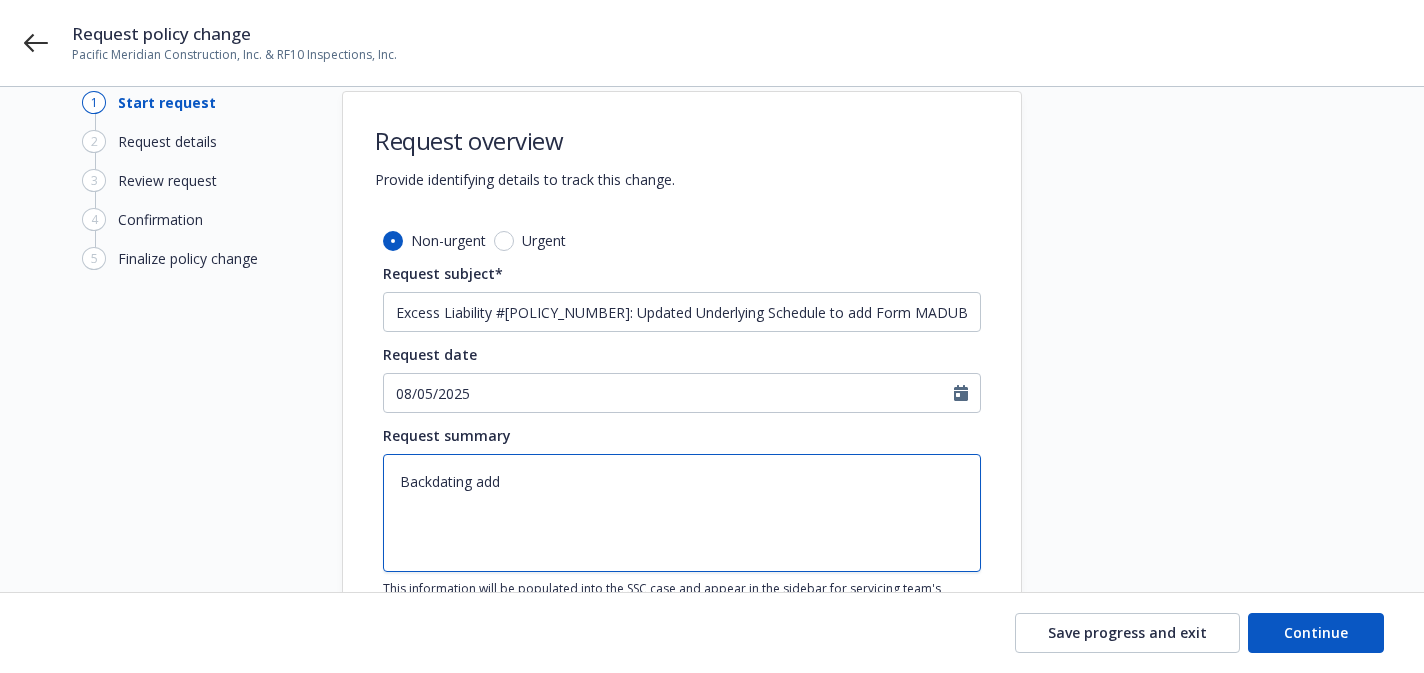 type on "x" 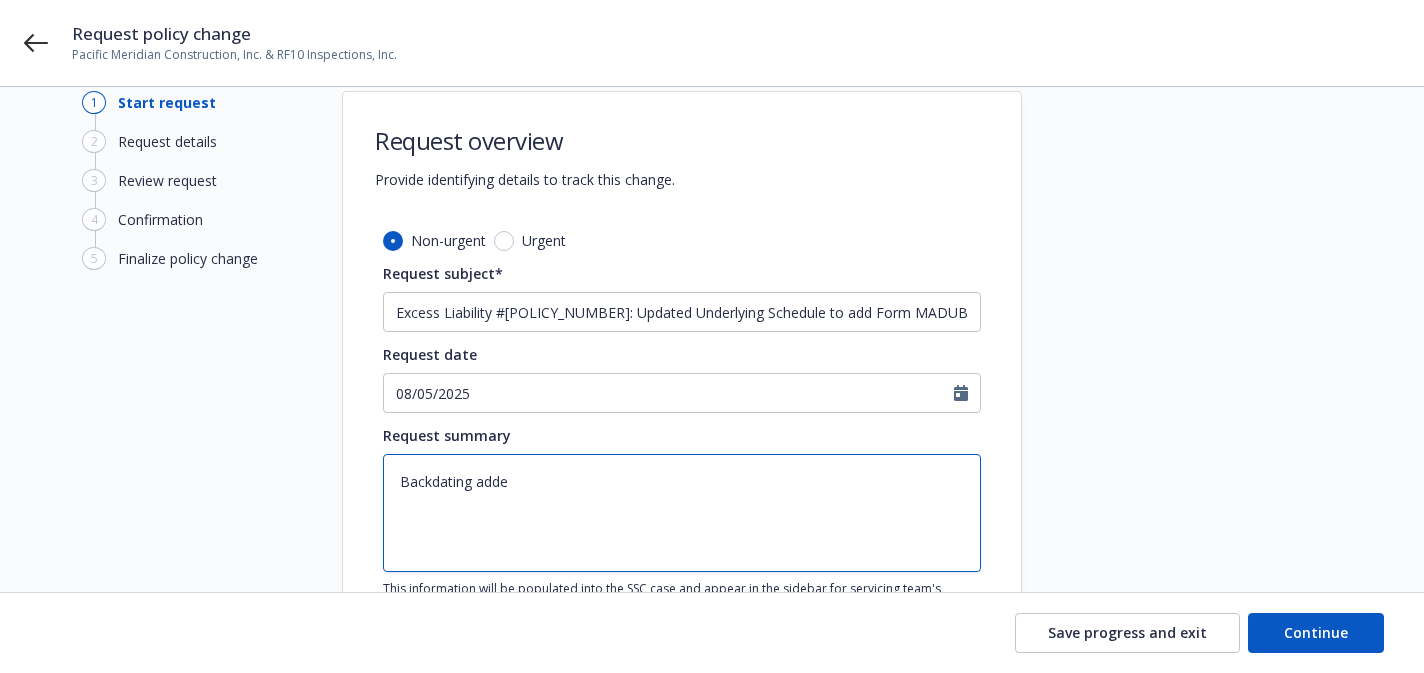 type on "x" 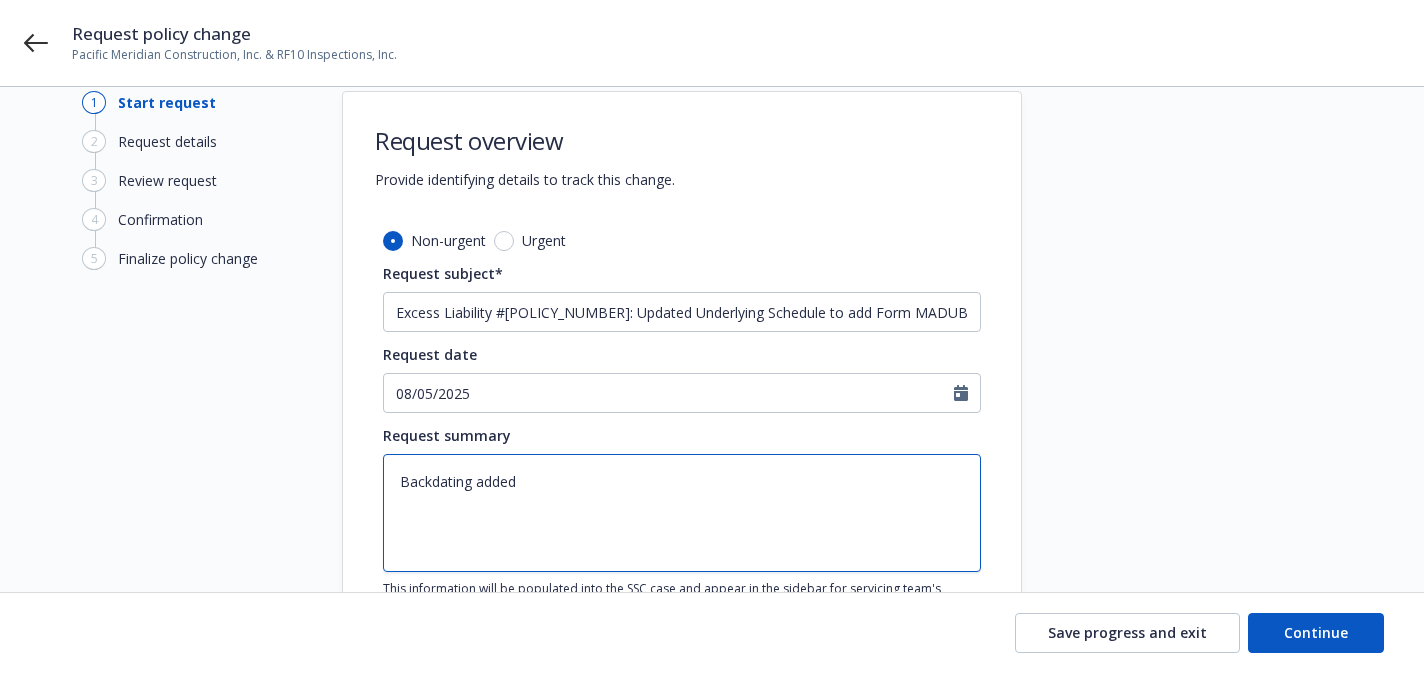 type on "x" 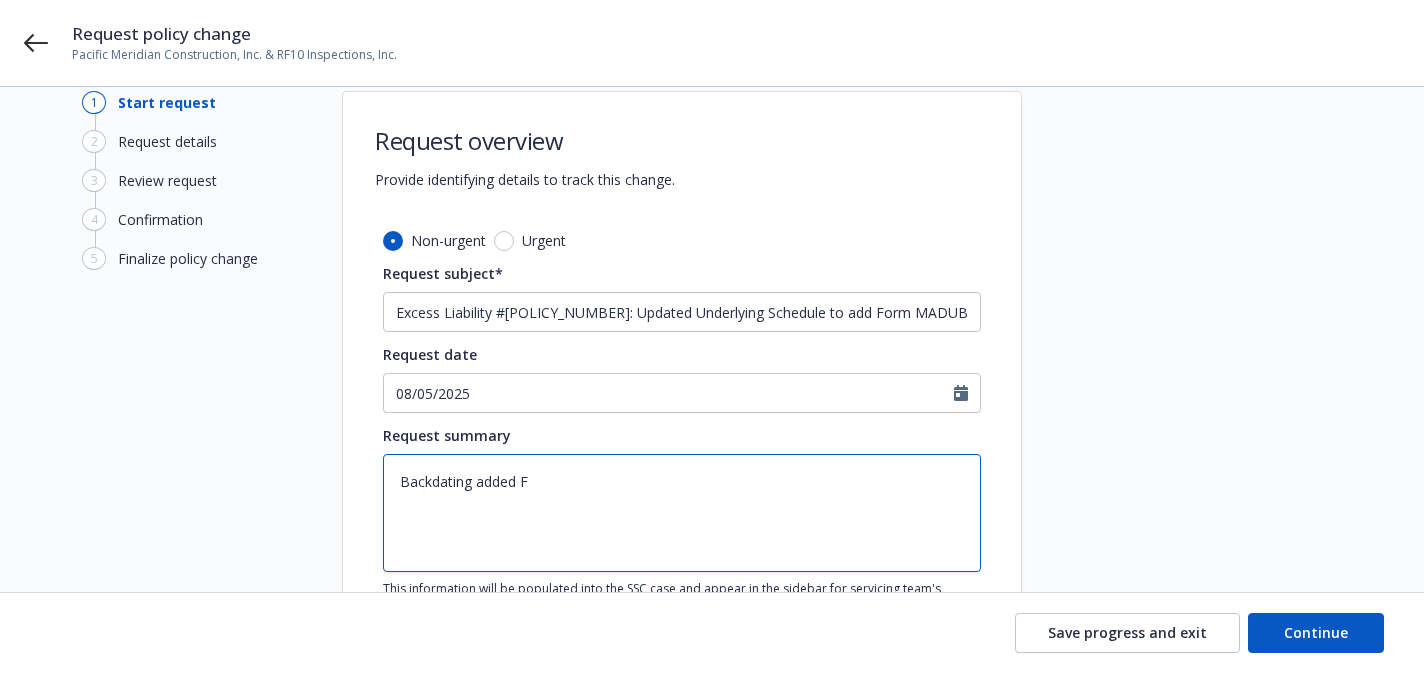 type on "x" 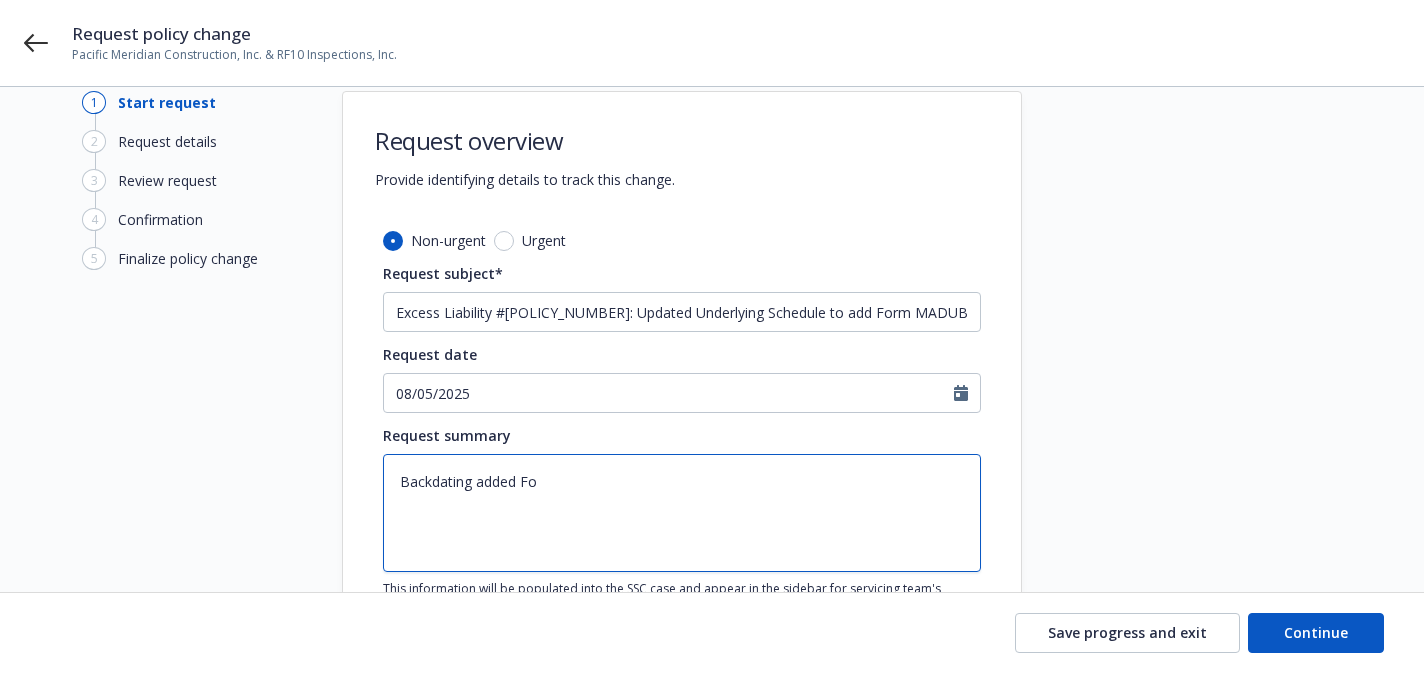 type on "x" 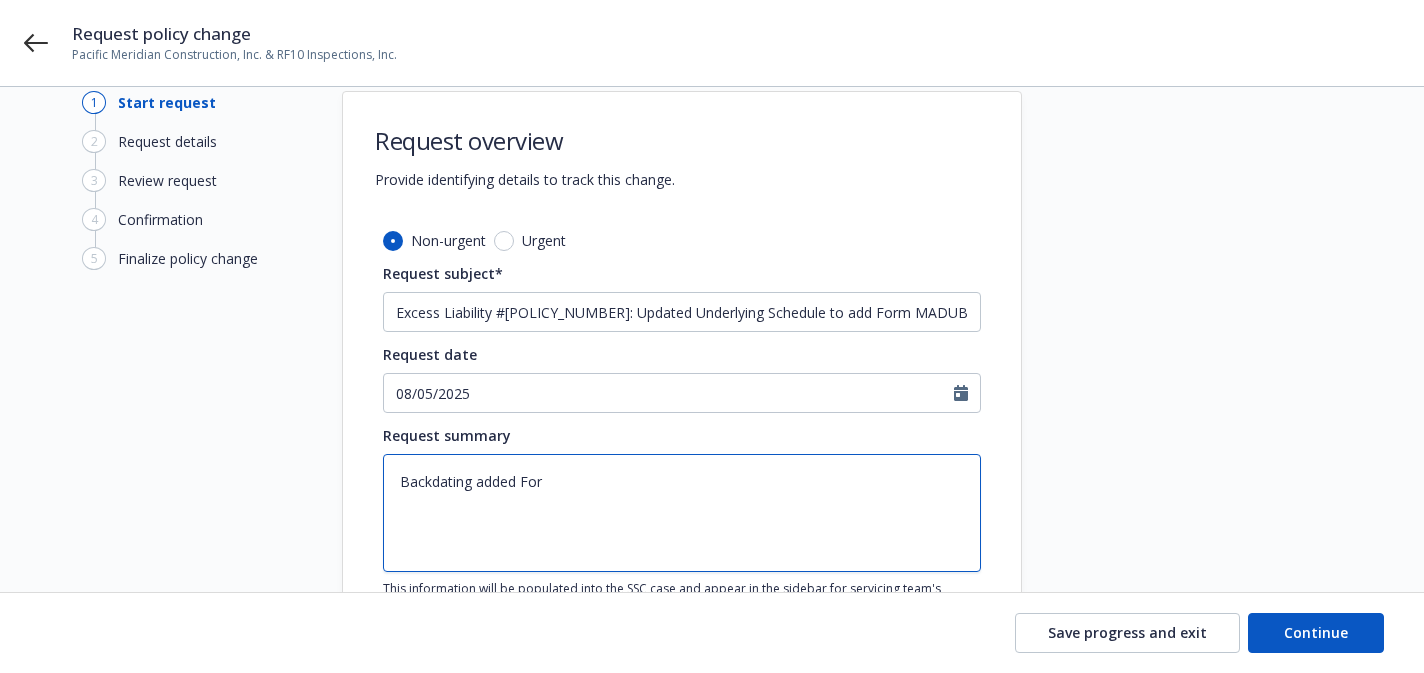 type on "Backdating added Form" 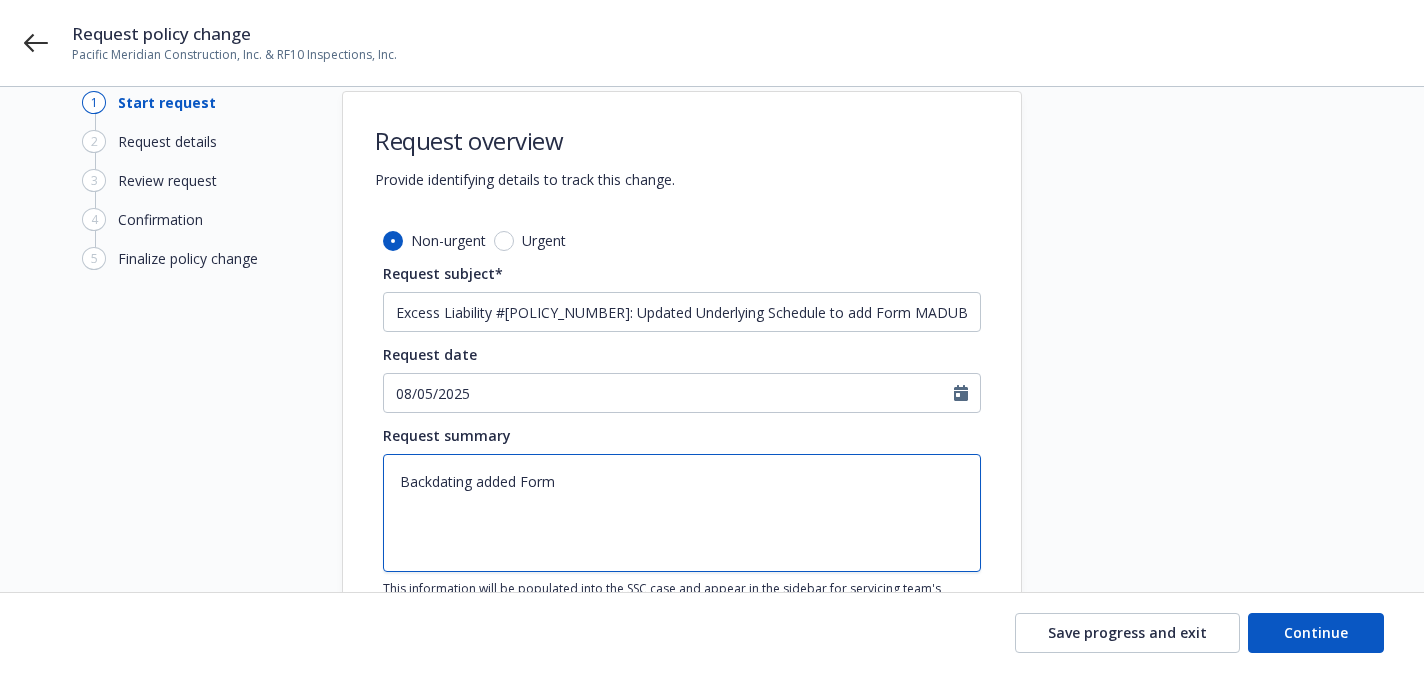 type on "x" 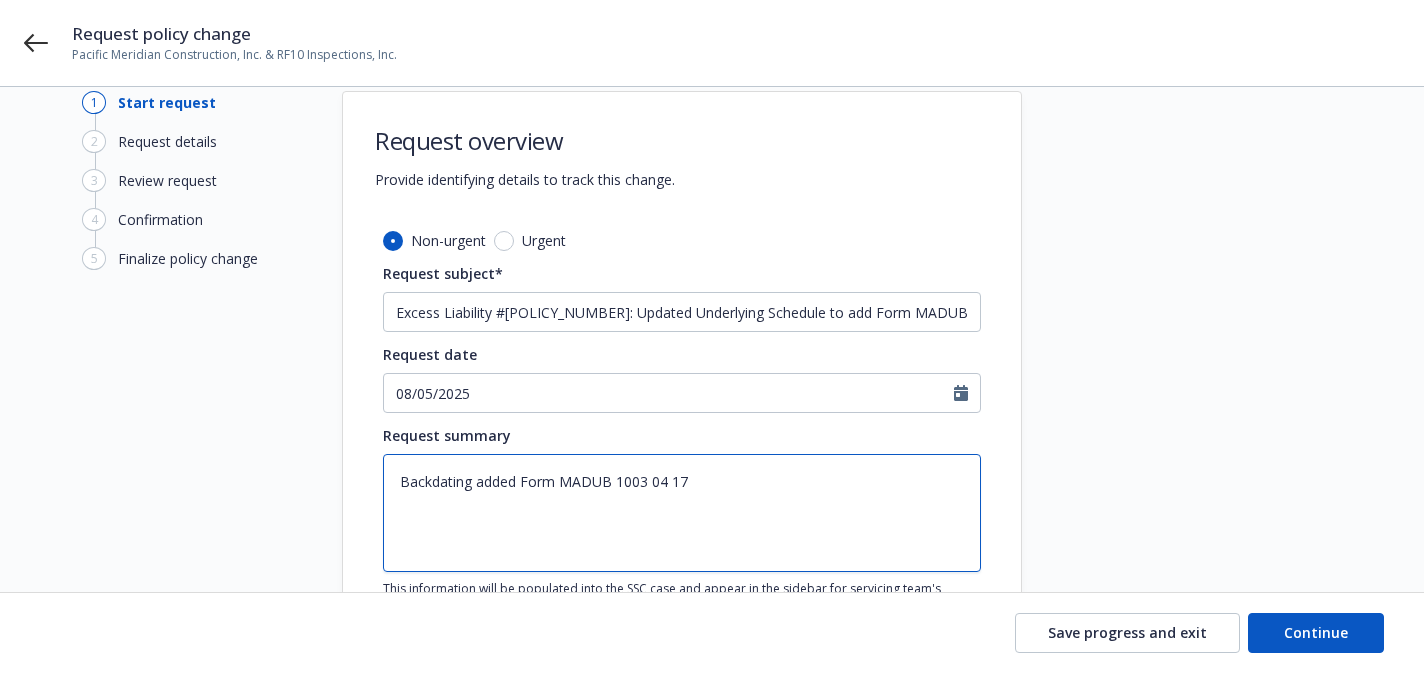 click on "Backdating added Form MADUB 1003 04 17" at bounding box center [682, 513] 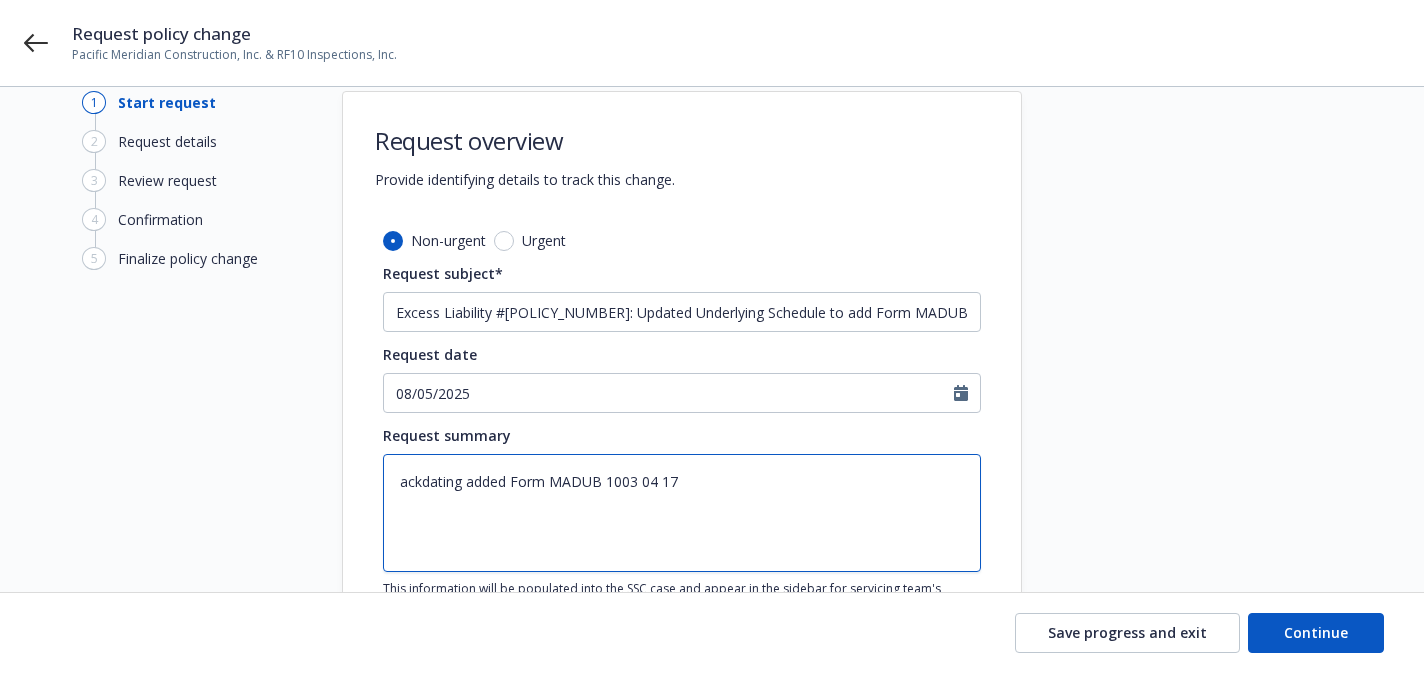 type on "x" 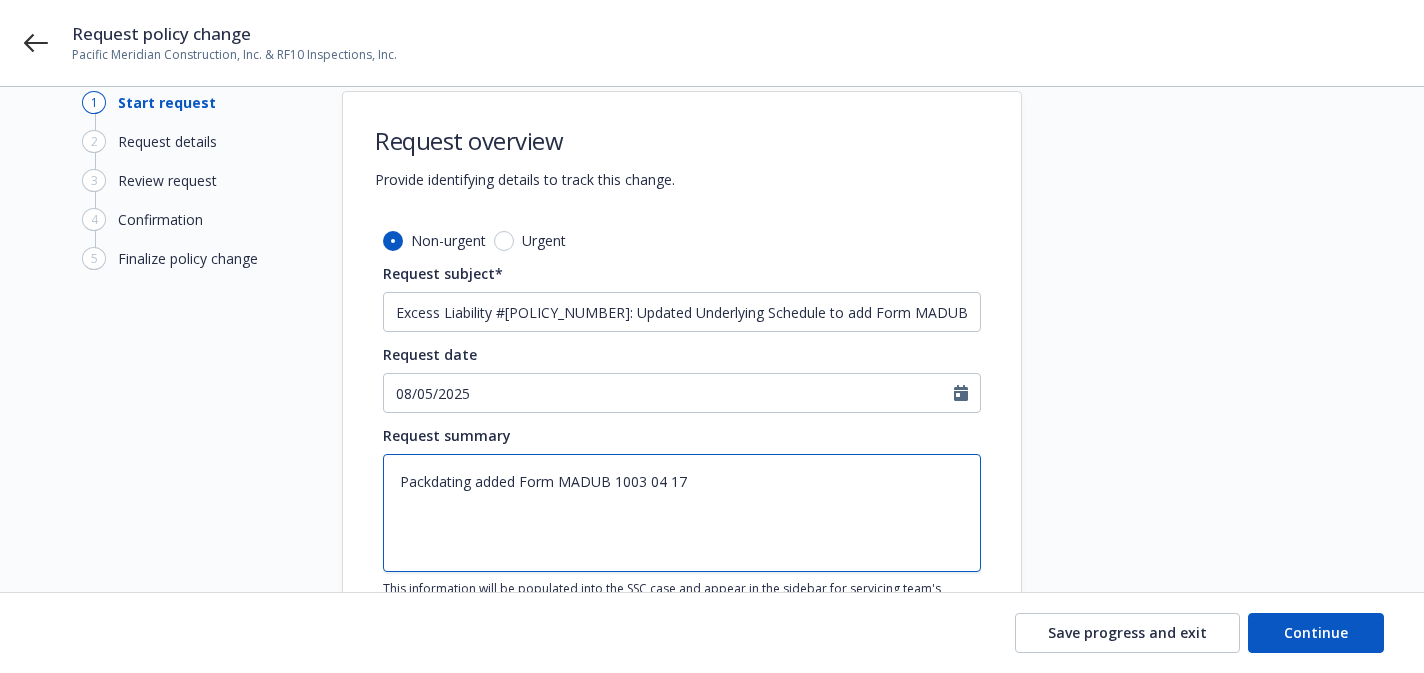 type on "x" 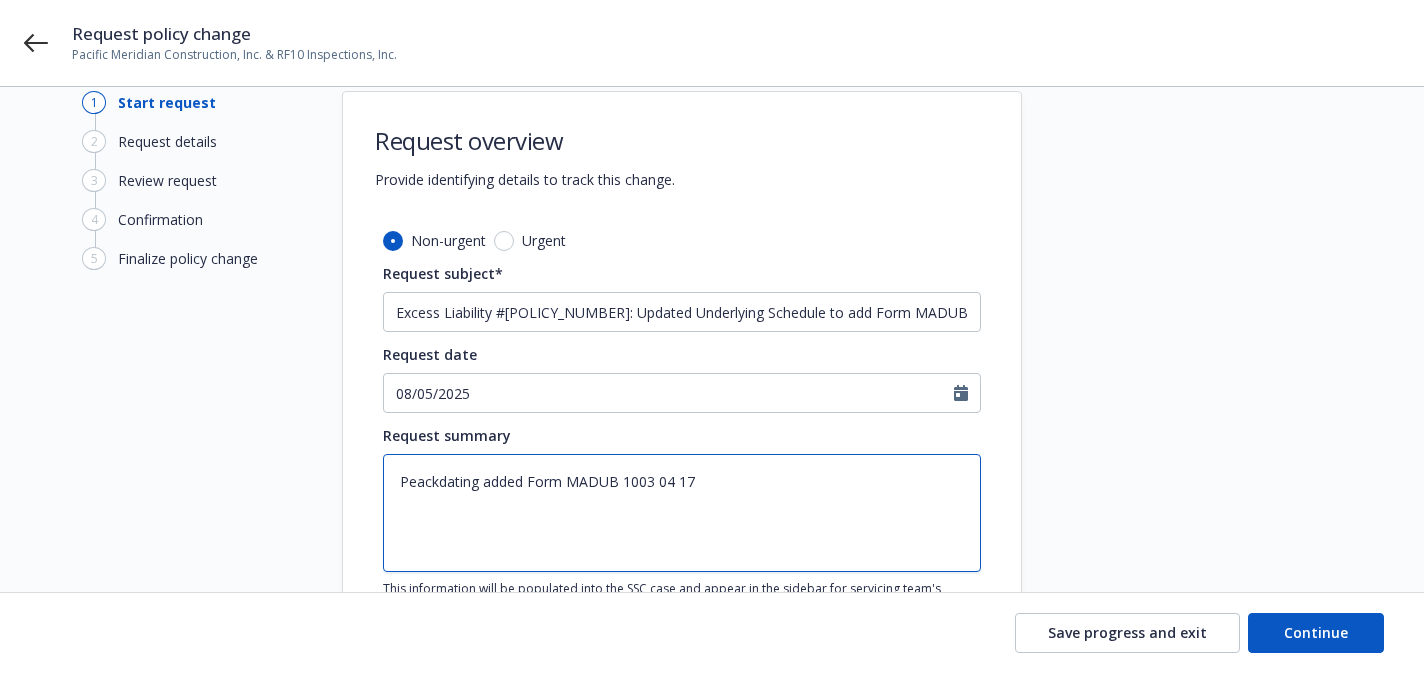 type on "x" 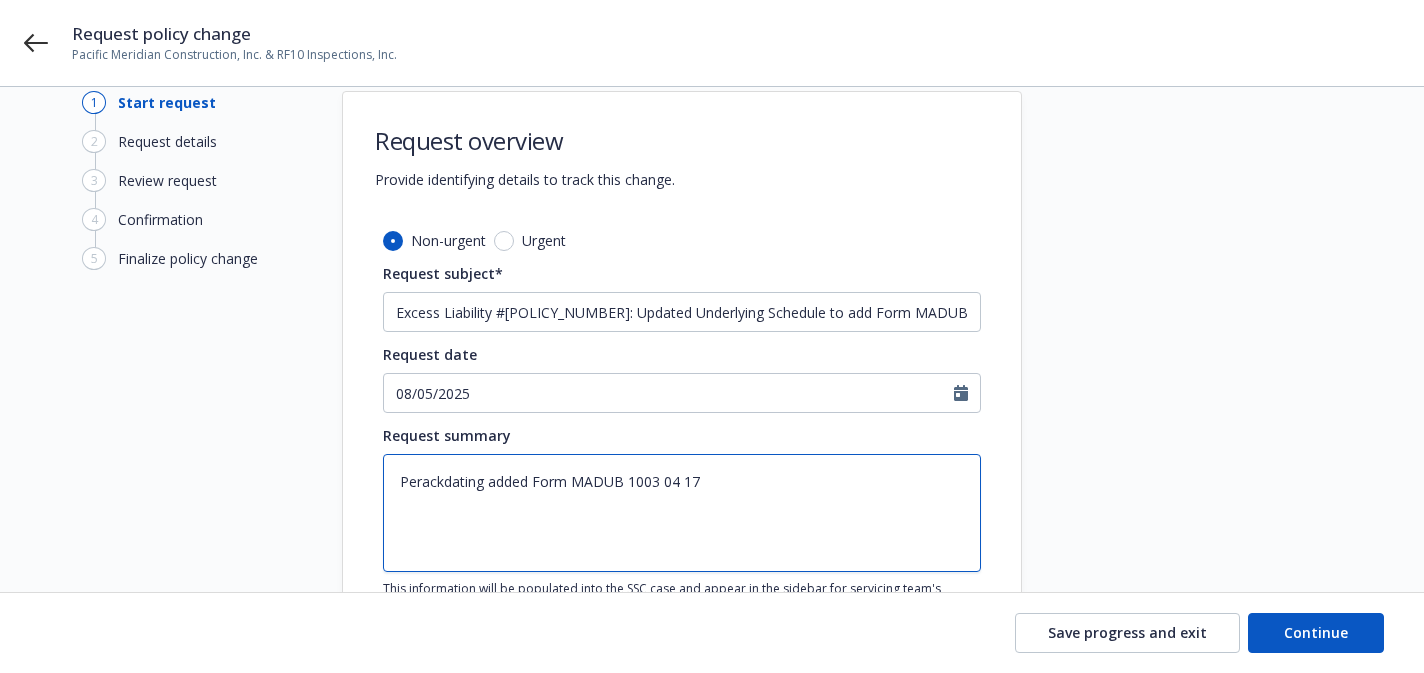 type on "x" 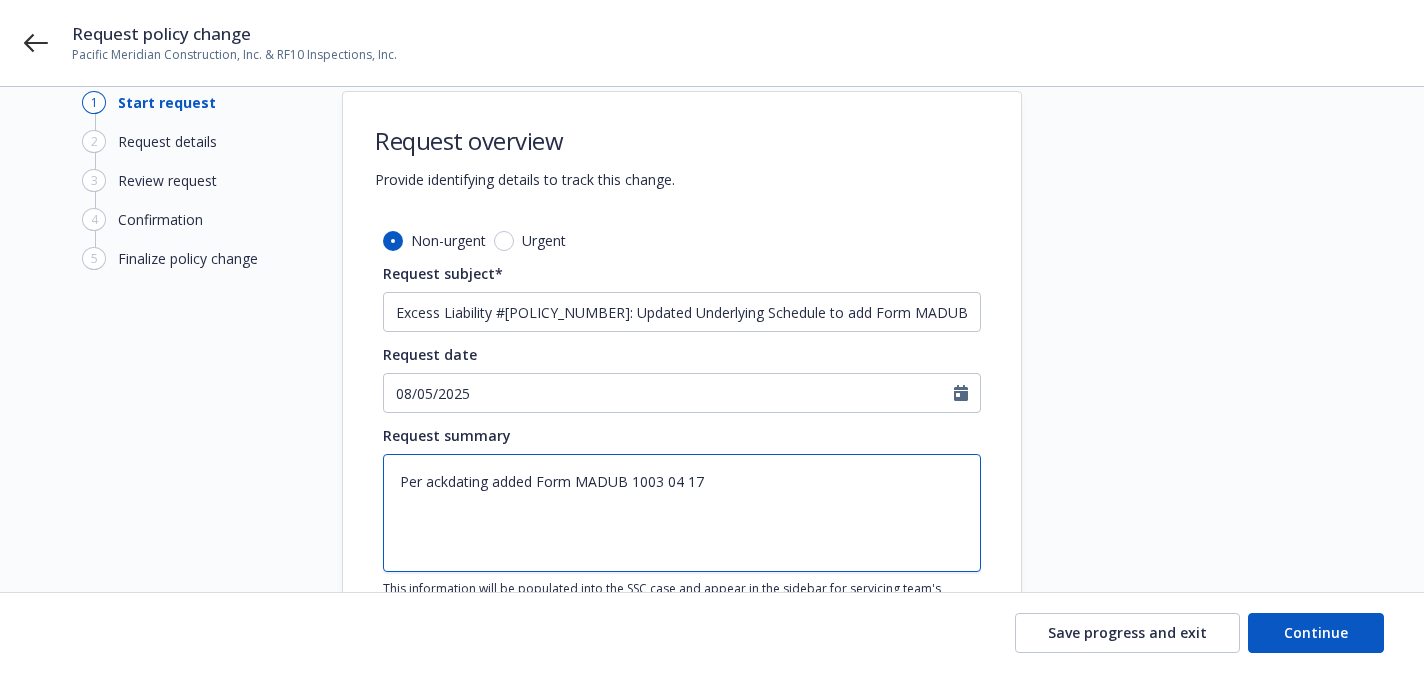 type on "x" 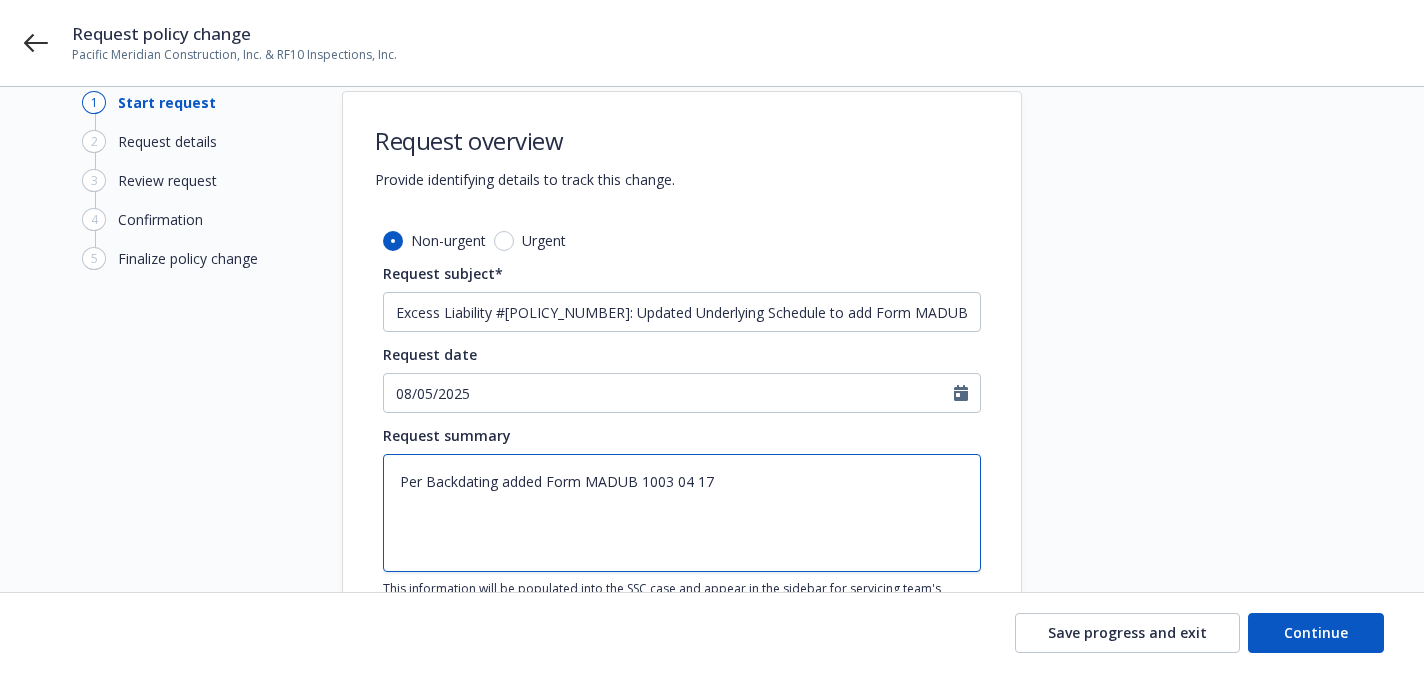 type on "x" 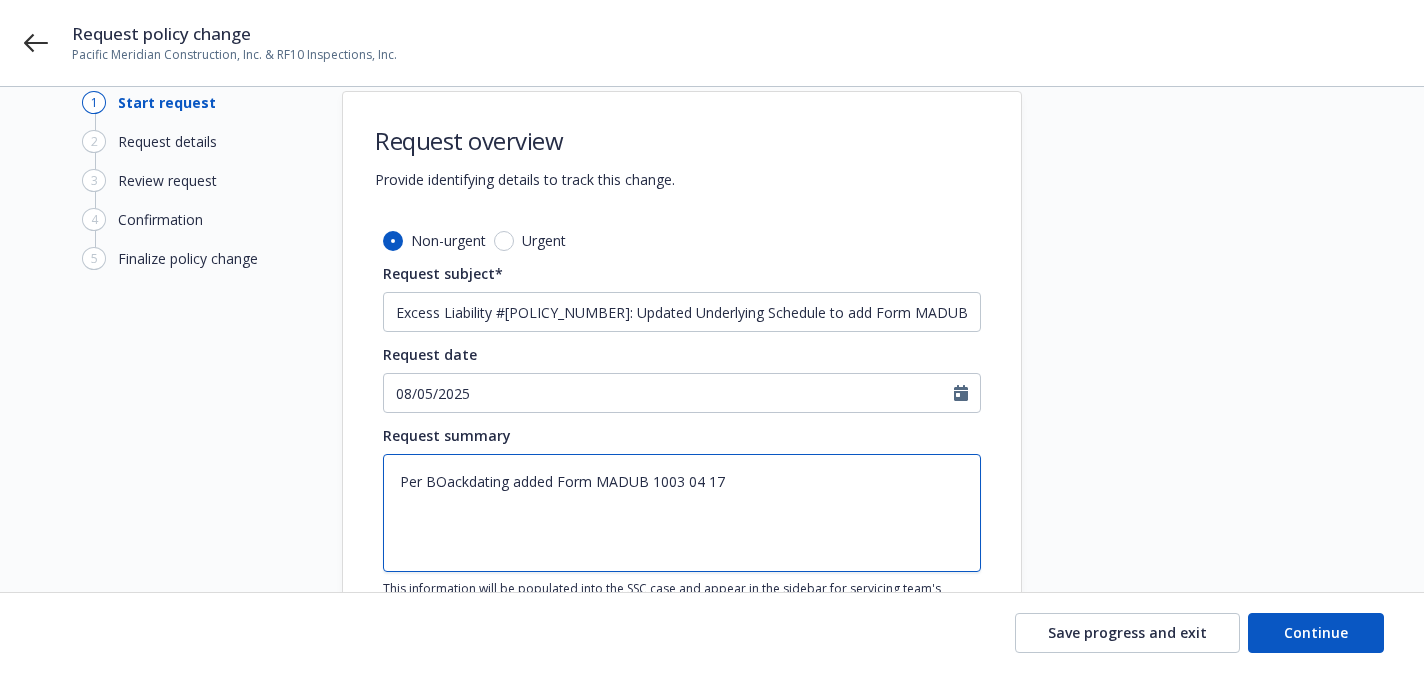 type on "Per BORackdating added Form MADUB 1003 04 17" 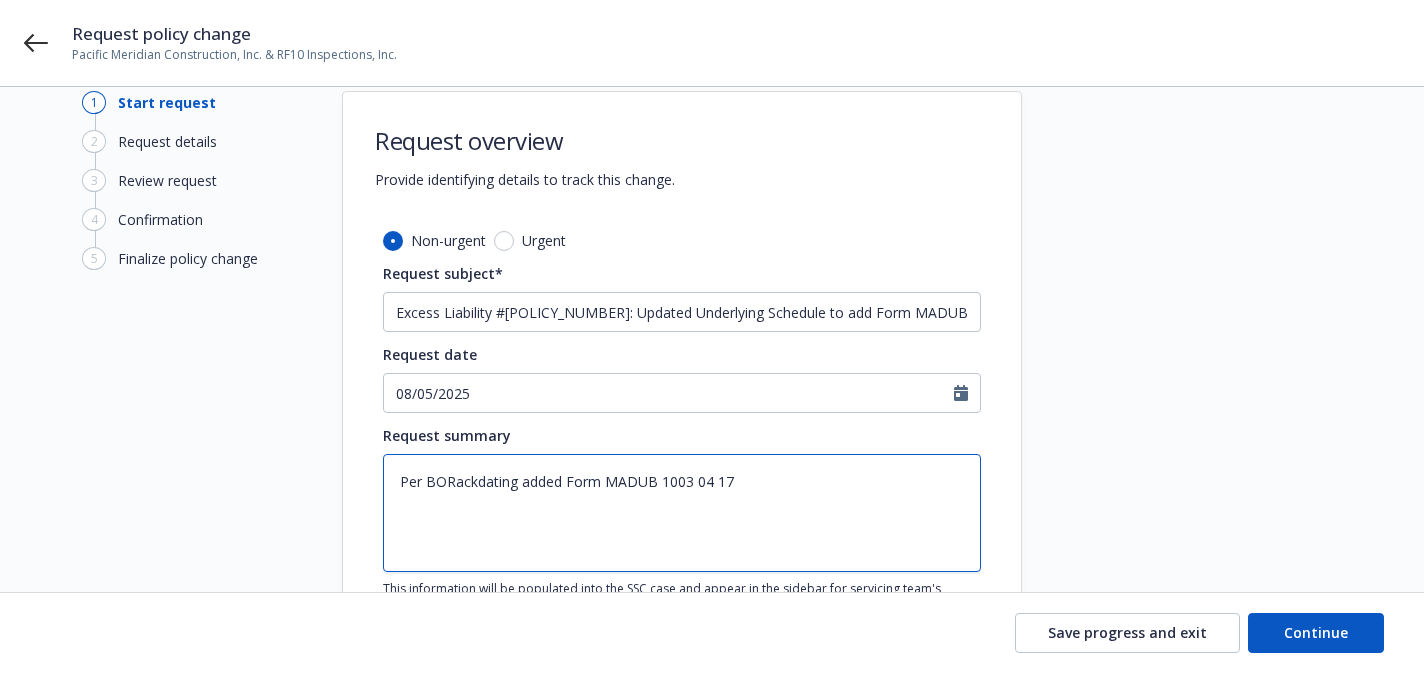 type on "x" 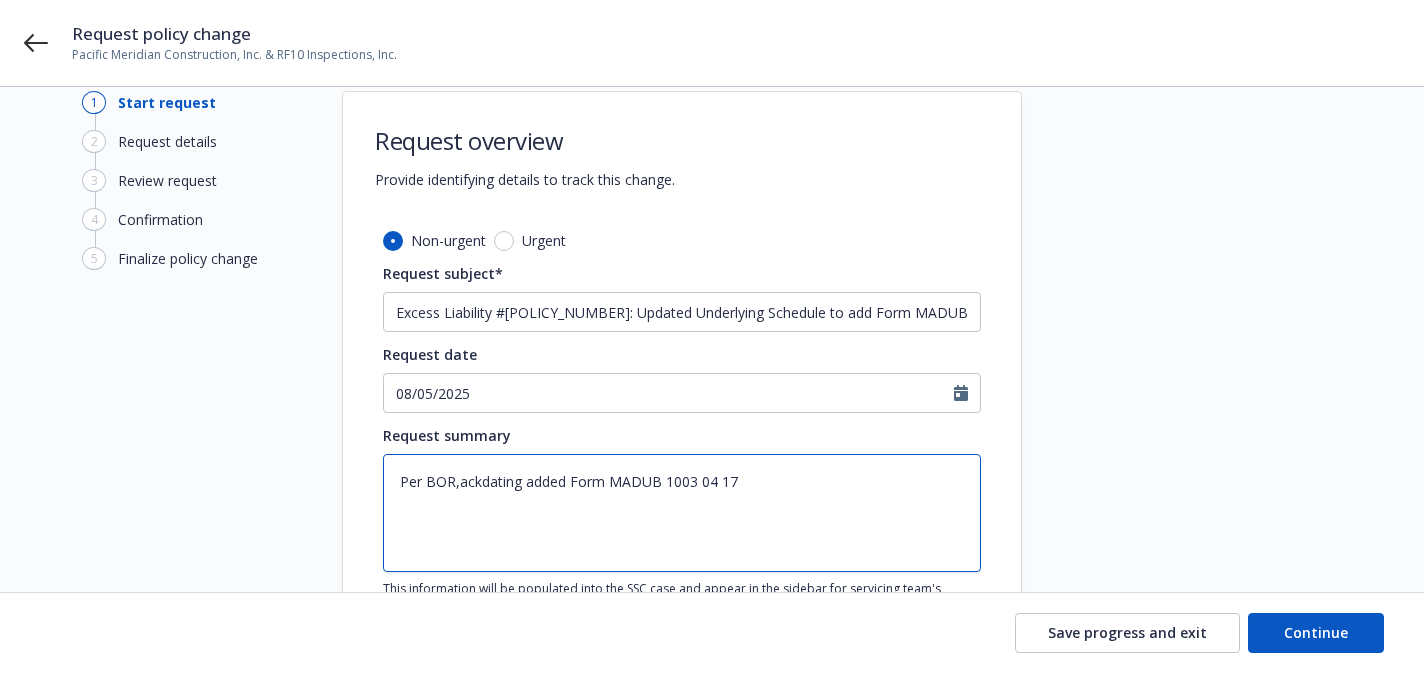 type on "x" 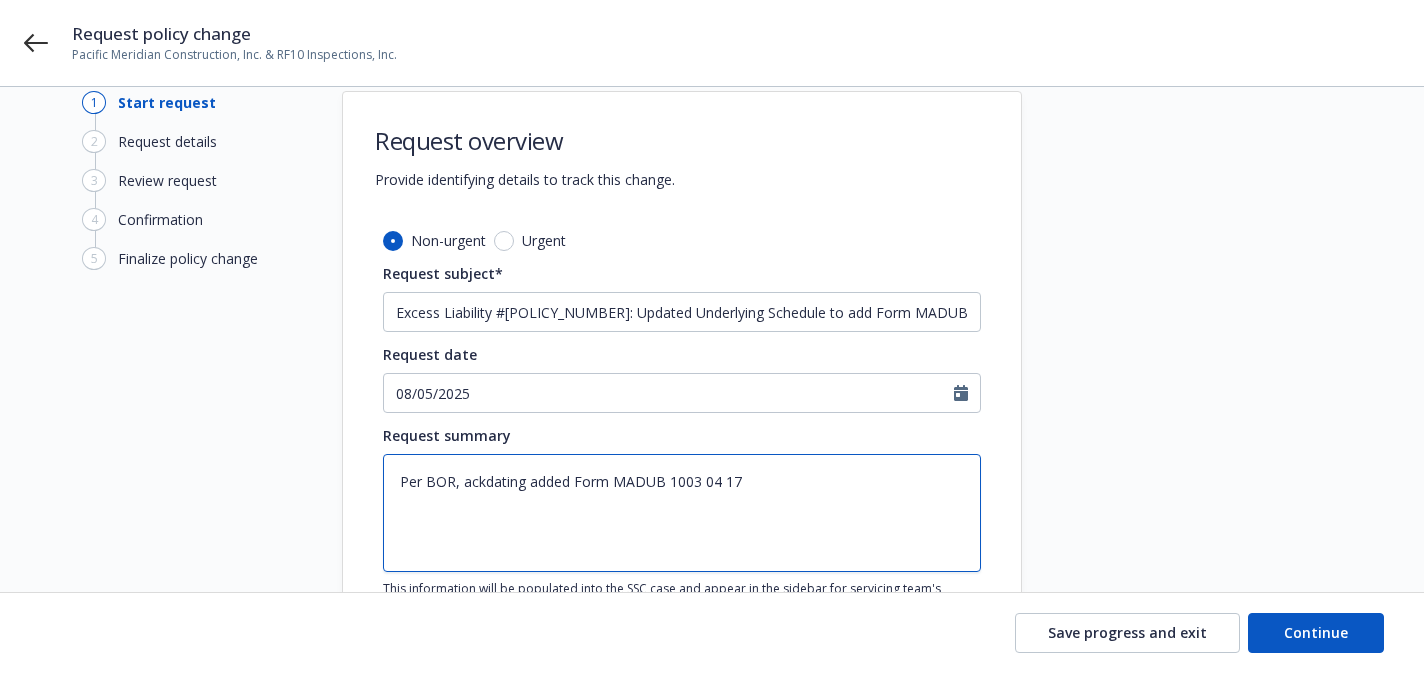 type on "x" 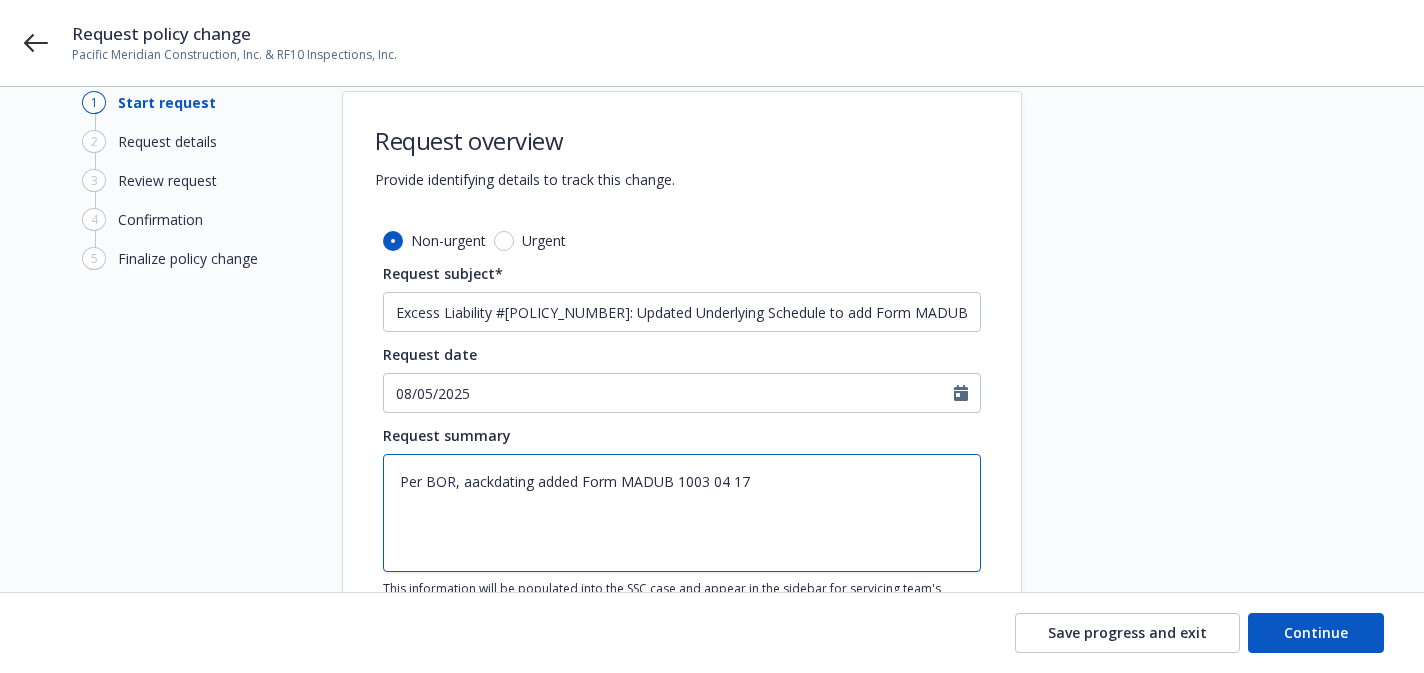type on "x" 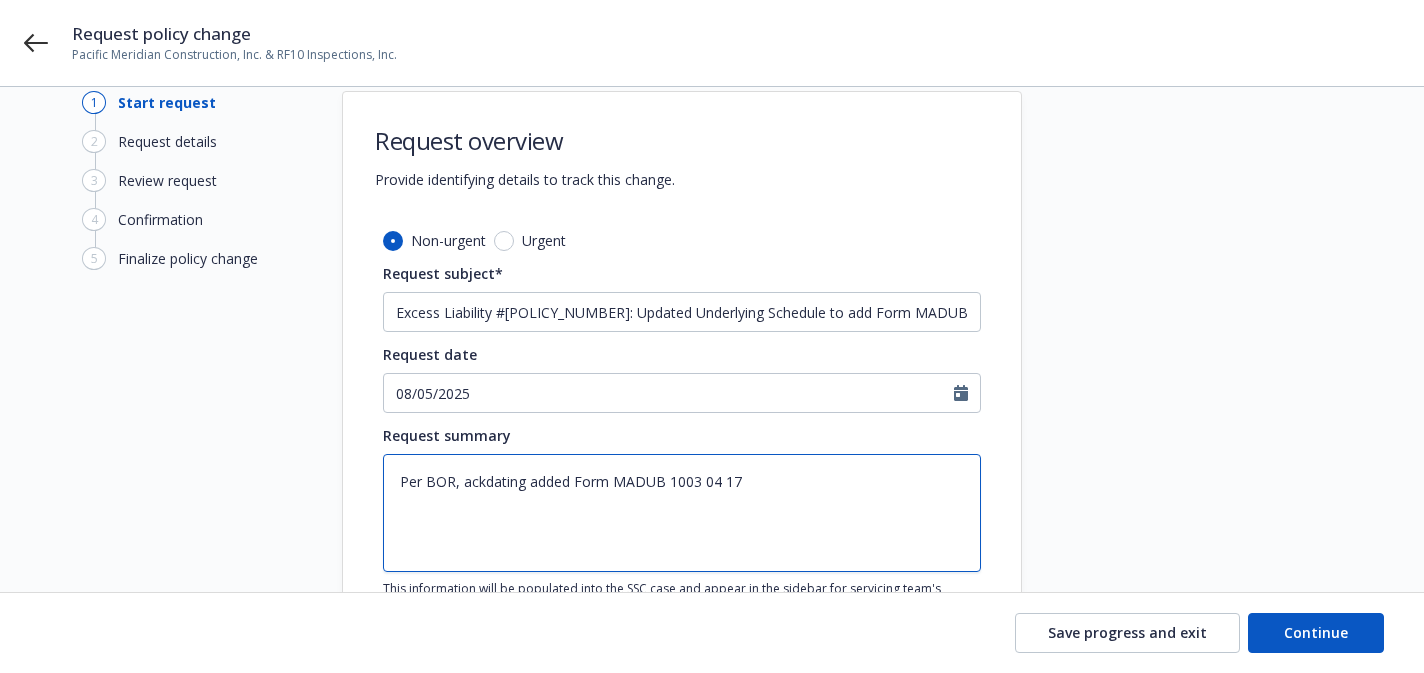 type on "x" 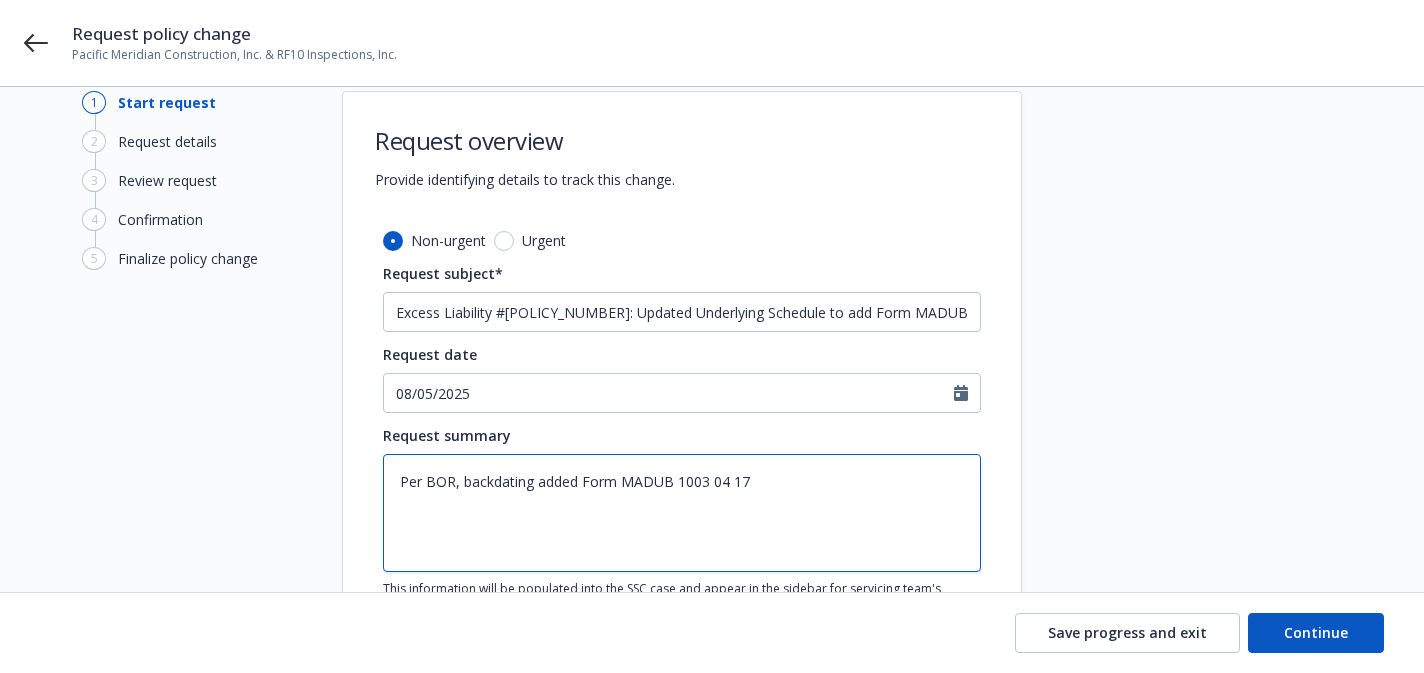 click on "Per BOR, backdating added Form MADUB 1003 04 17" at bounding box center [682, 513] 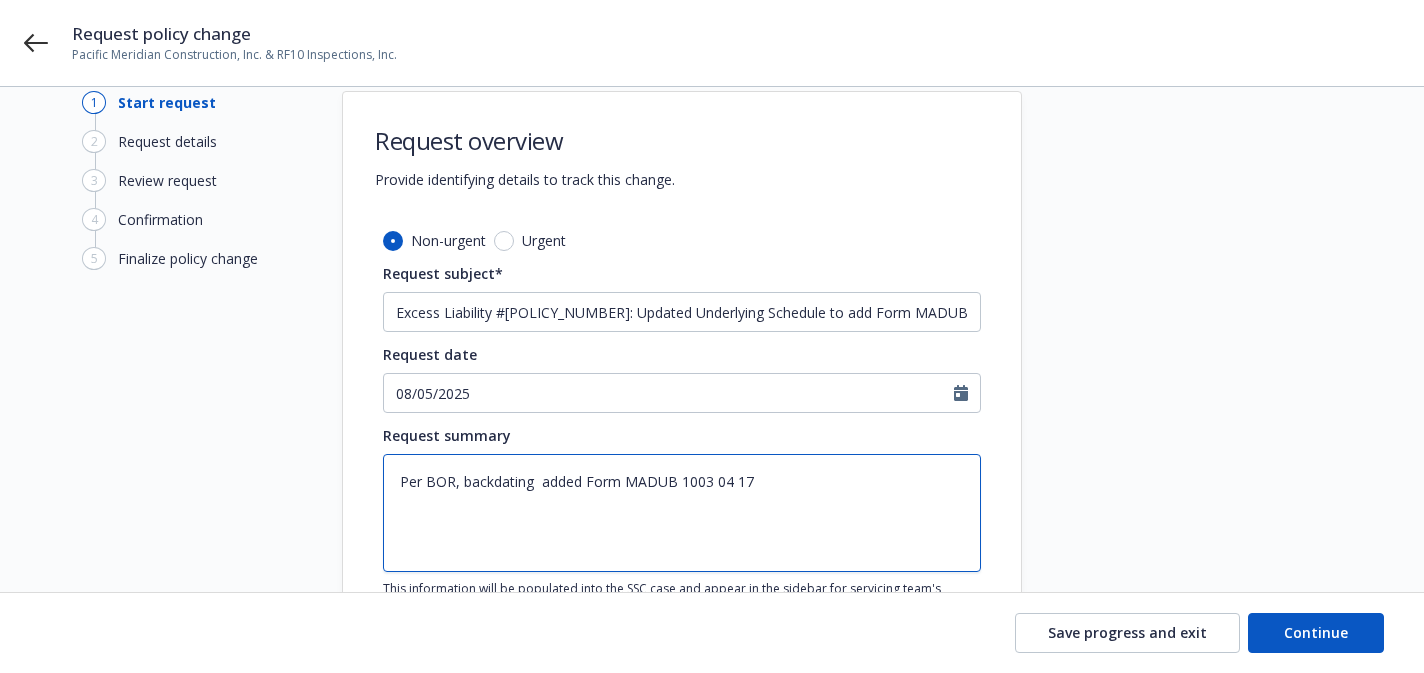 type on "x" 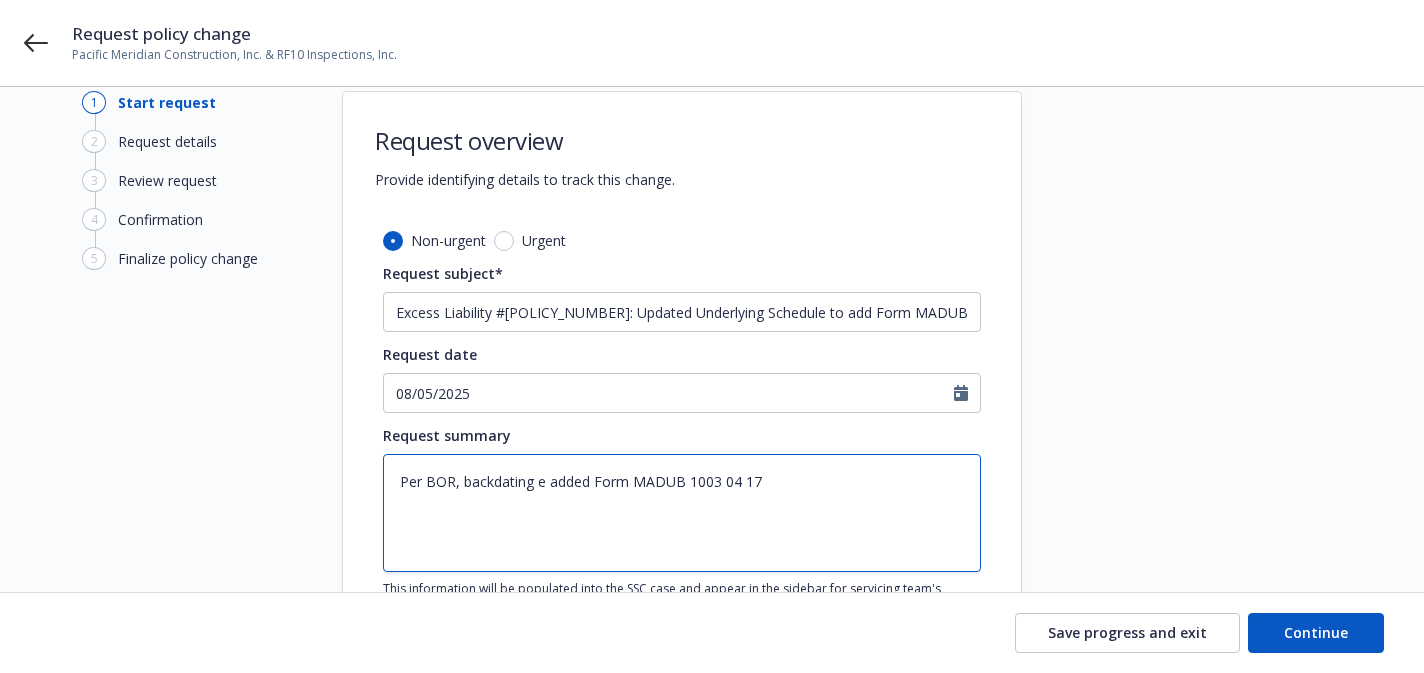 type on "x" 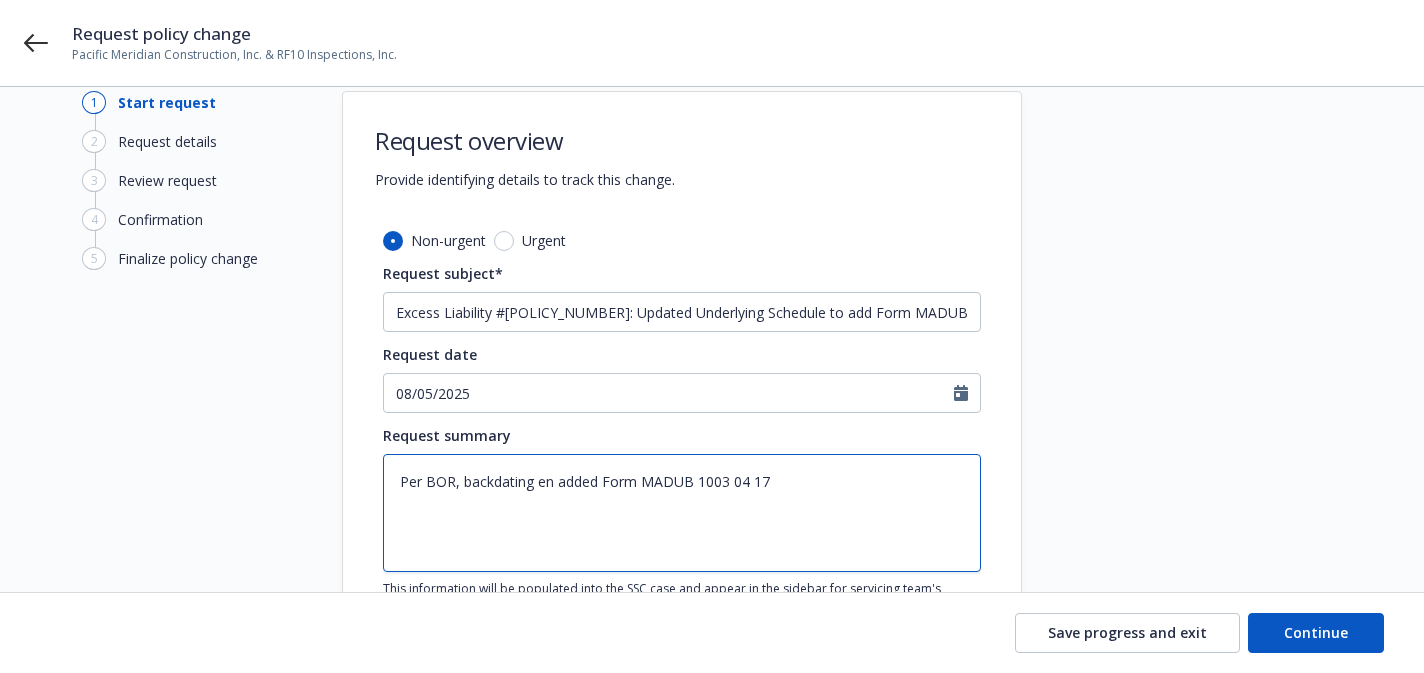 type on "x" 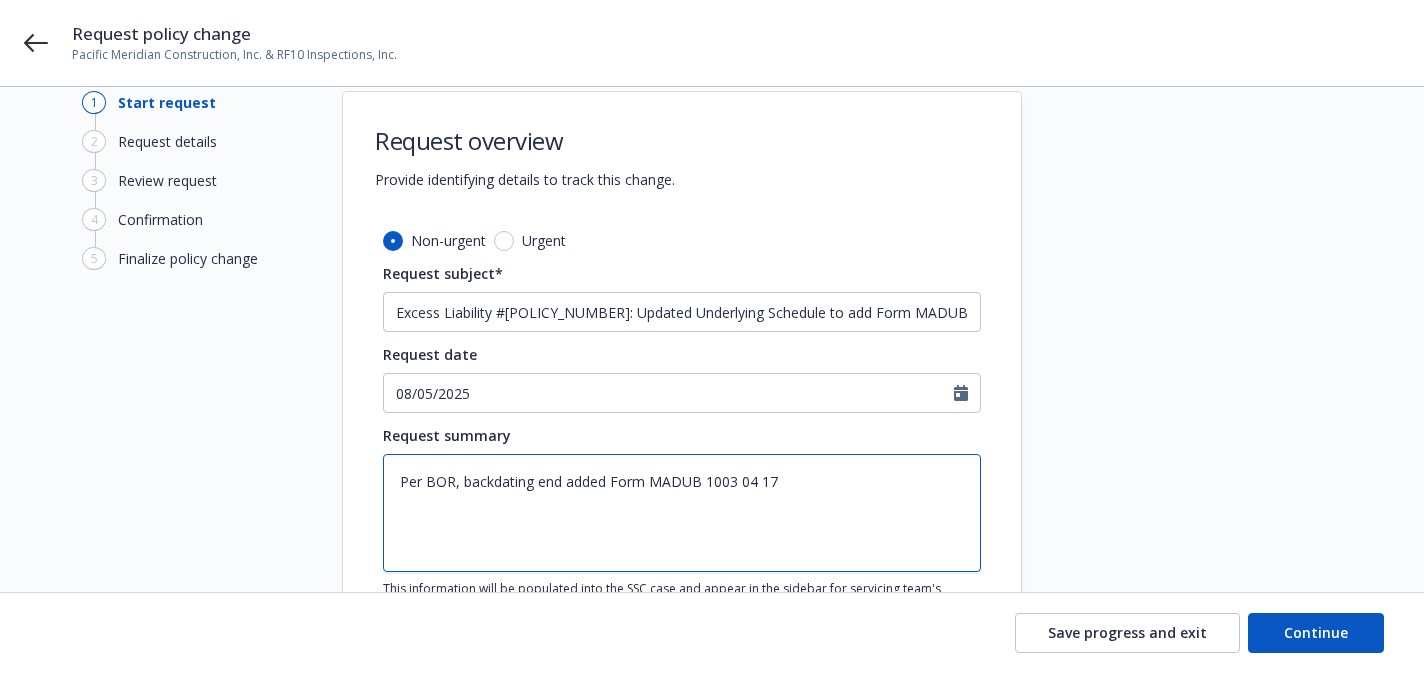 type on "x" 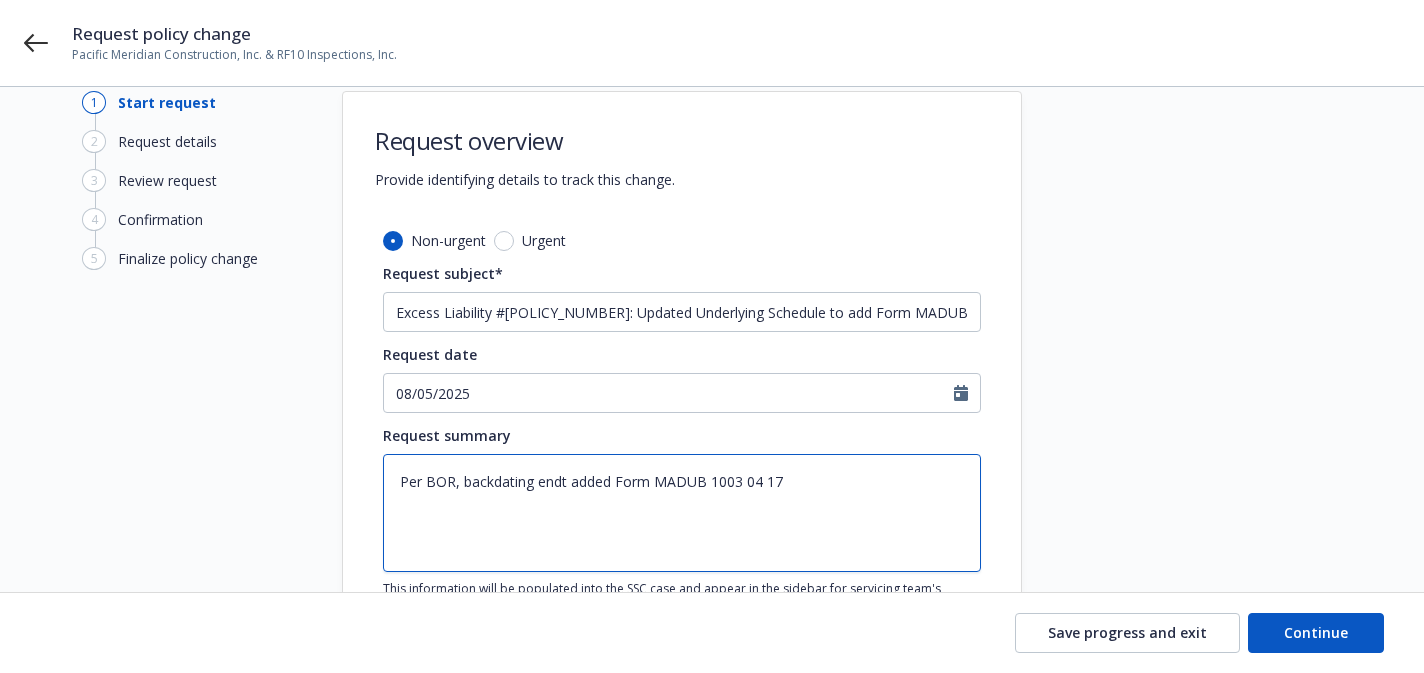 type on "x" 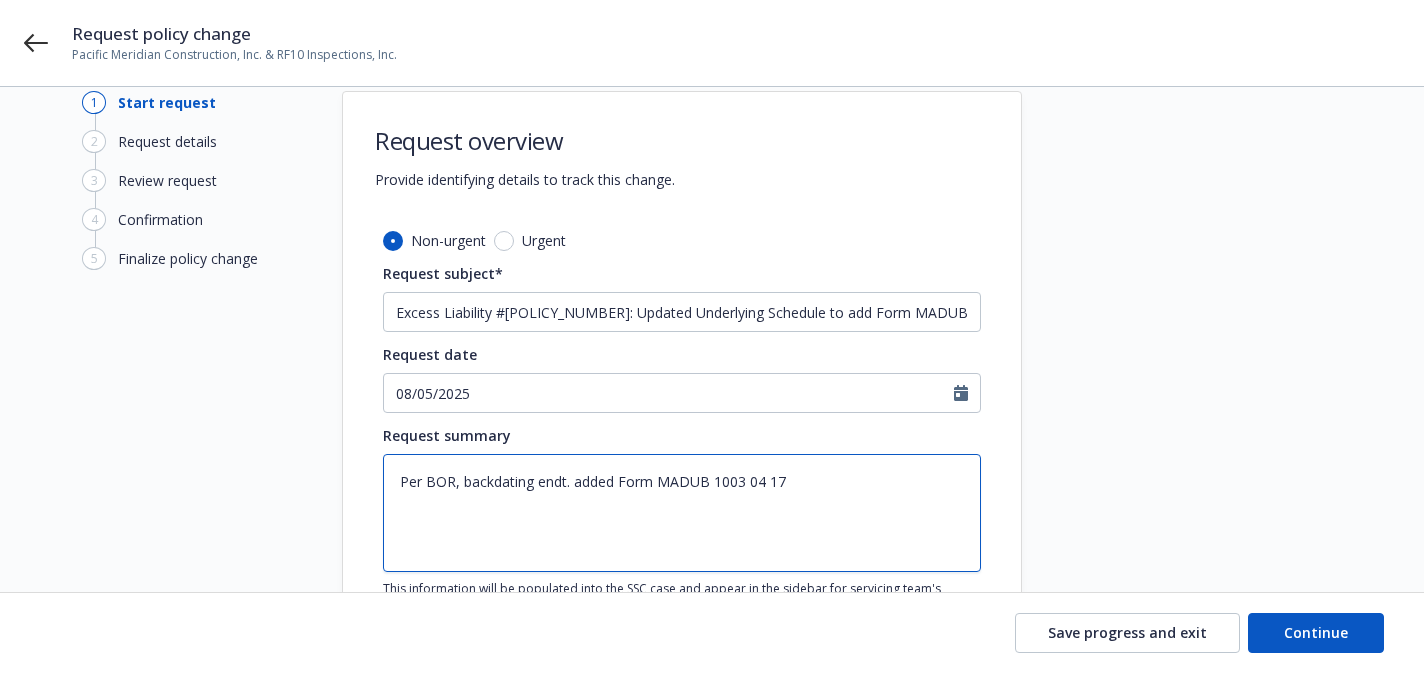 click on "Per BOR, backdating endt. added Form MADUB 1003 04 17" at bounding box center (682, 513) 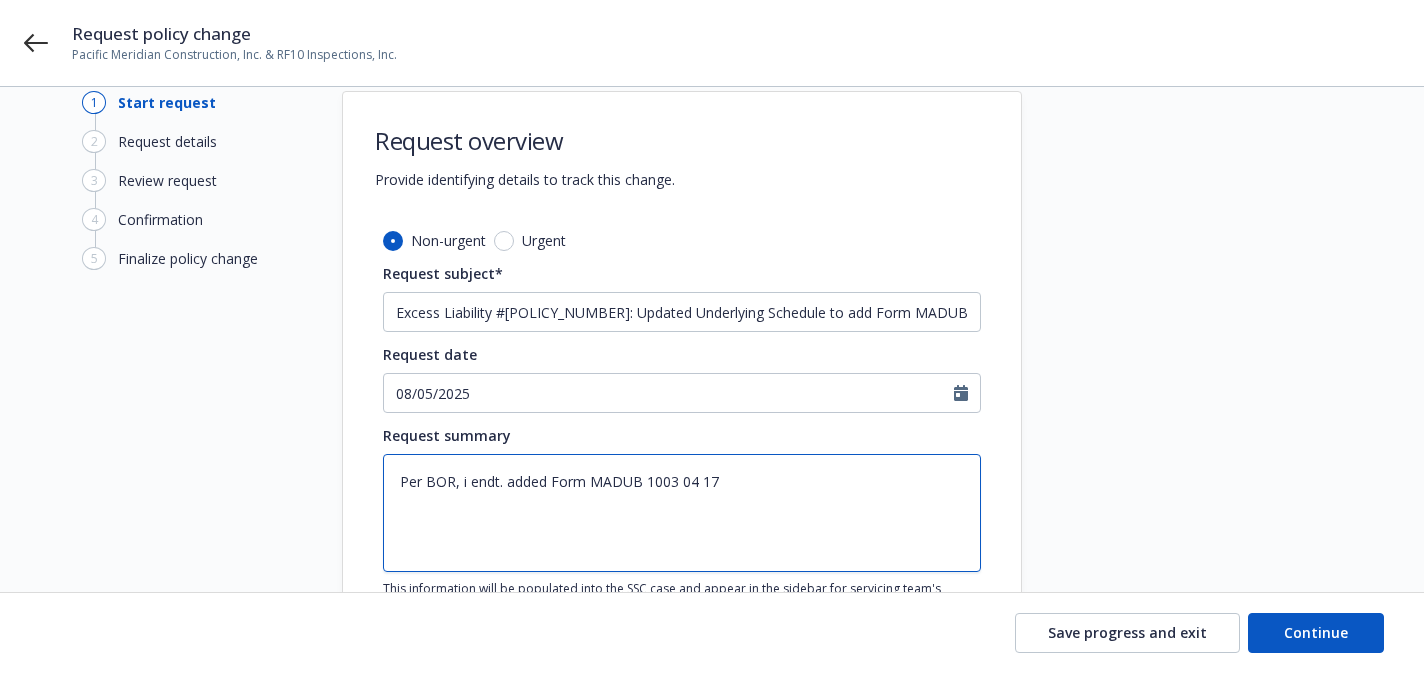 type on "x" 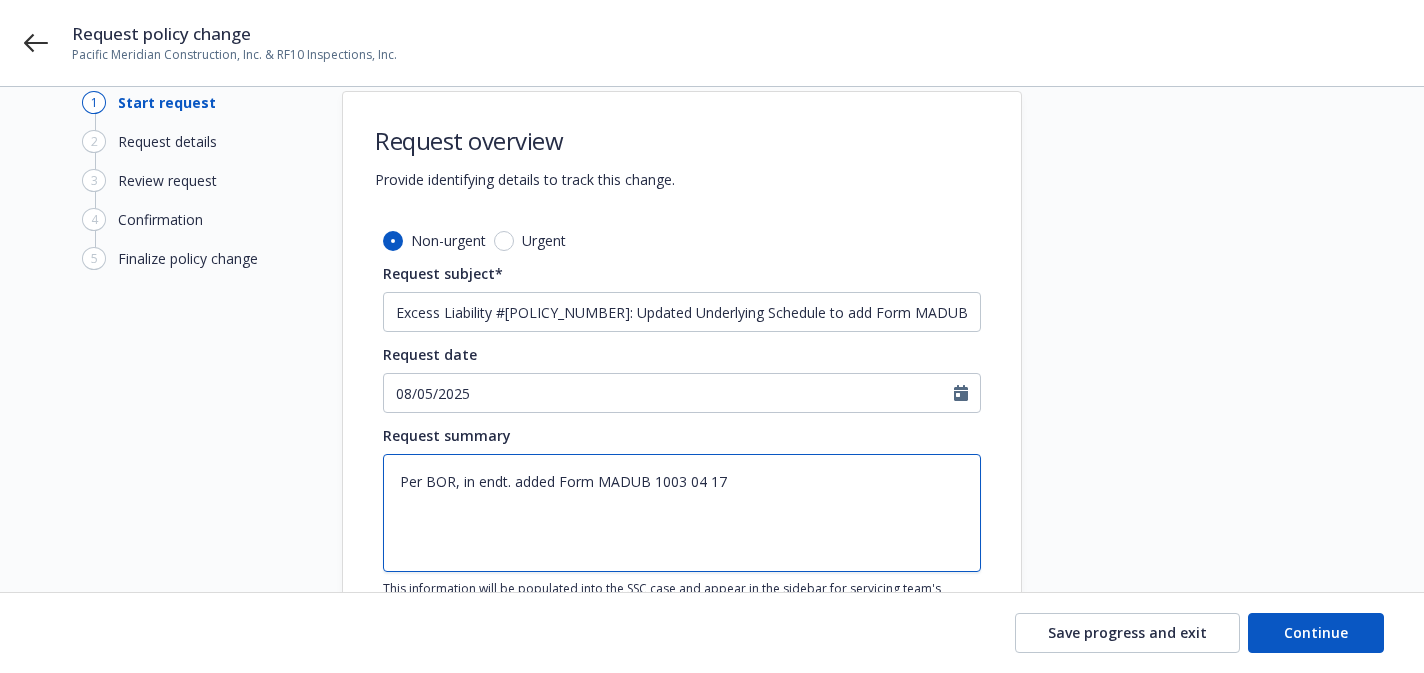 type on "x" 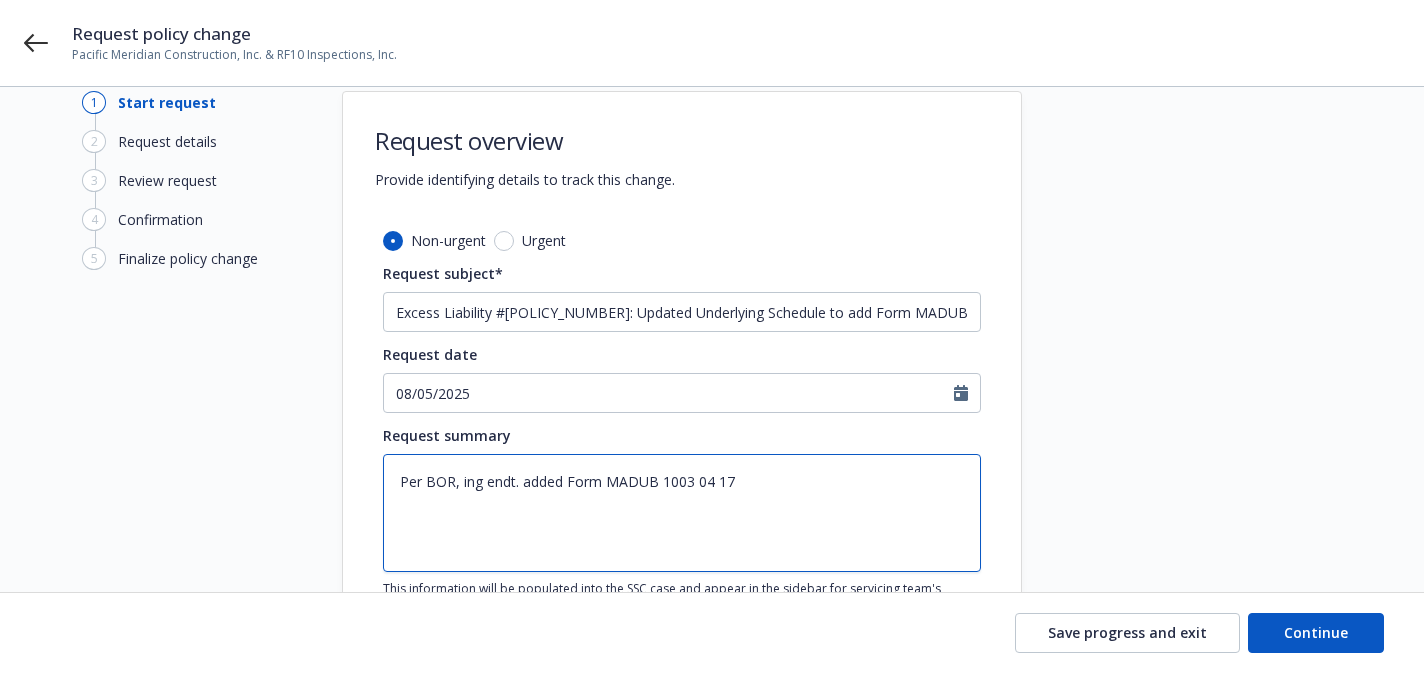 type on "Per BOR, inge endt. added Form MADUB 1003 04 17" 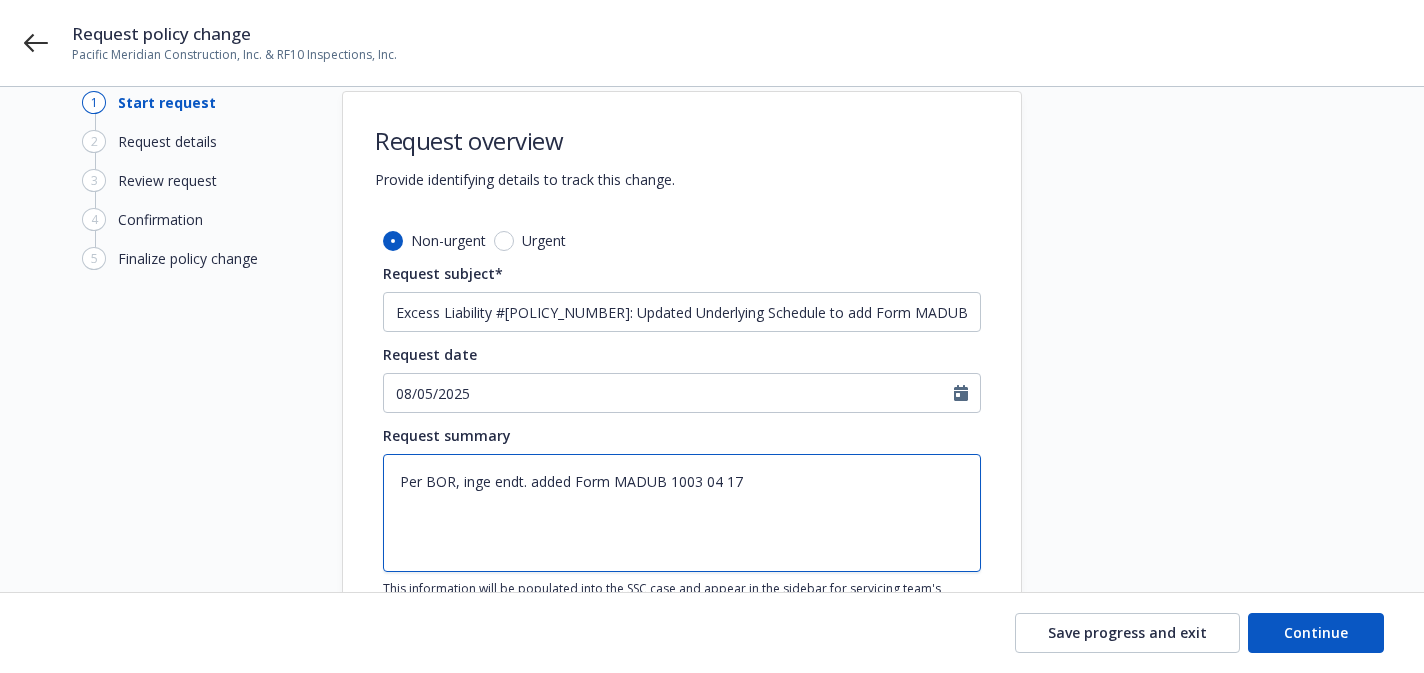 type on "x" 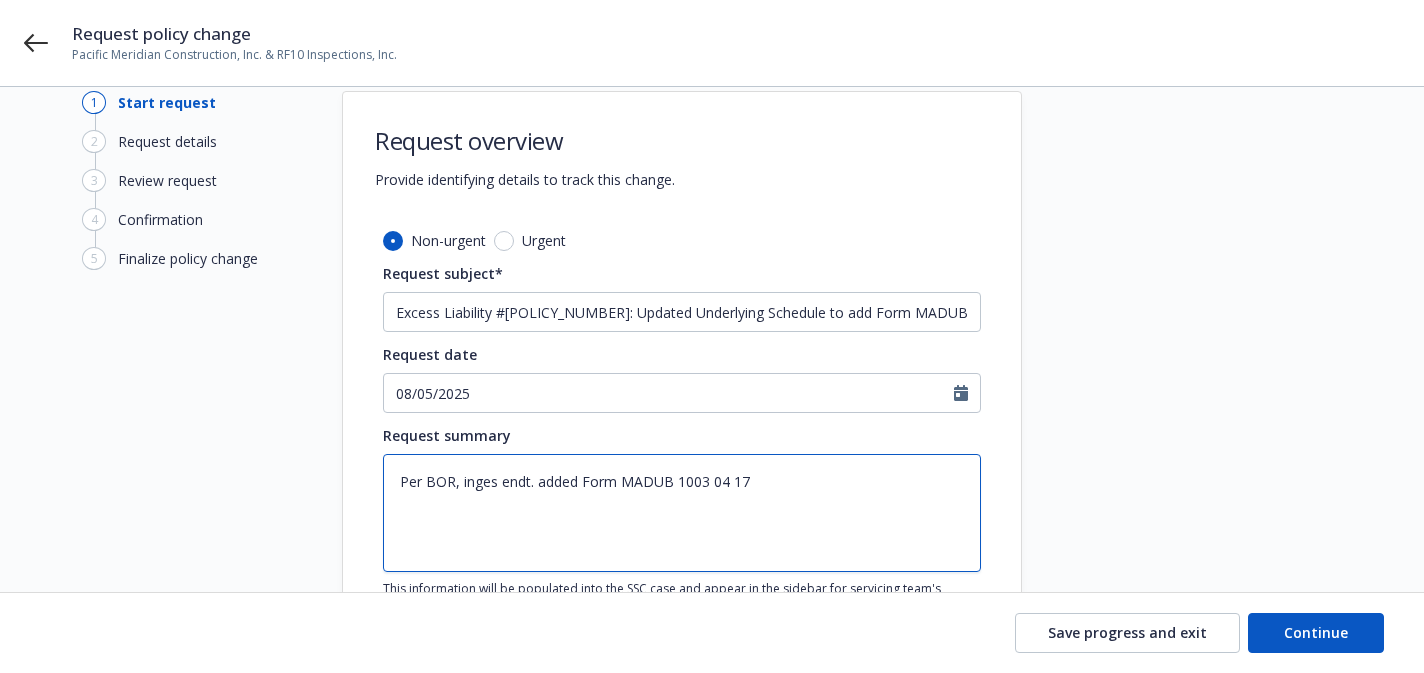 type on "x" 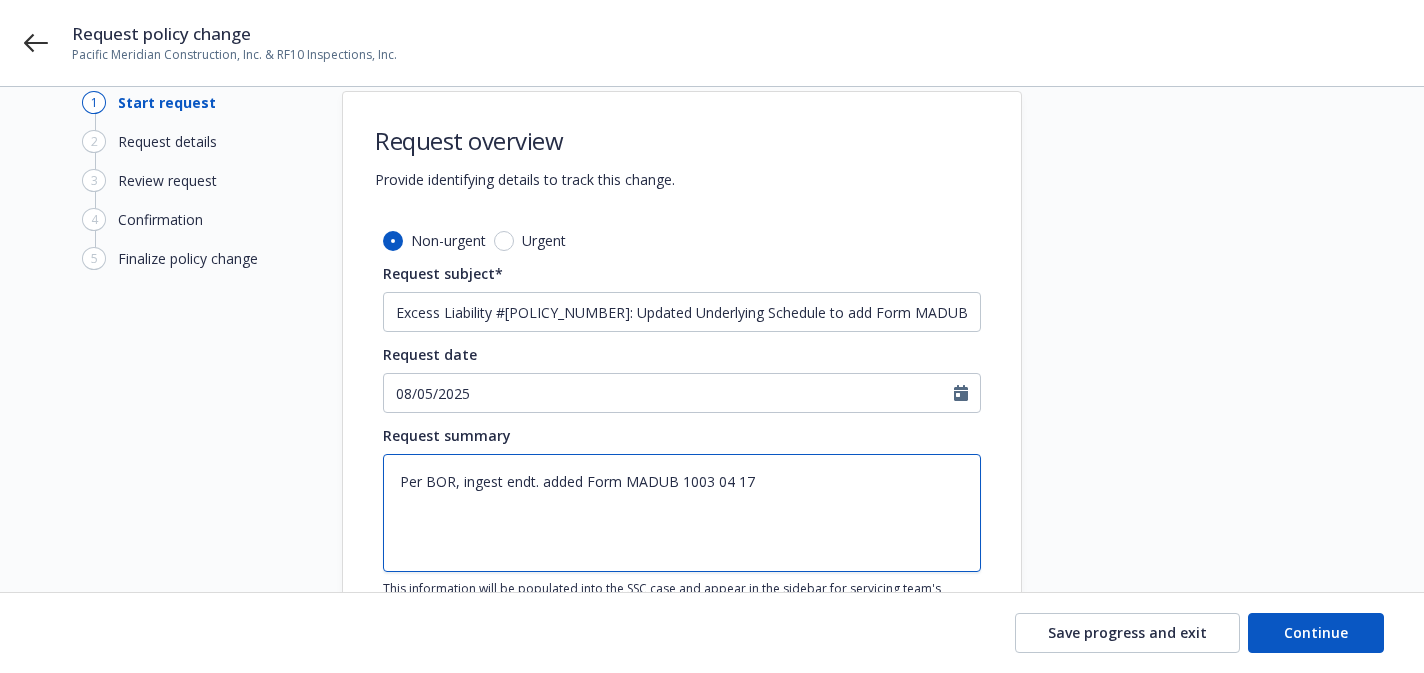type on "x" 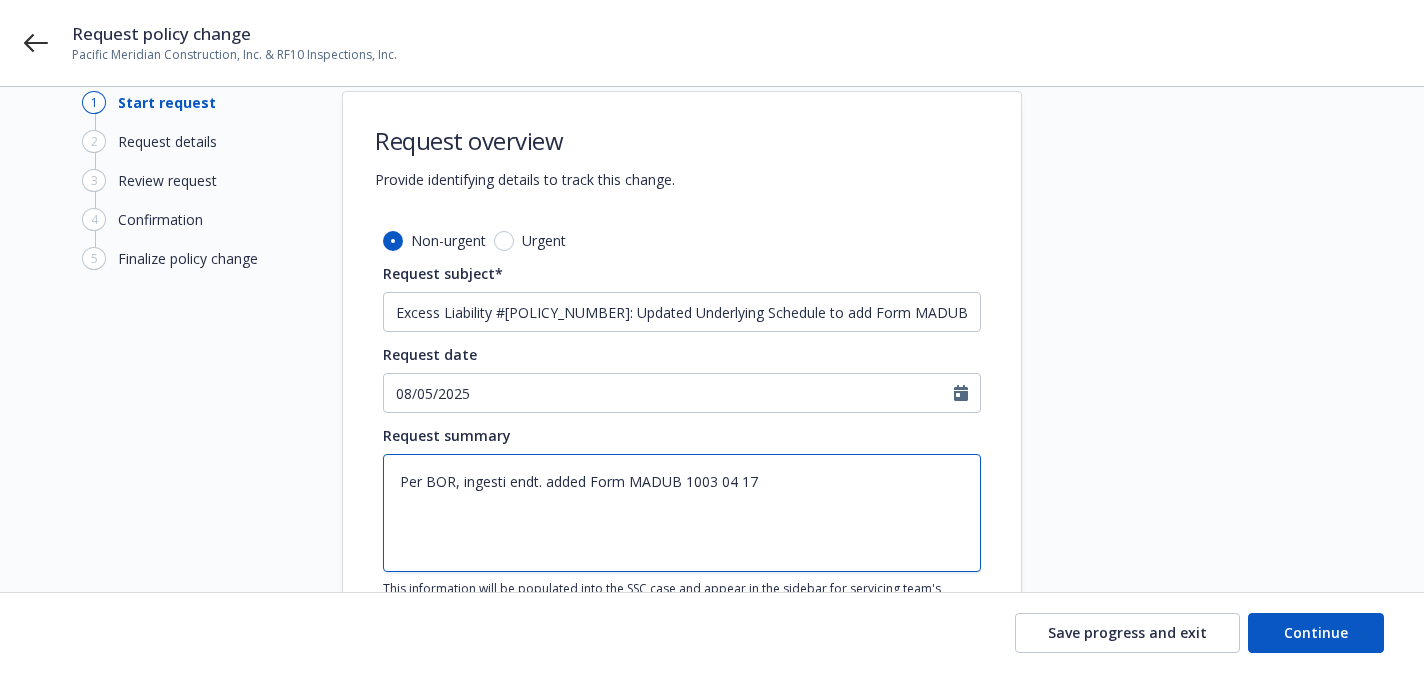 type on "x" 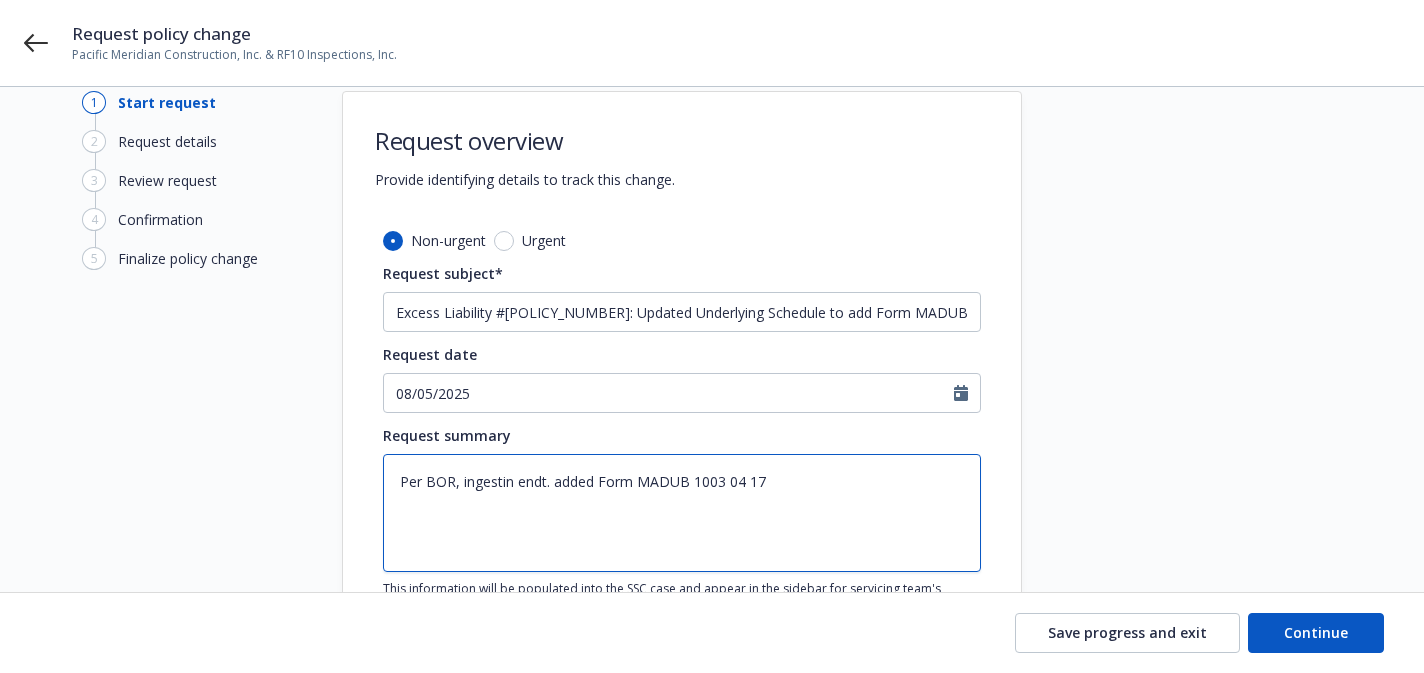 type on "x" 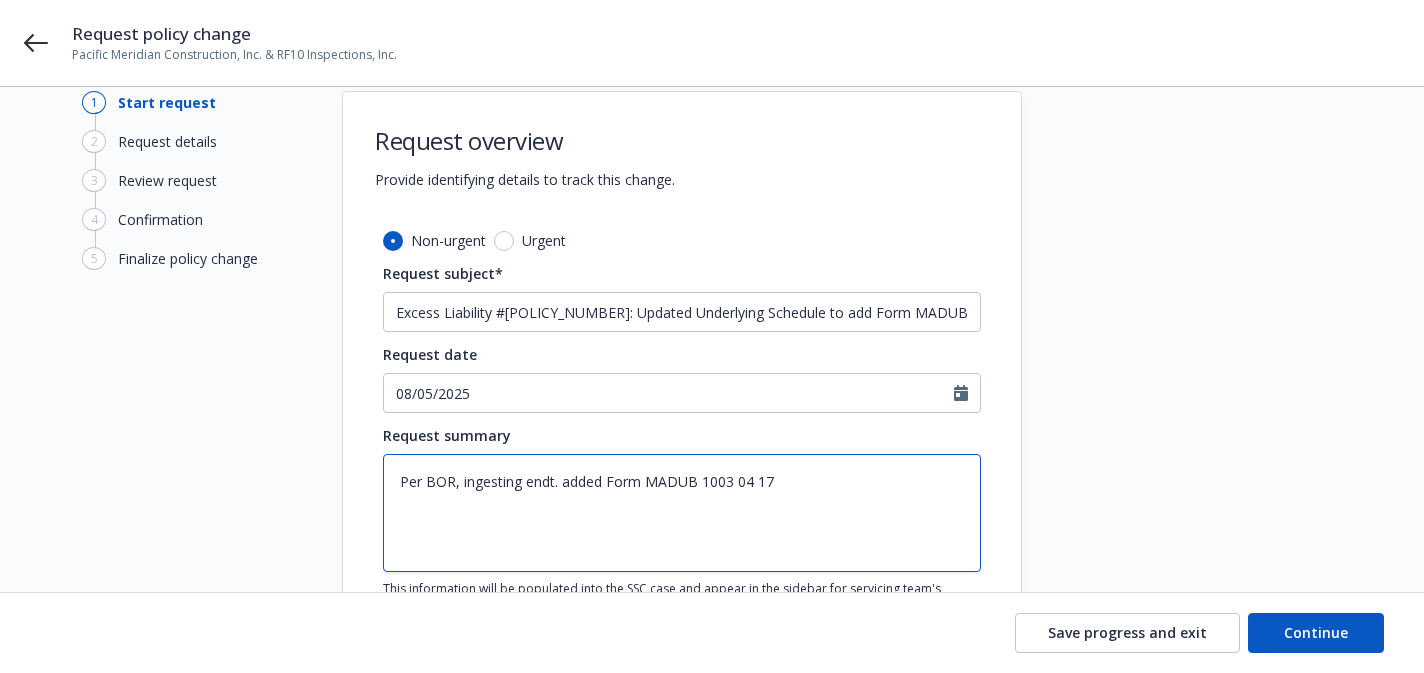 click on "Per BOR, ingesting endt. added Form MADUB 1003 04 17" at bounding box center (682, 513) 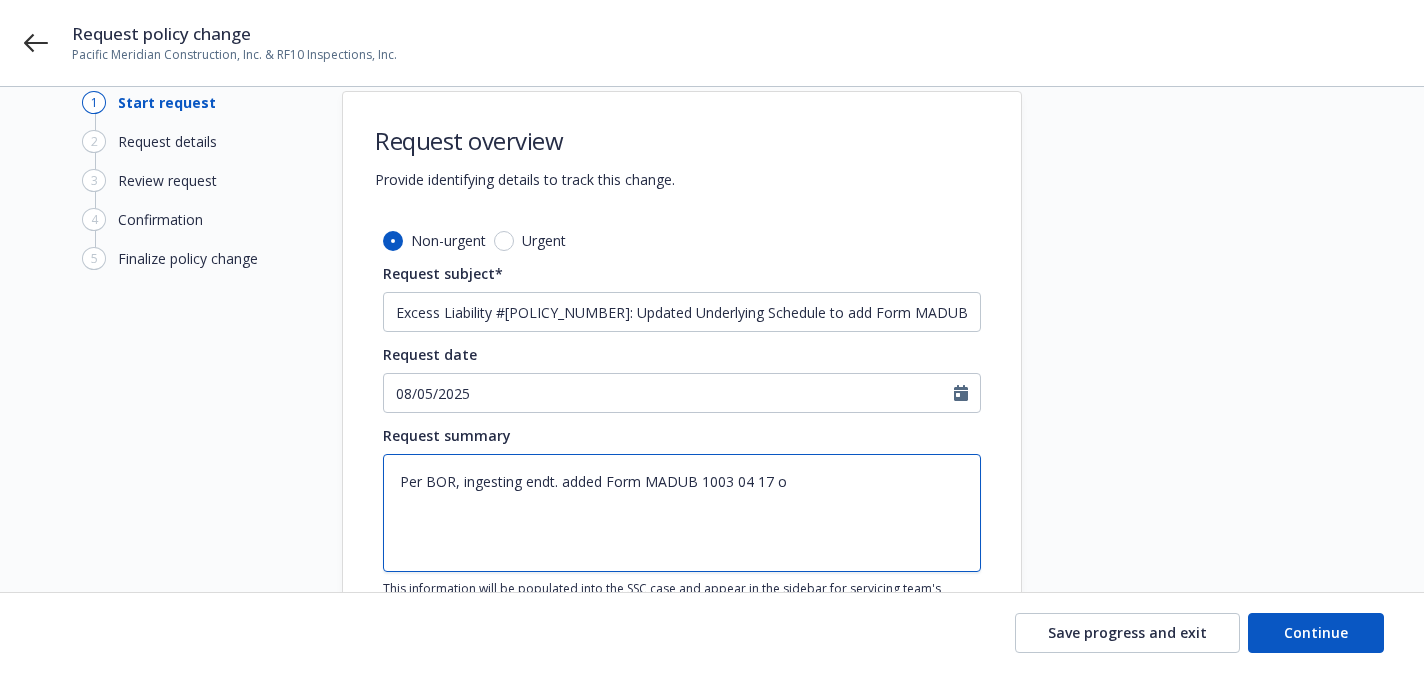 type on "x" 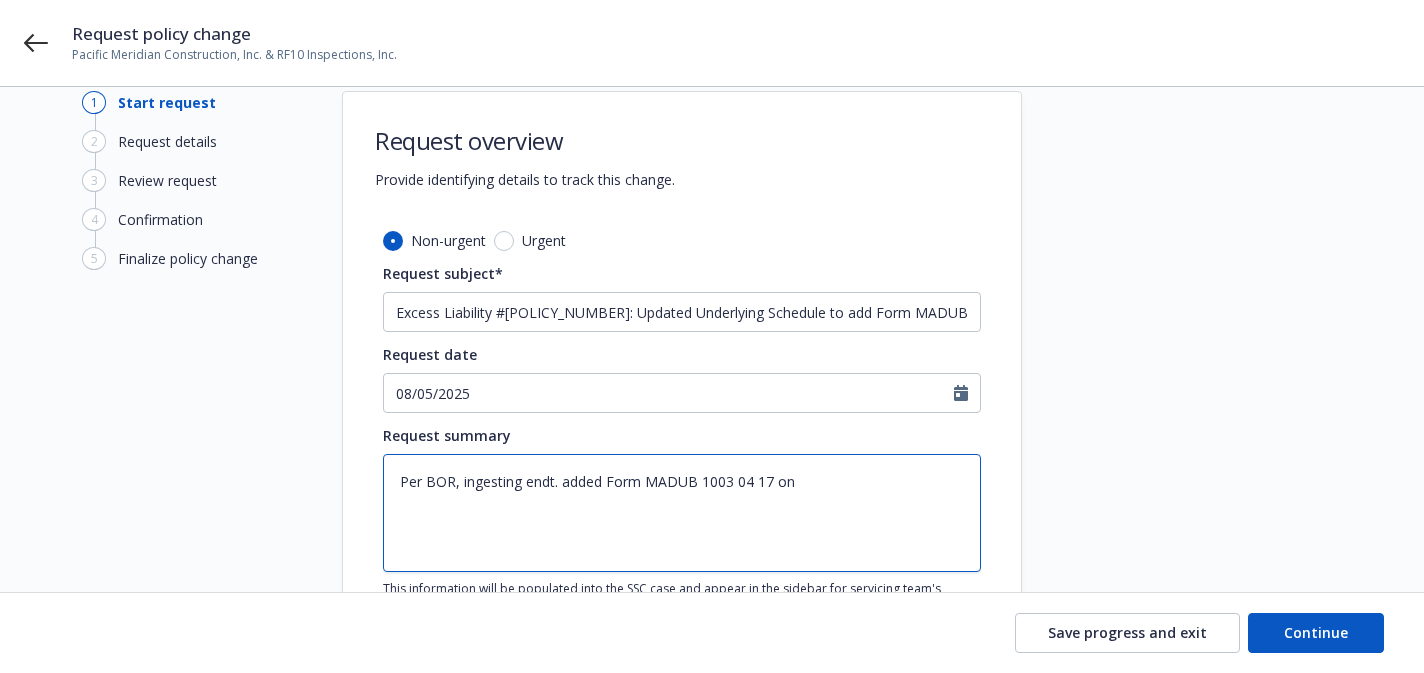 type on "Per BOR, ingesting endt. added Form MADUB 1003 04 17 on" 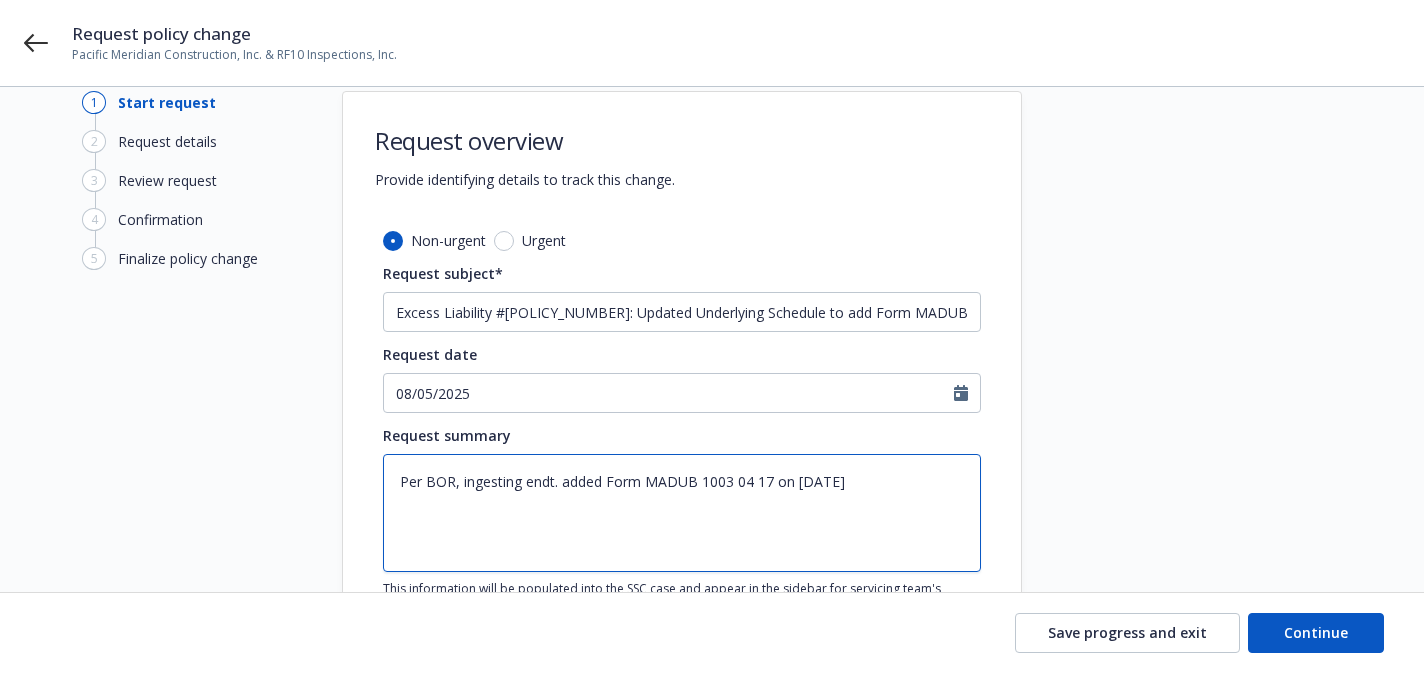 type 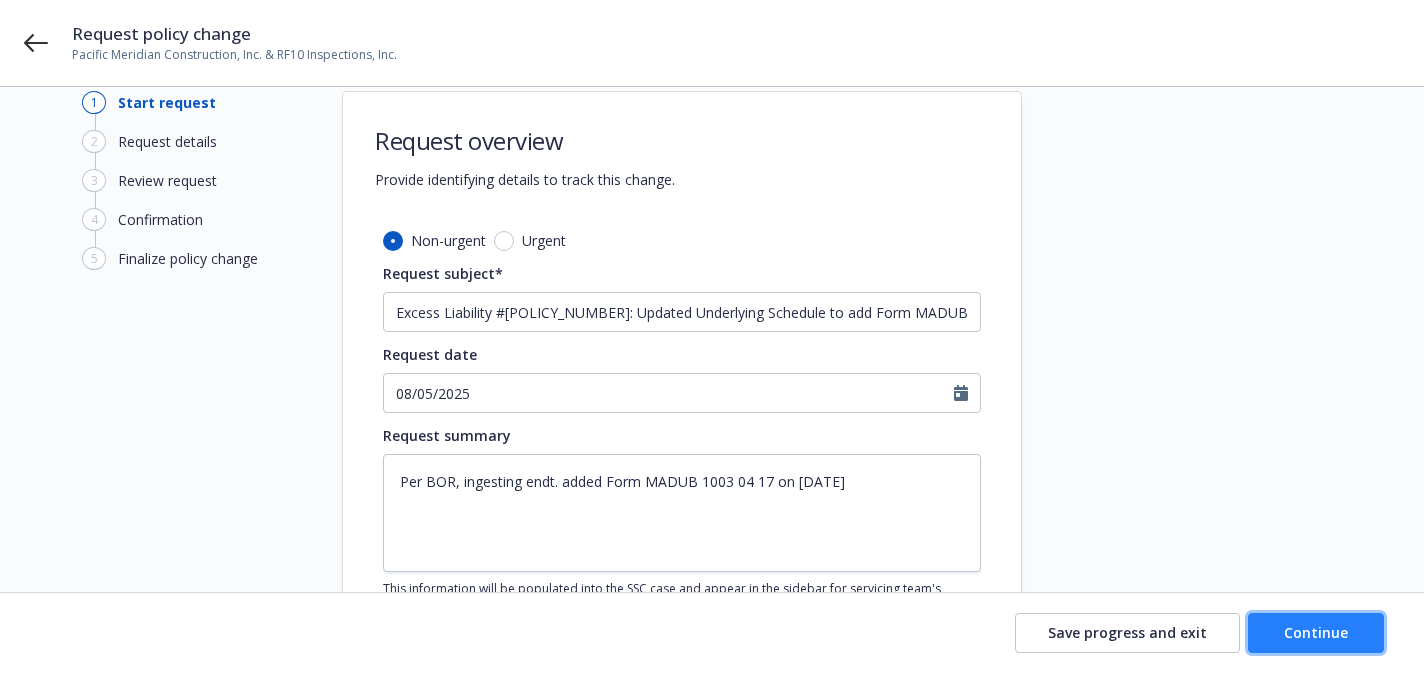 click on "Continue" at bounding box center (1316, 633) 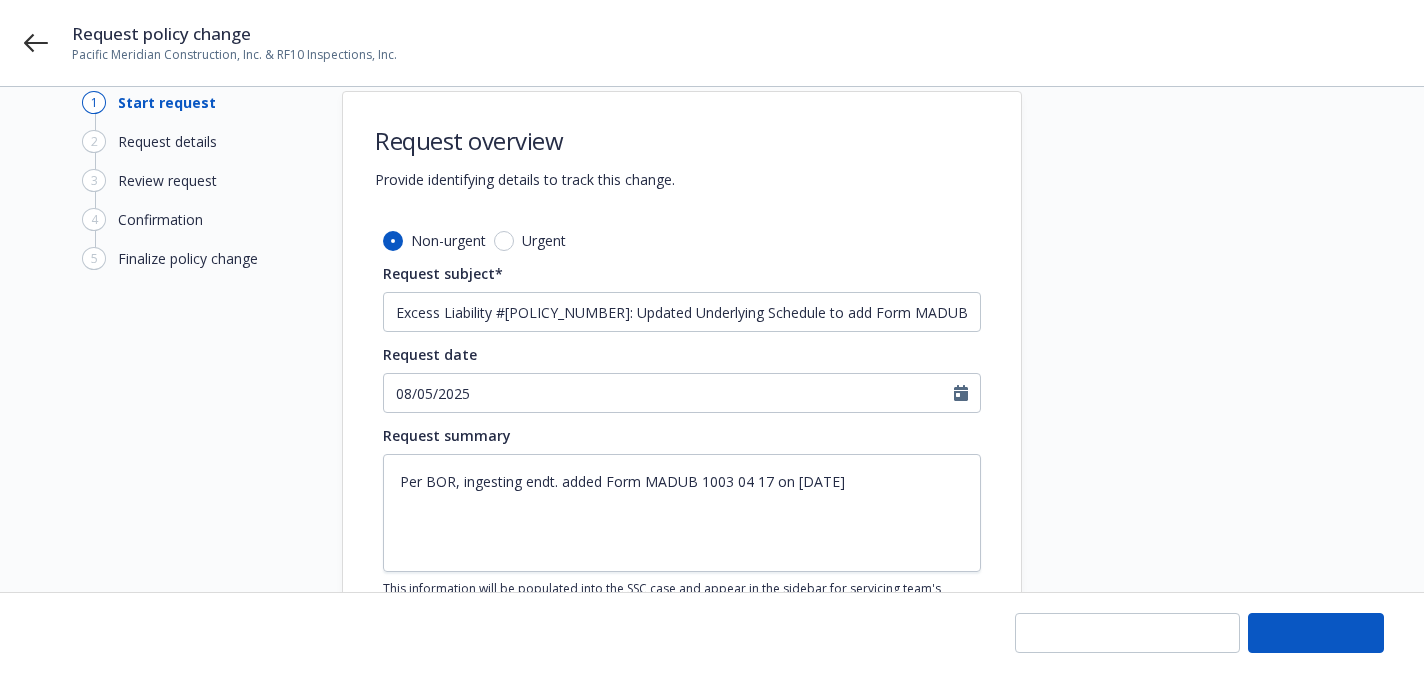 scroll, scrollTop: 0, scrollLeft: 0, axis: both 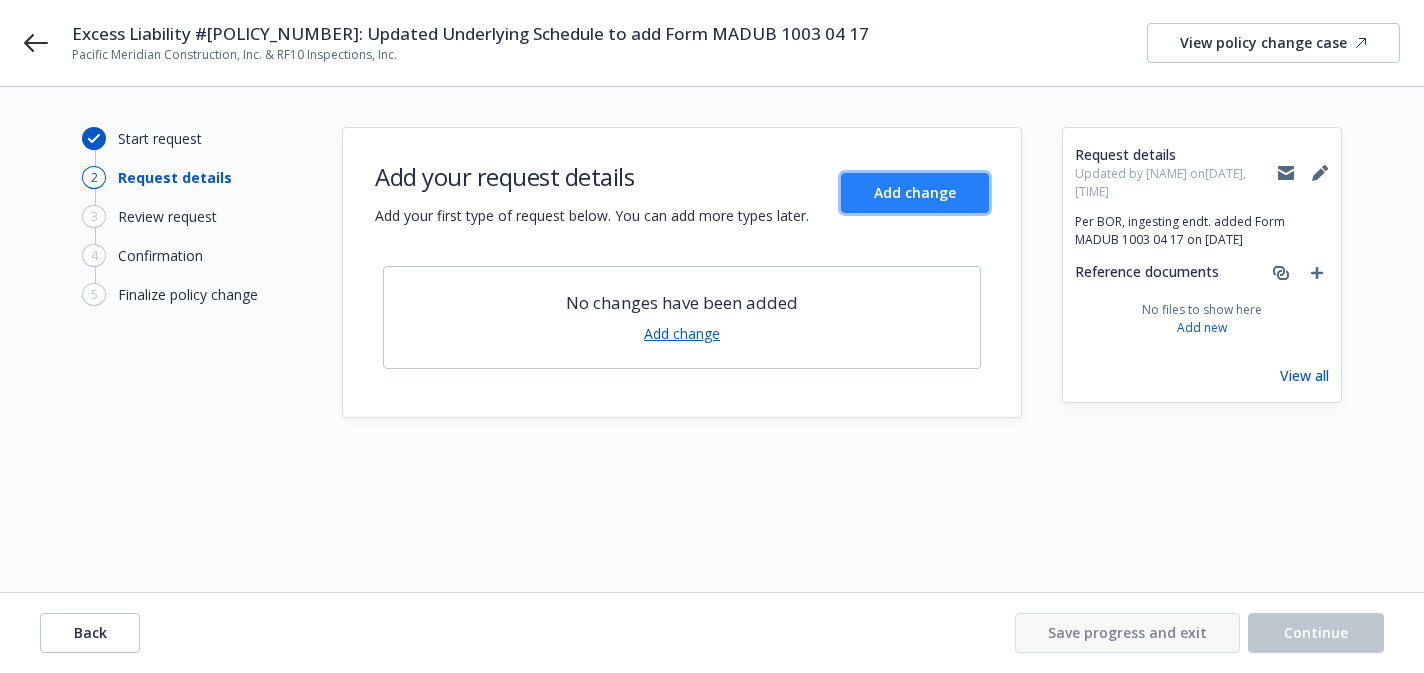 click on "Add change" at bounding box center [915, 193] 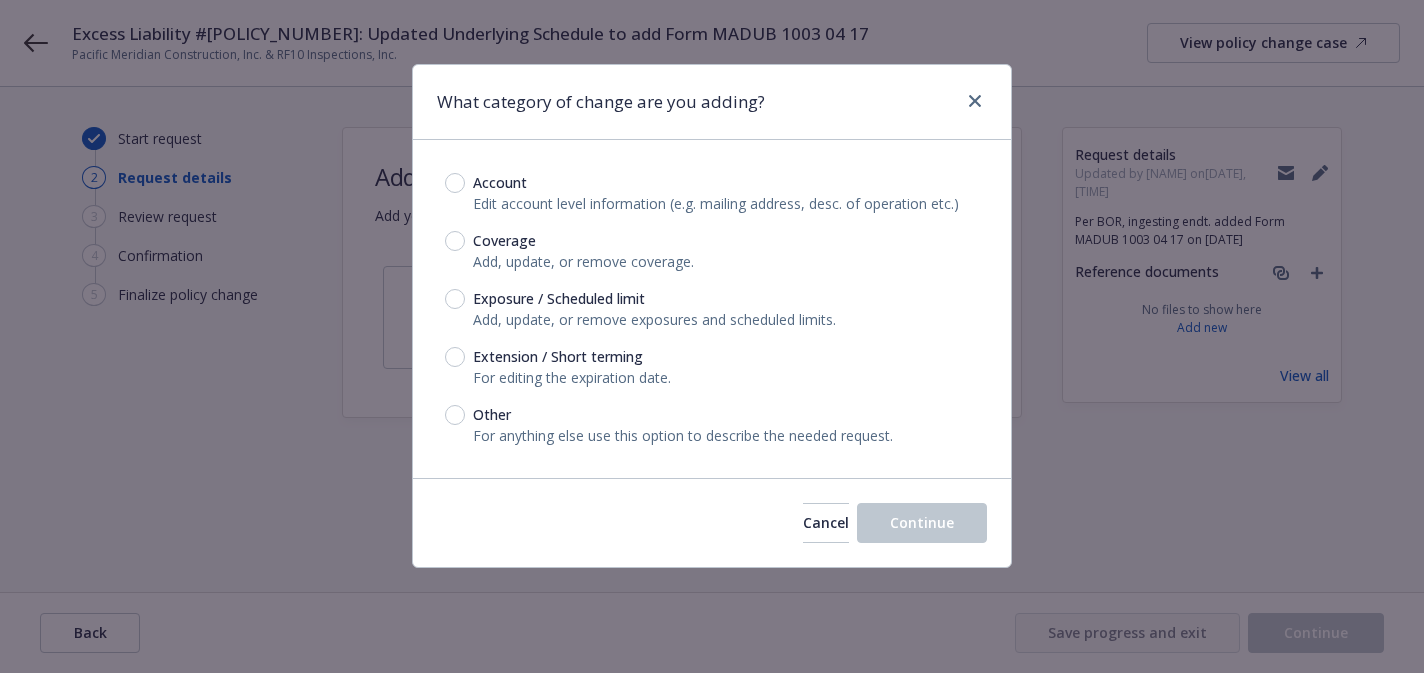click on "Exposure / Scheduled limit" at bounding box center (559, 298) 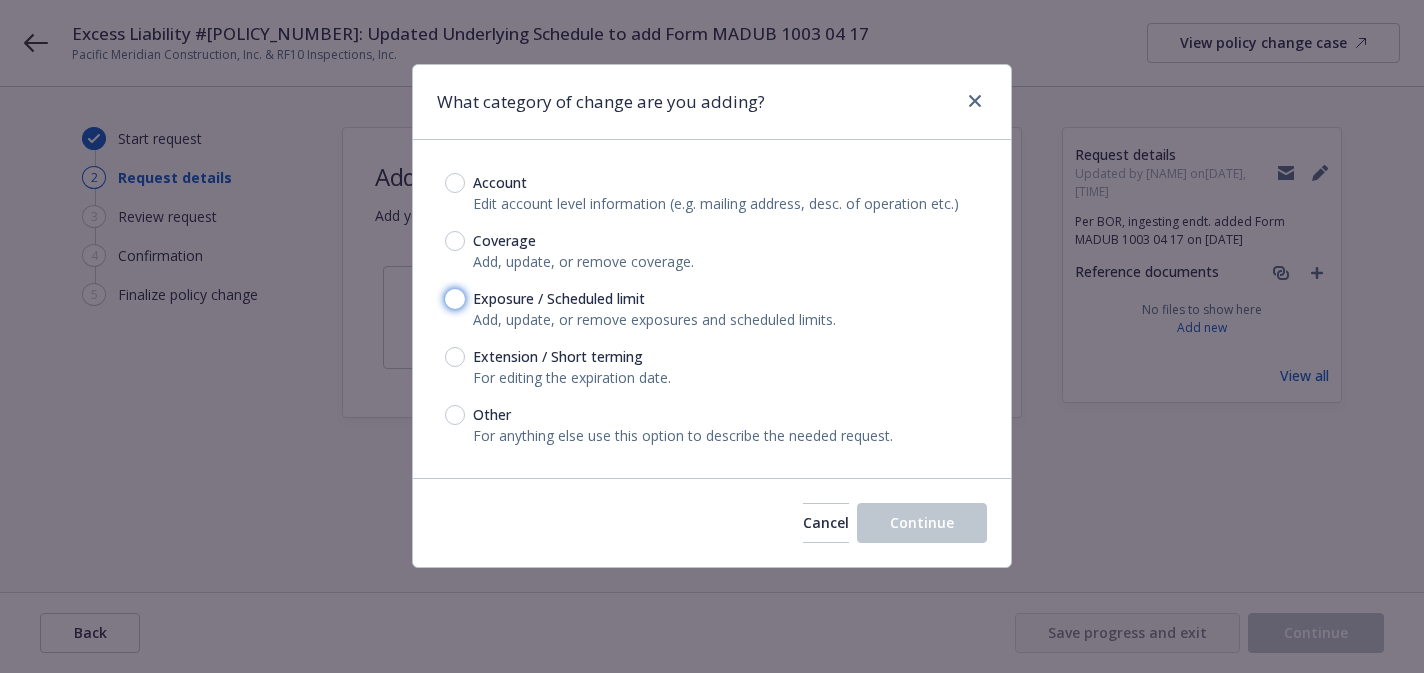 click on "Exposure / Scheduled limit" at bounding box center [455, 299] 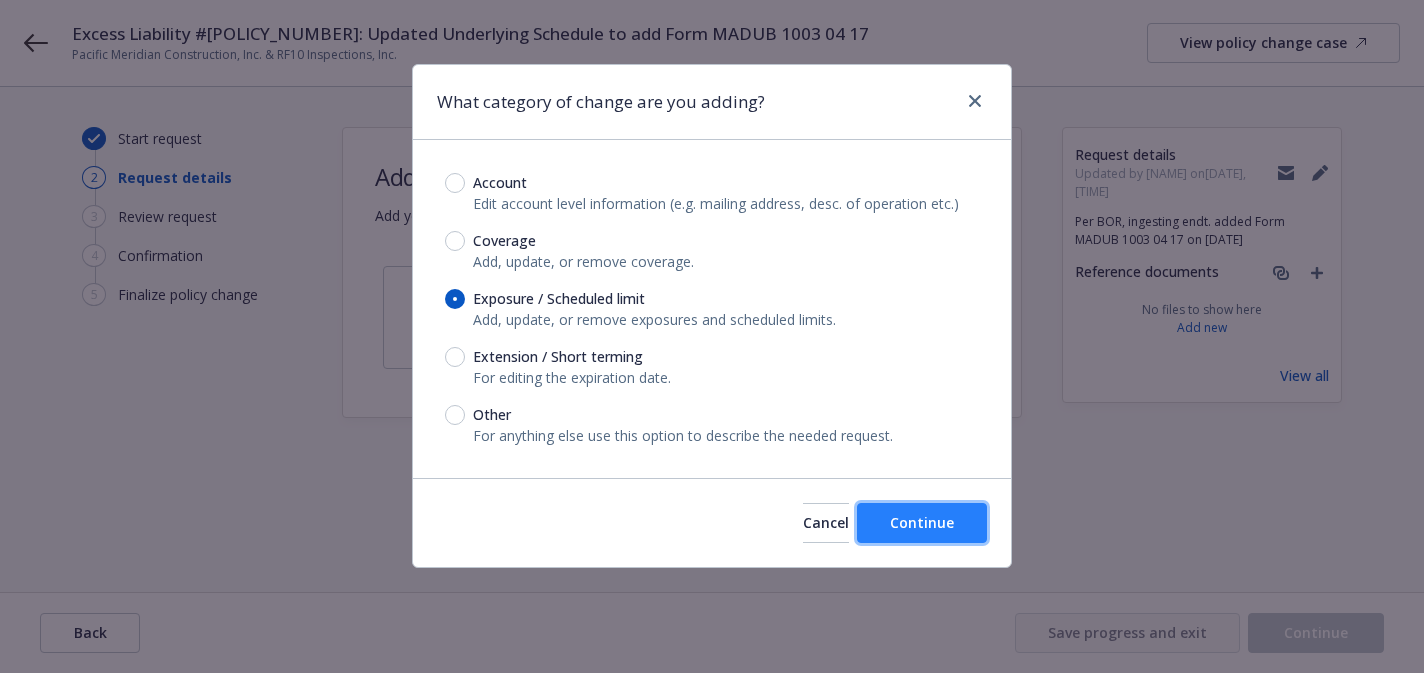click on "Continue" at bounding box center [922, 523] 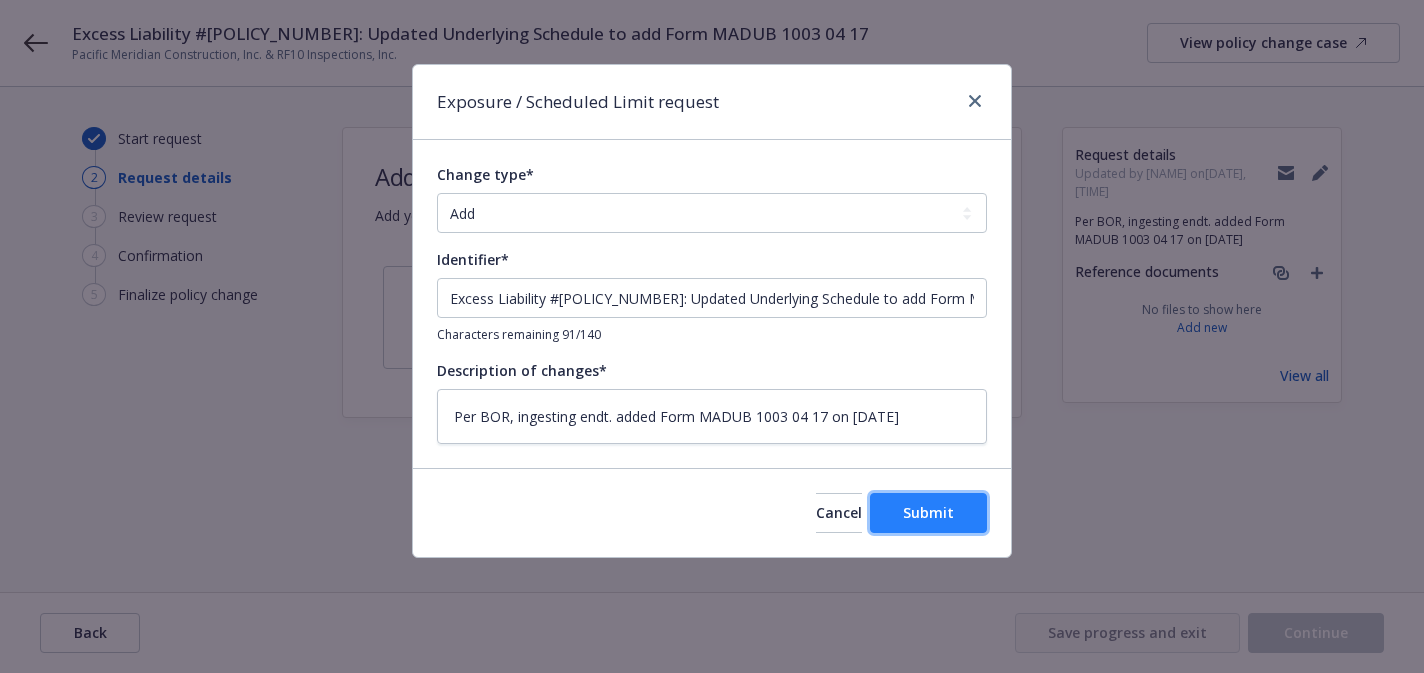 click on "Submit" at bounding box center (928, 513) 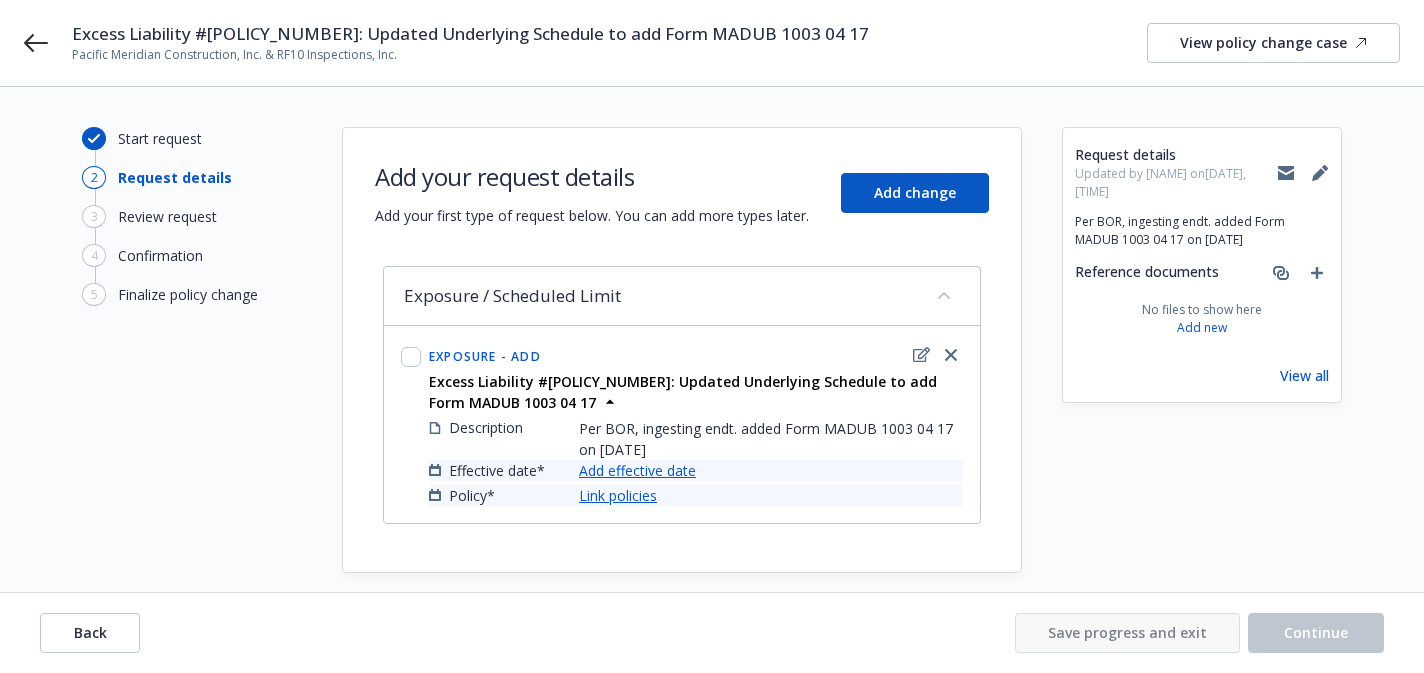 click on "Add effective date" at bounding box center (637, 470) 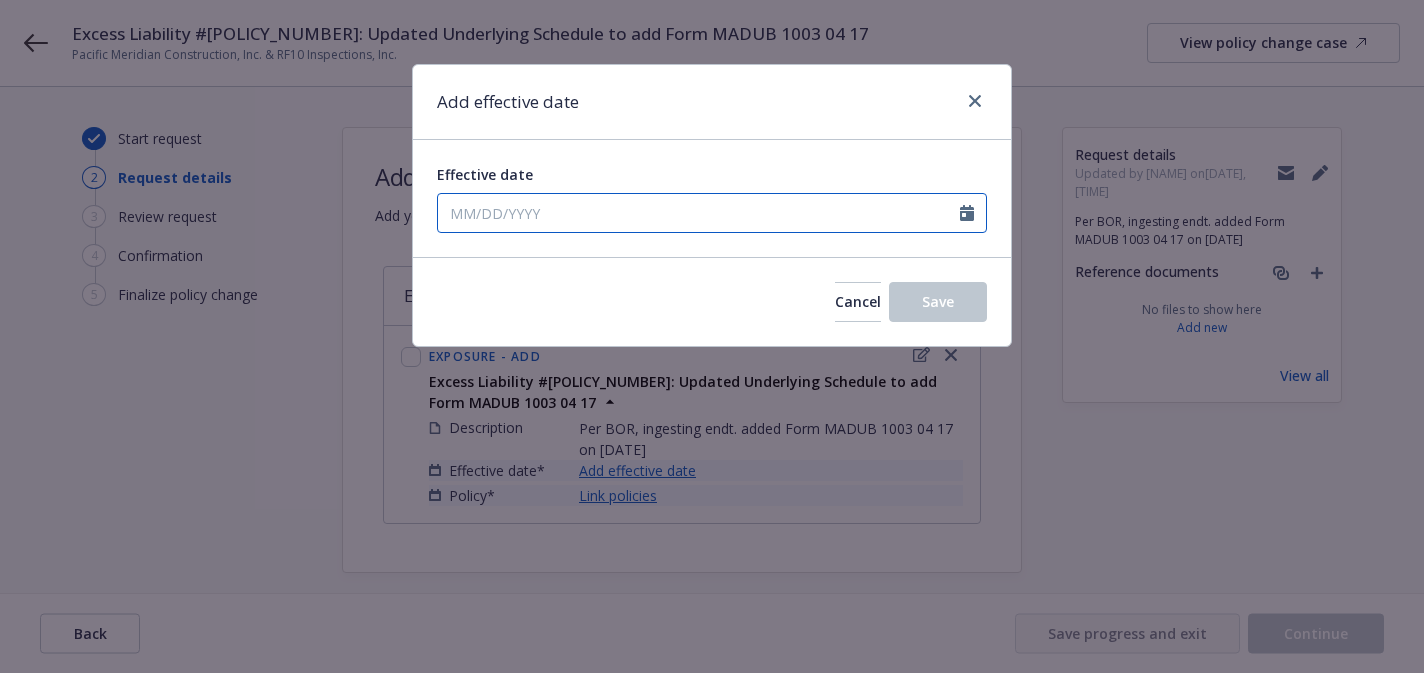 click on "Effective date" at bounding box center (699, 213) 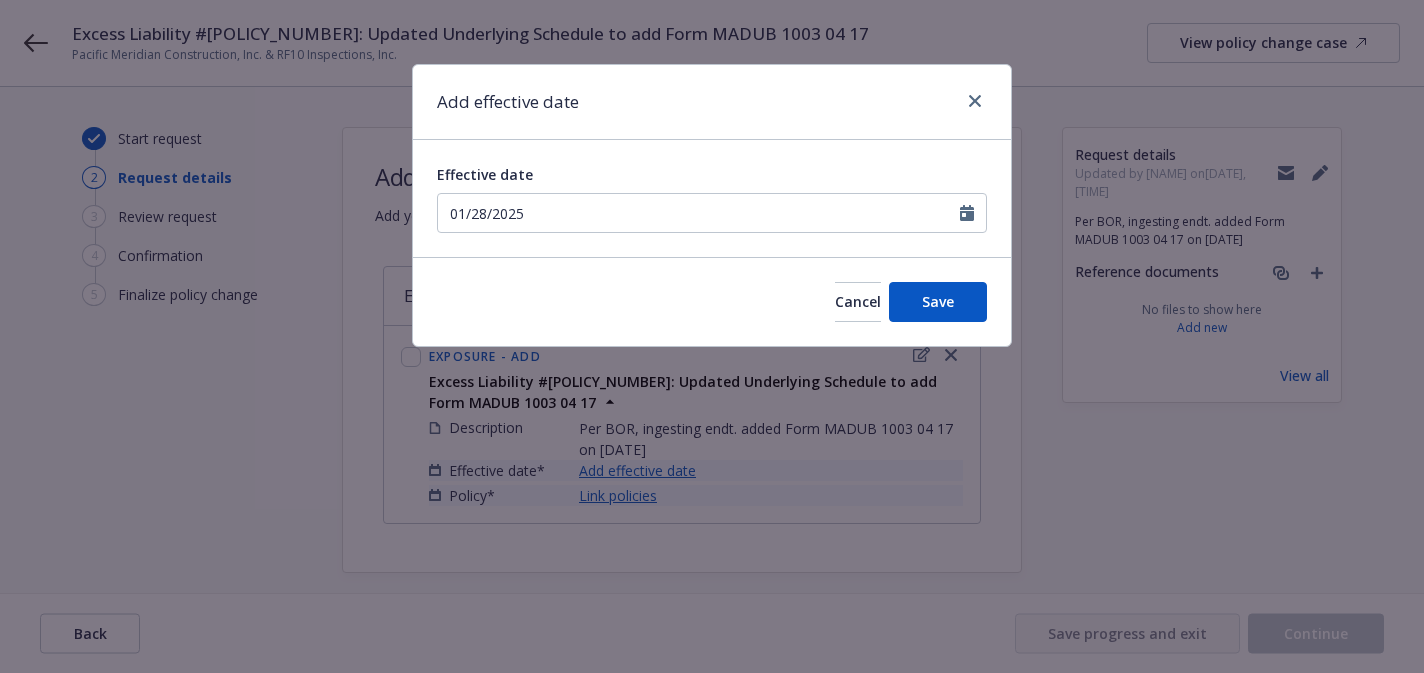 click on "Effective date" at bounding box center (712, 174) 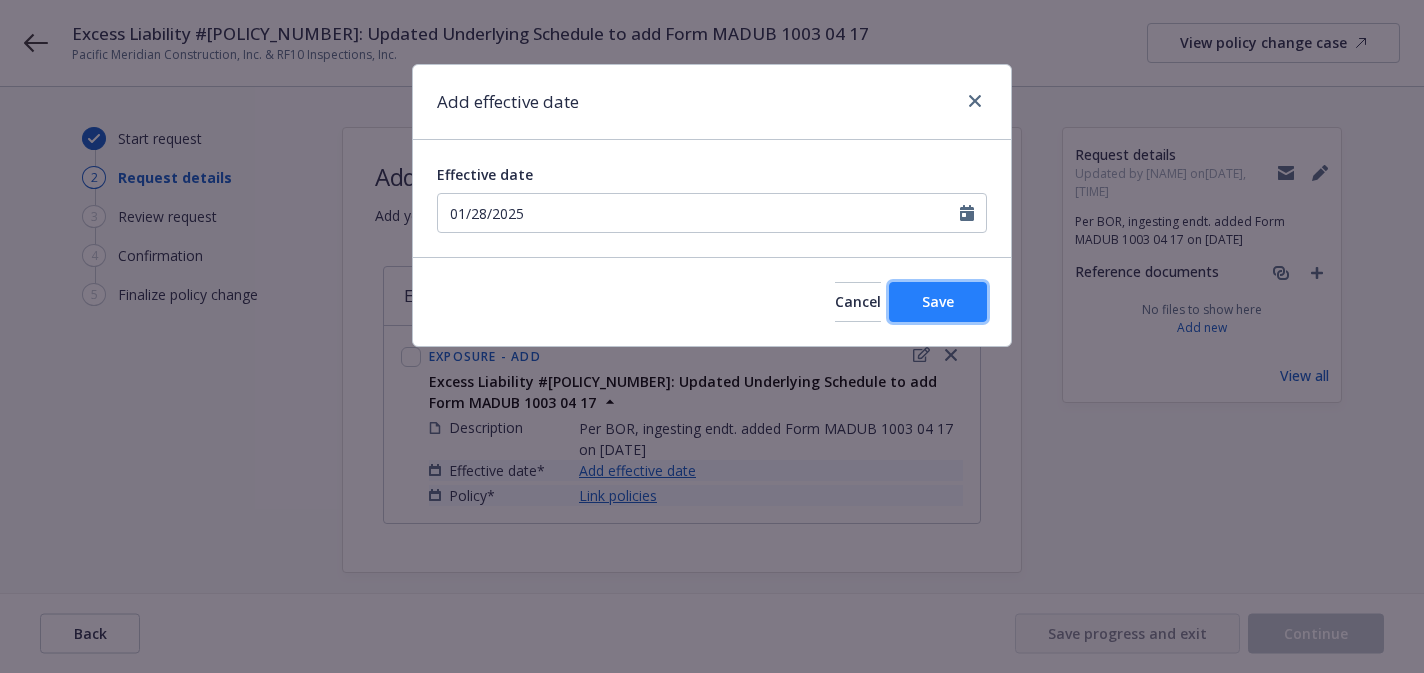 click on "Save" at bounding box center [938, 301] 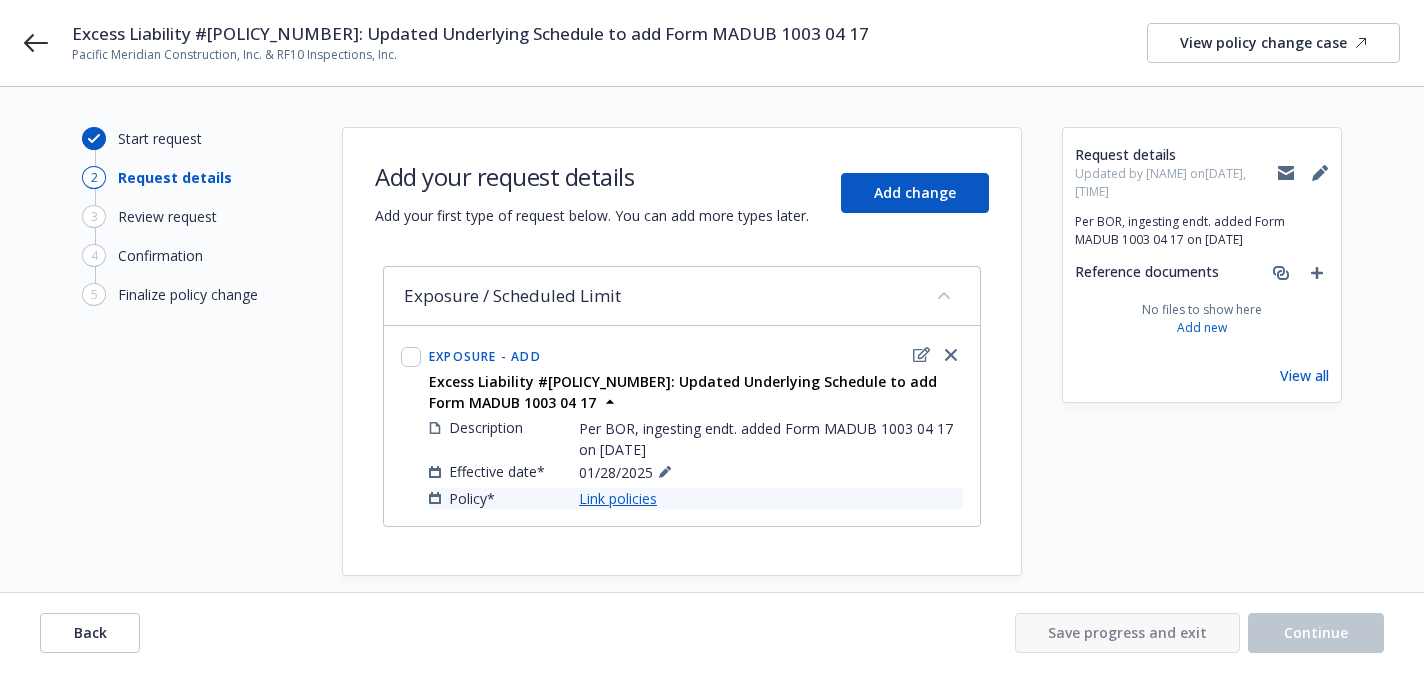 click on "Link policies" at bounding box center [618, 498] 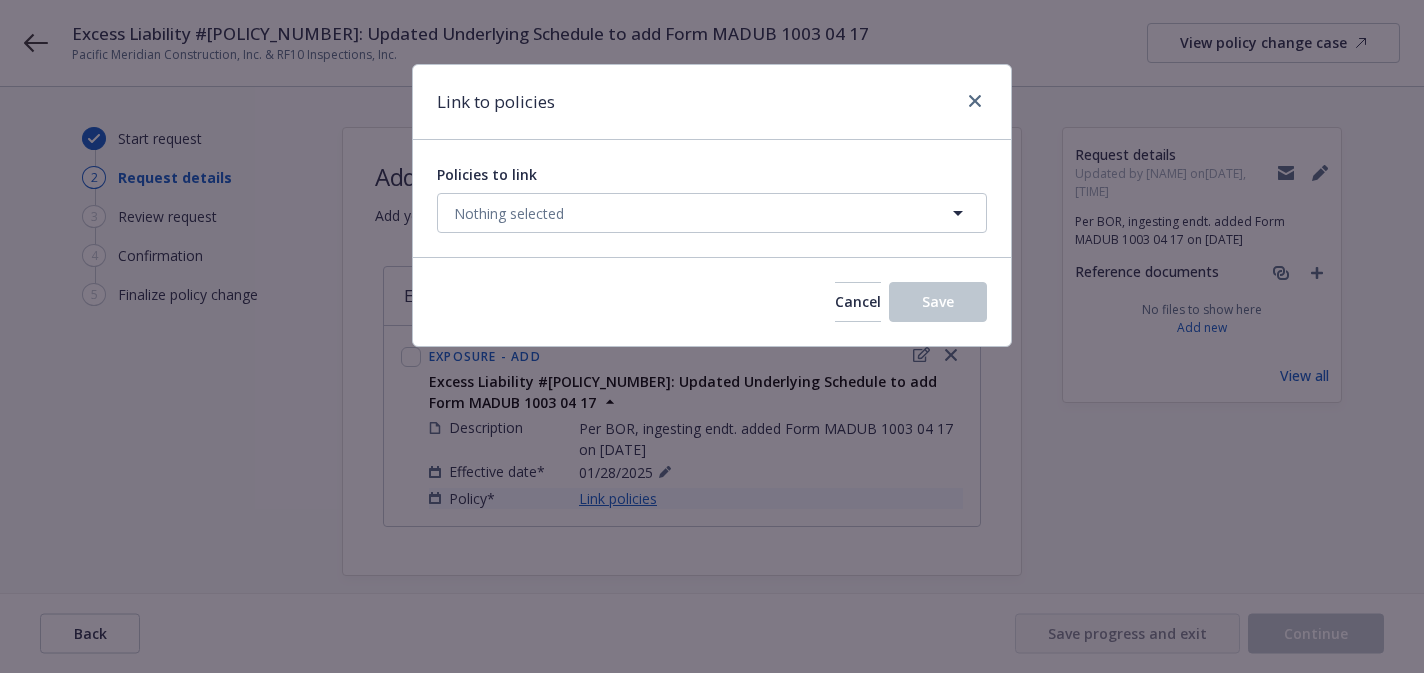 click on "Policies to link Nothing selected" at bounding box center [712, 198] 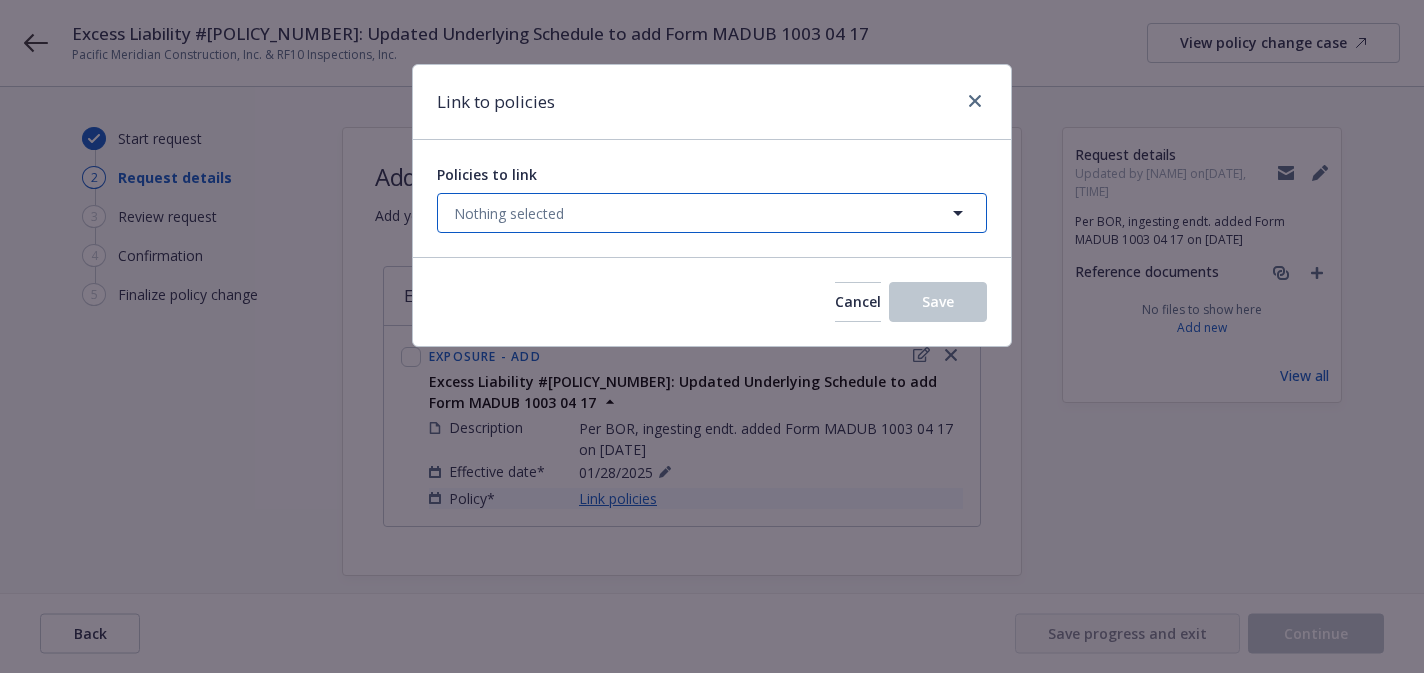 click on "Nothing selected" at bounding box center [712, 213] 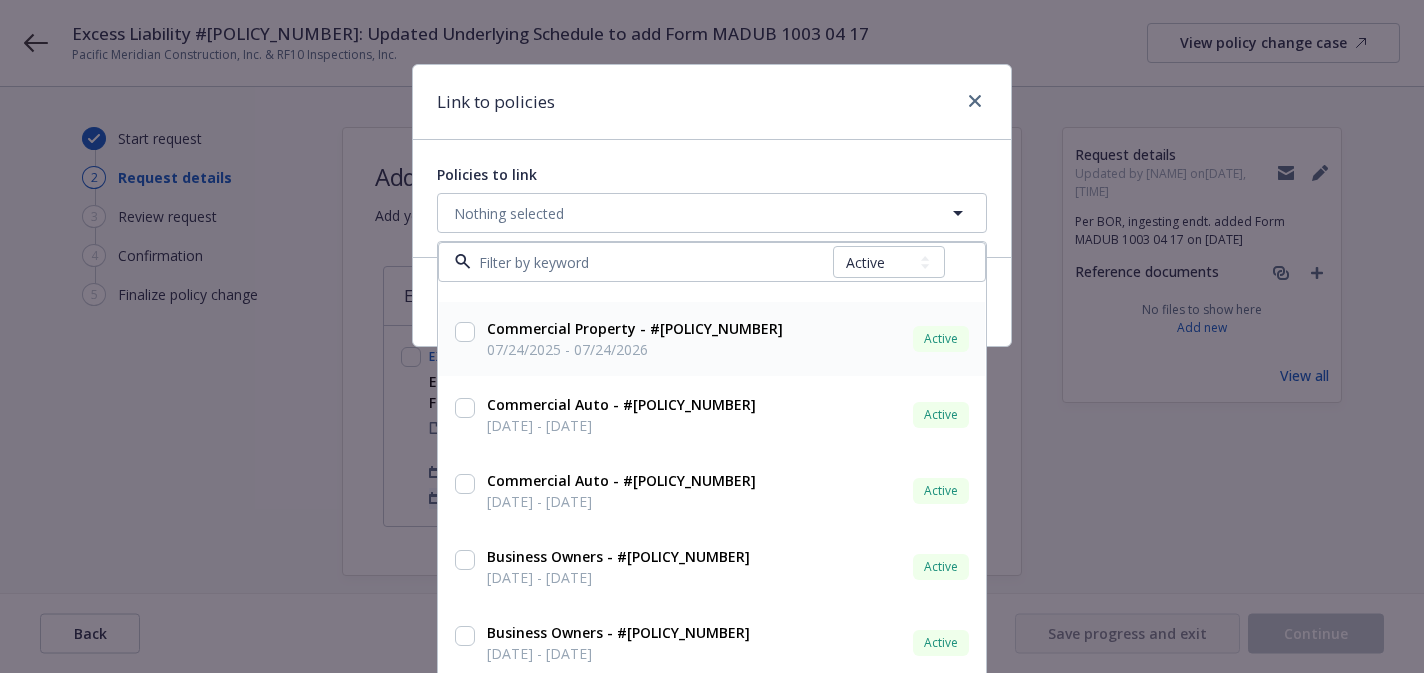 scroll, scrollTop: 184, scrollLeft: 0, axis: vertical 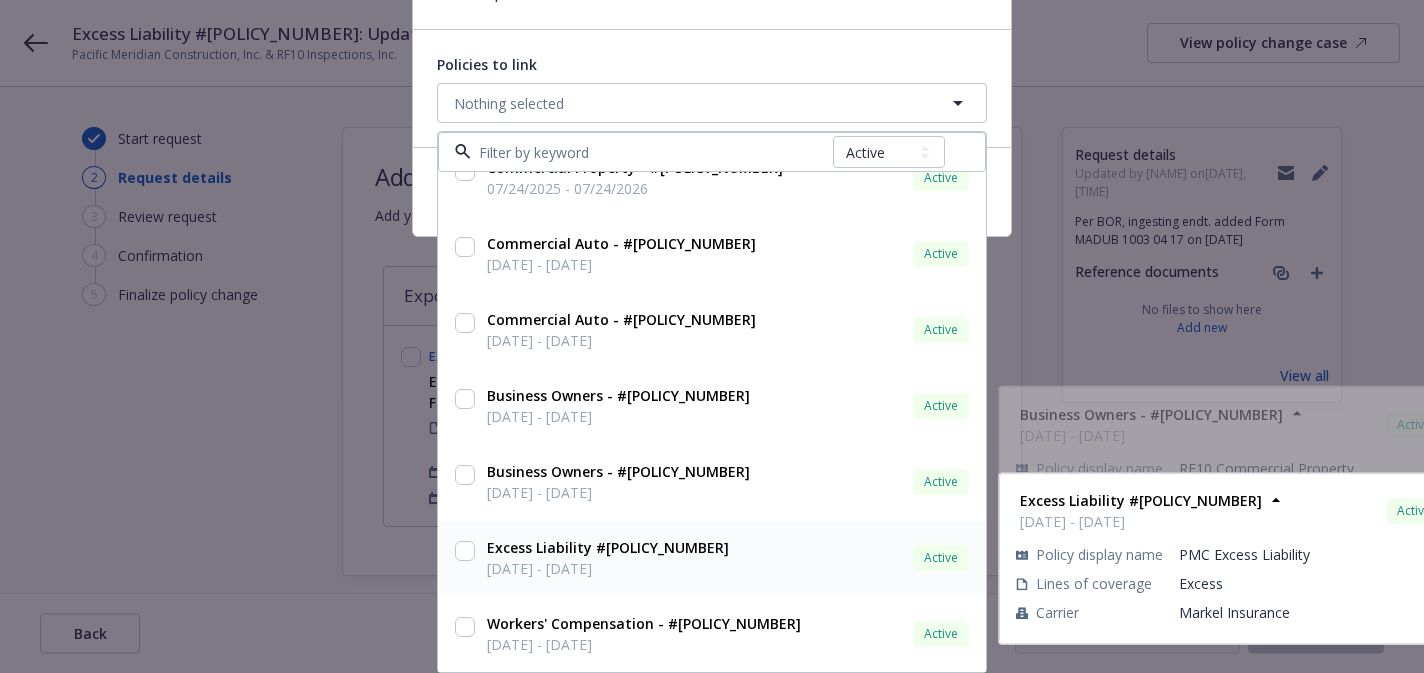 click on "Excess Liability - #MKLV5EUL105899" at bounding box center [608, 547] 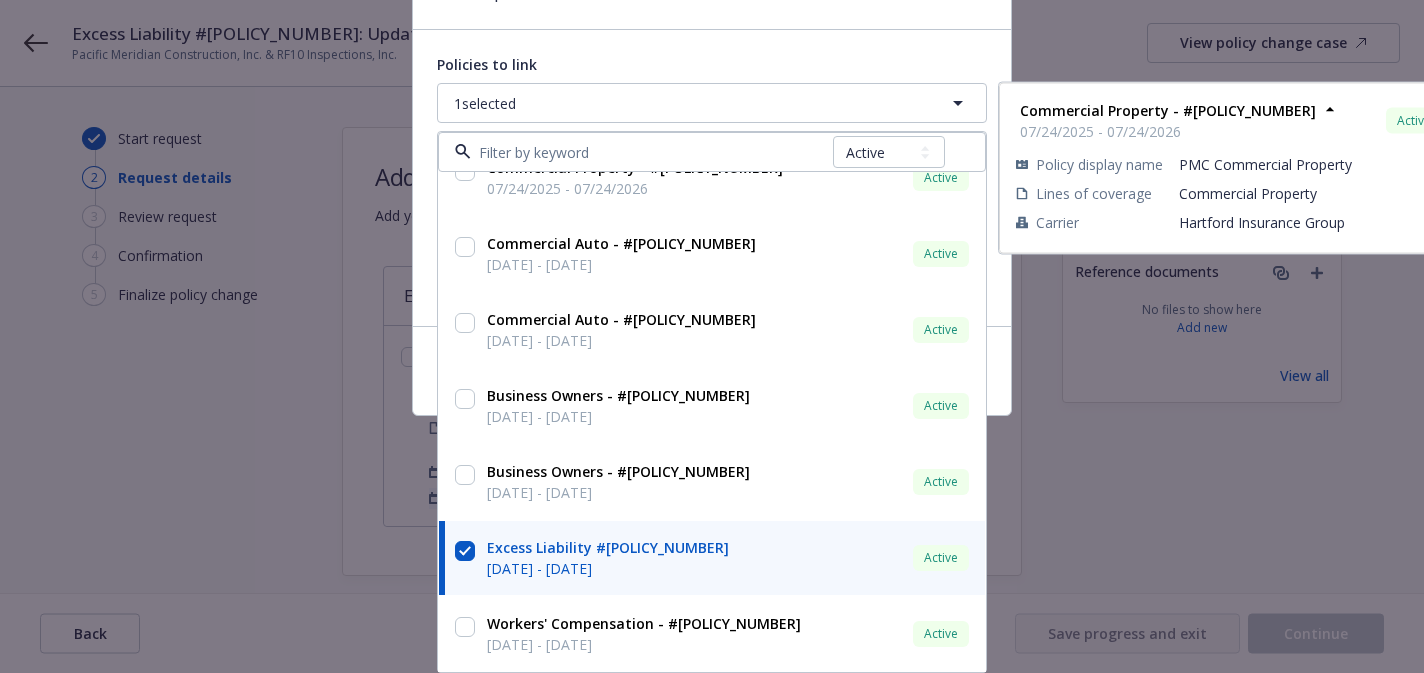 click on "Policies to link" at bounding box center [712, 64] 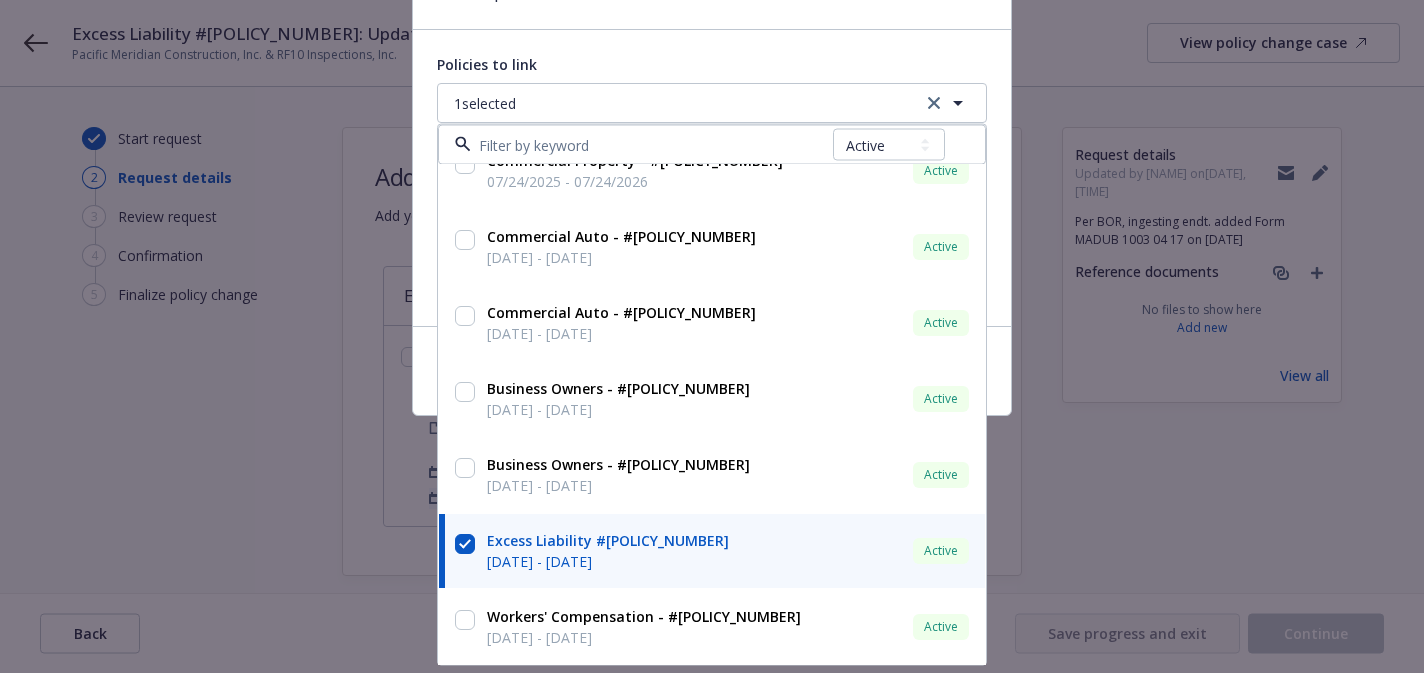 scroll, scrollTop: 0, scrollLeft: 0, axis: both 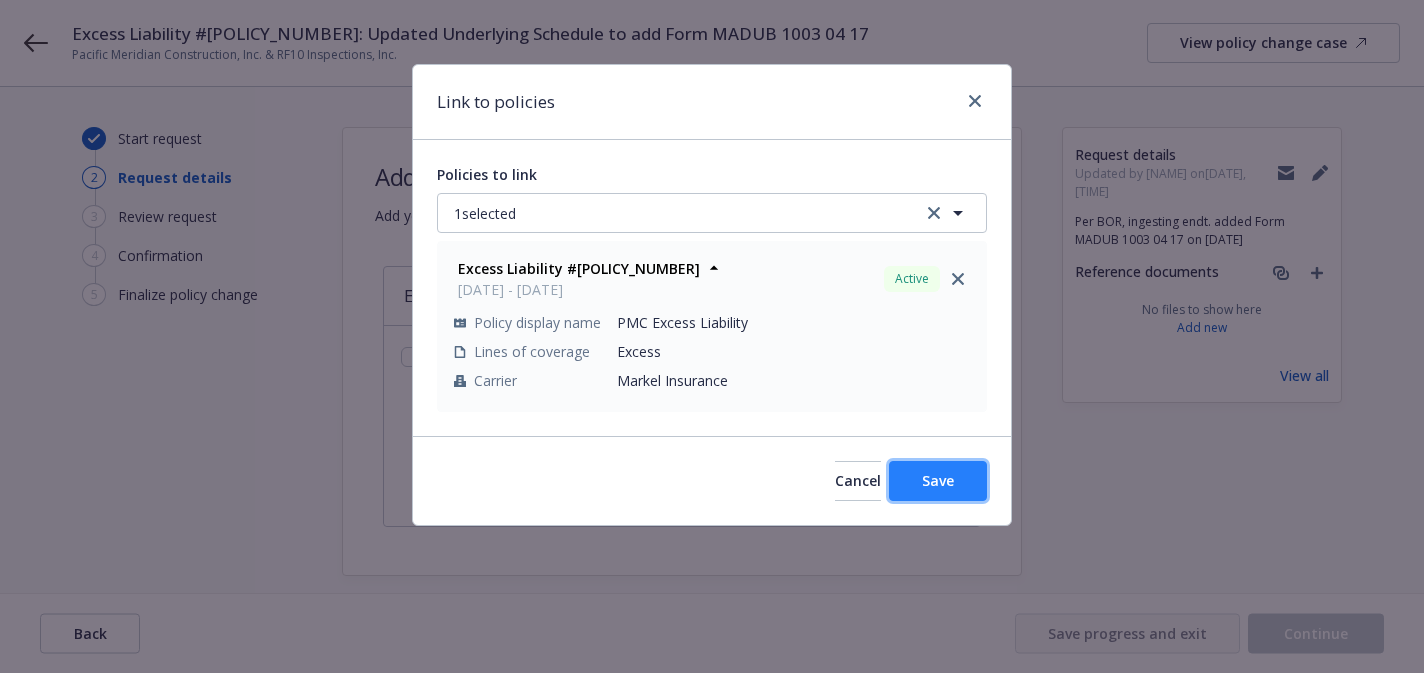 click on "Save" at bounding box center (938, 480) 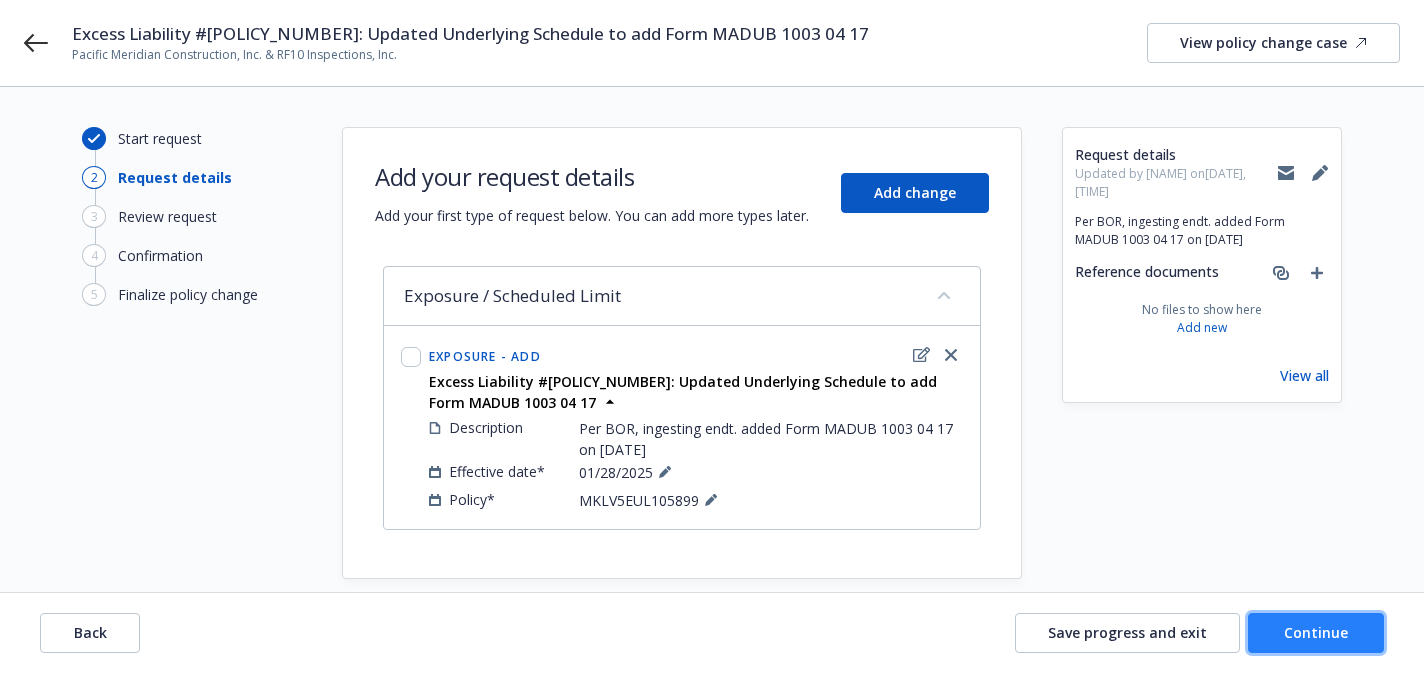 click on "Continue" at bounding box center (1316, 632) 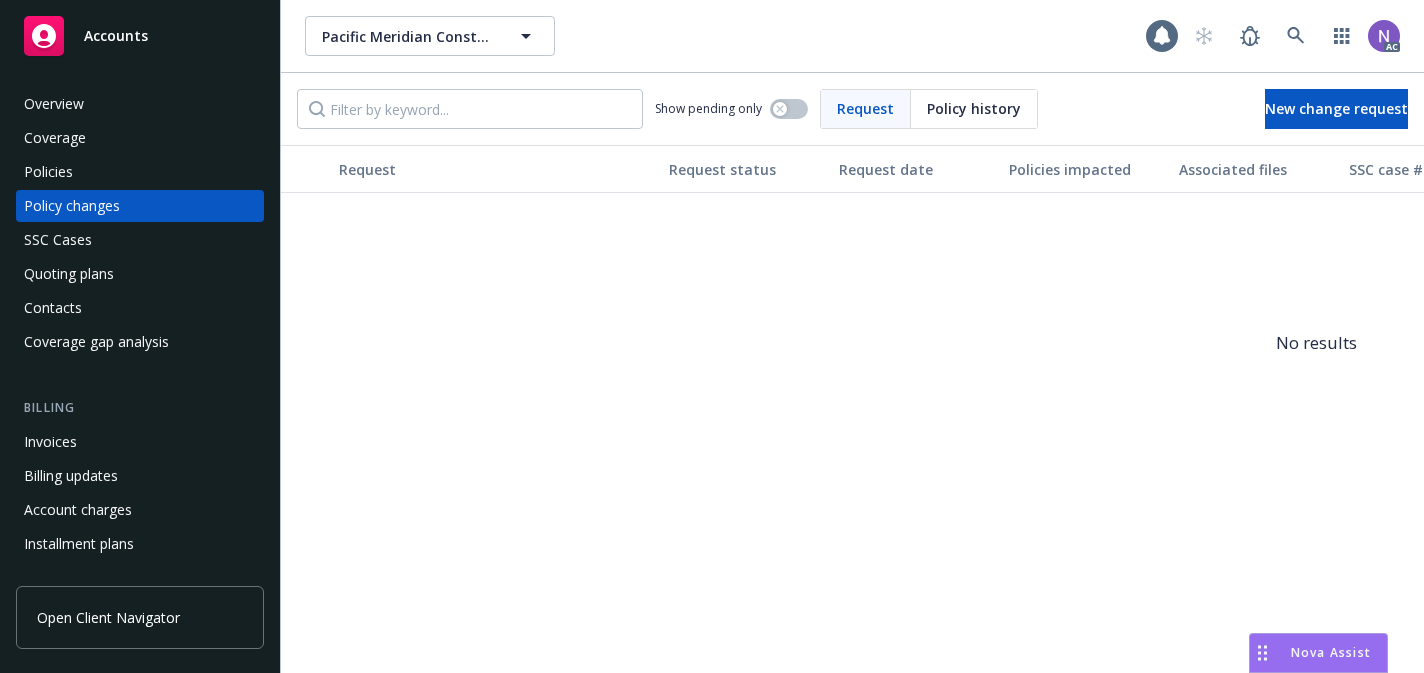 scroll, scrollTop: 0, scrollLeft: 0, axis: both 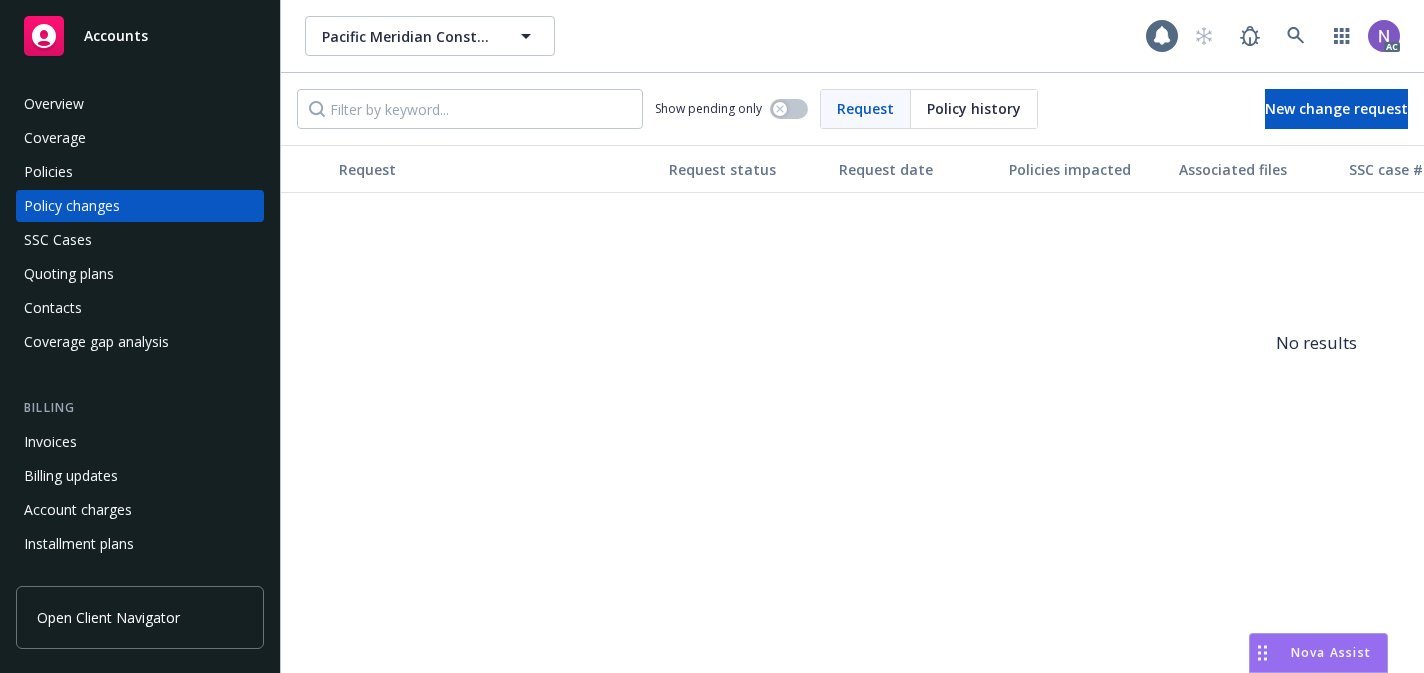 click on "Policies" at bounding box center [140, 172] 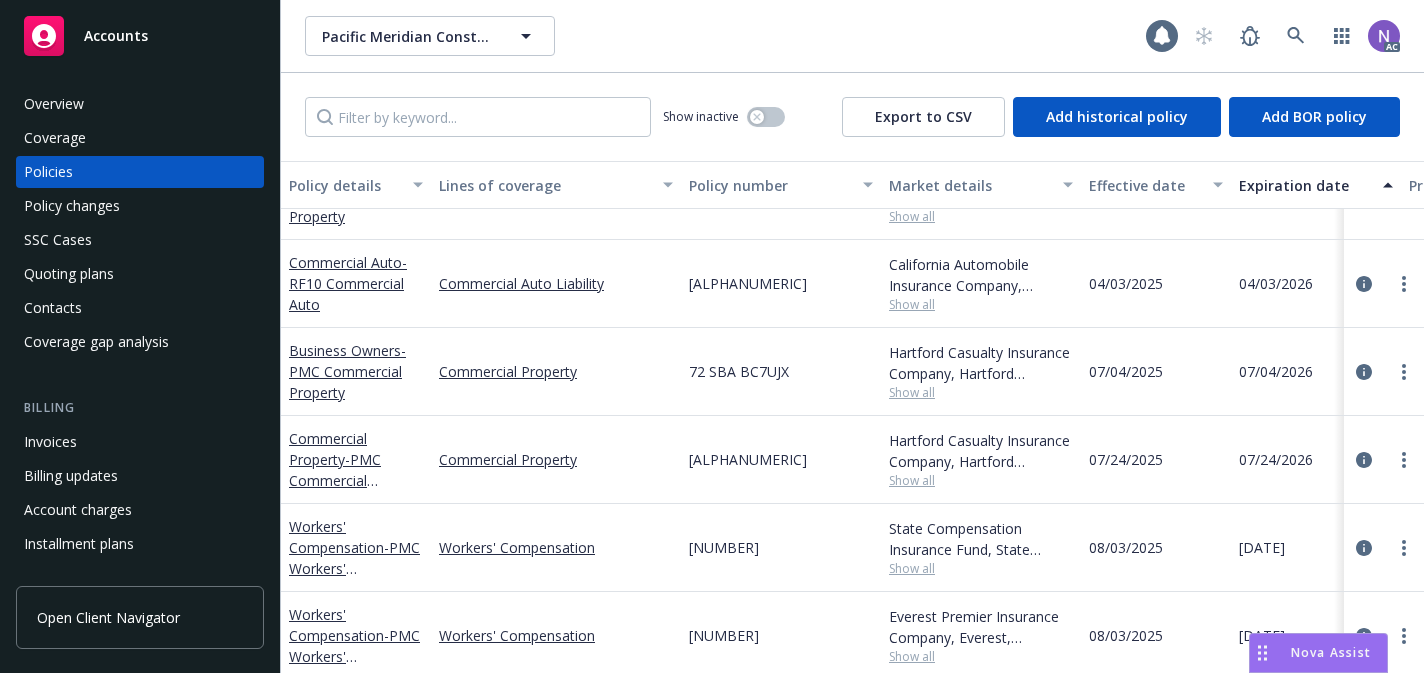 scroll, scrollTop: 312, scrollLeft: 0, axis: vertical 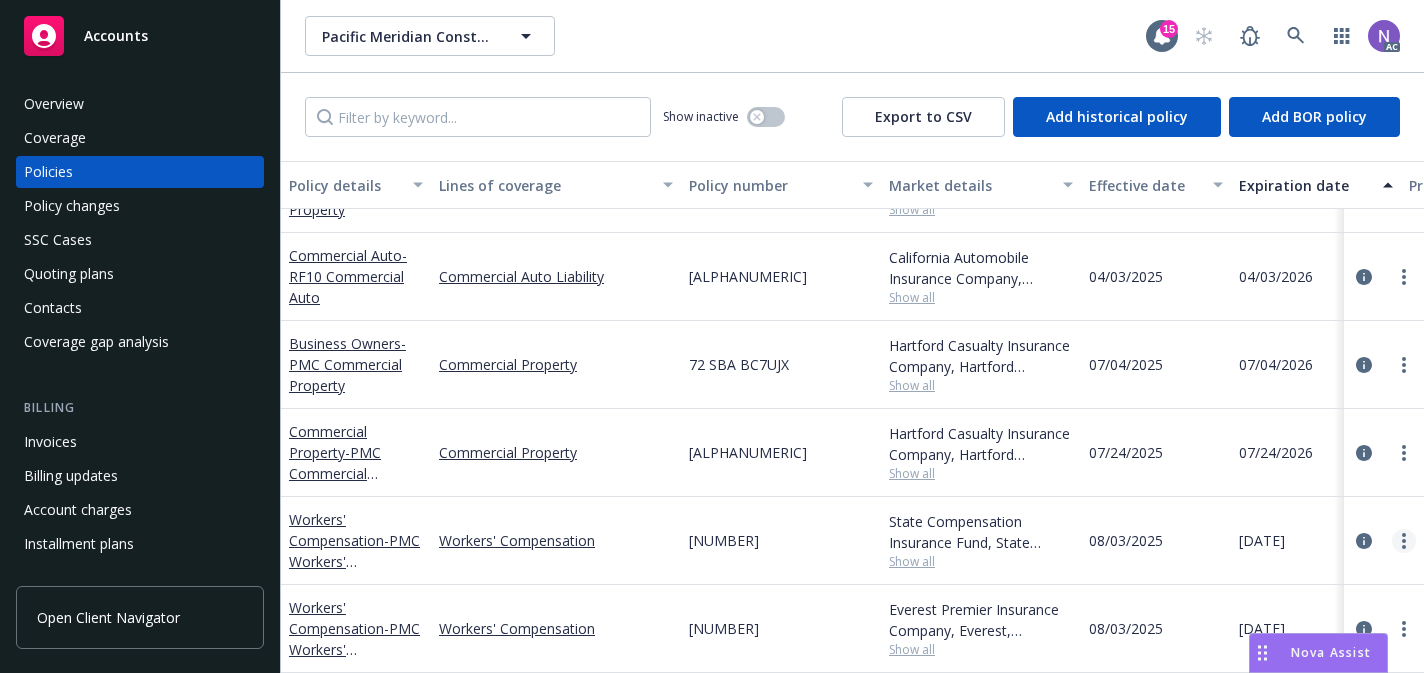 click at bounding box center [1404, 541] 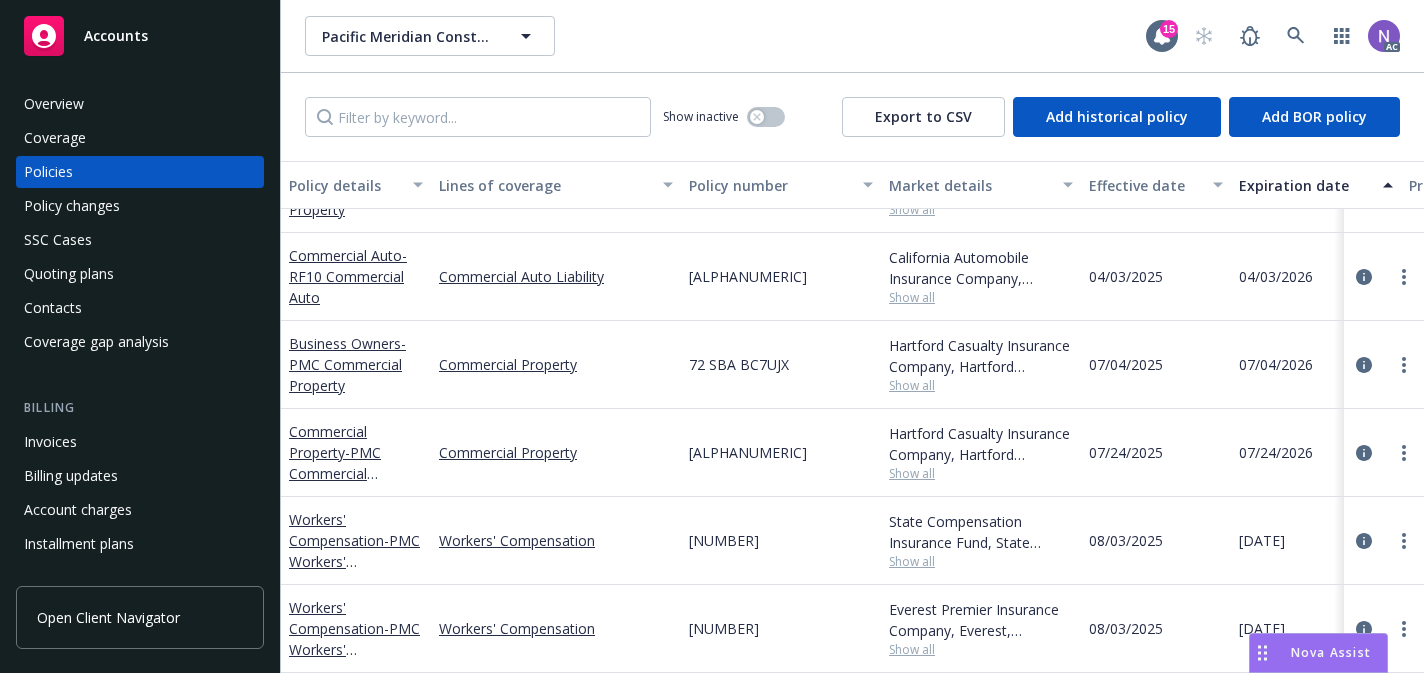 click on "Copy logging email" at bounding box center [1299, 500] 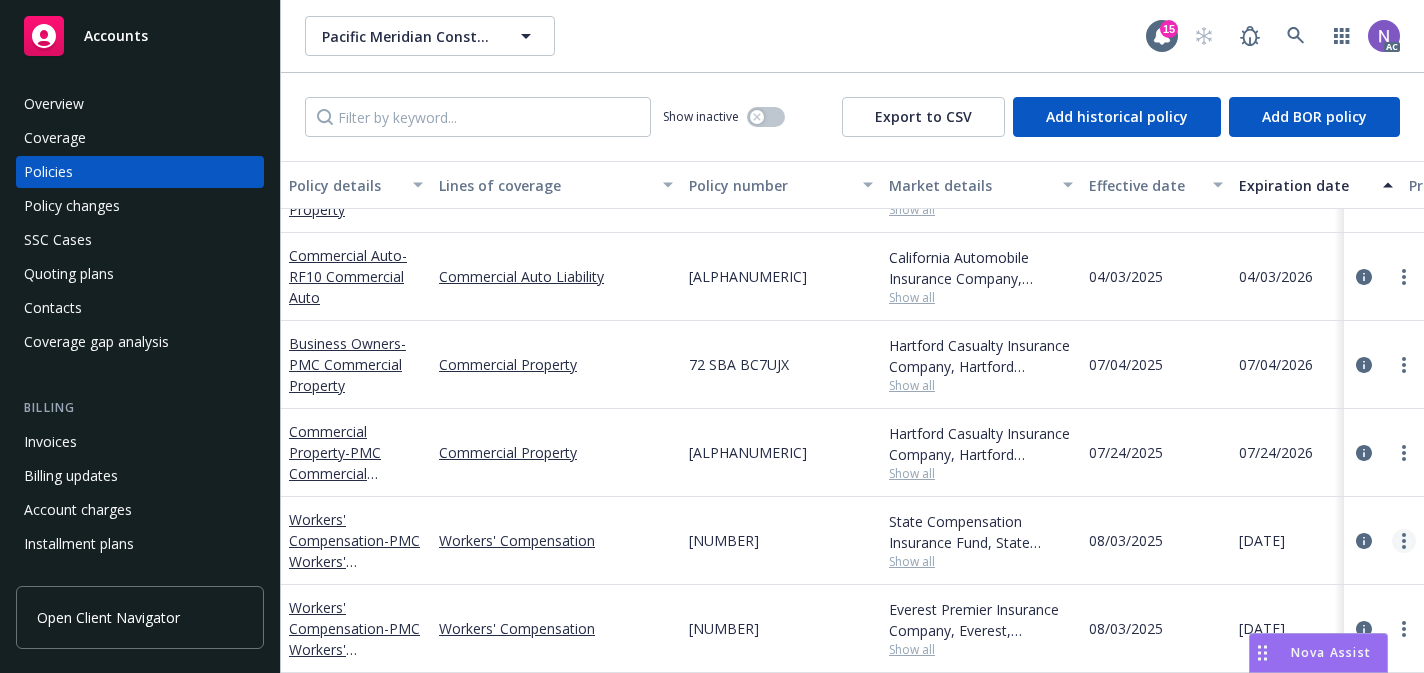 click at bounding box center (1404, 541) 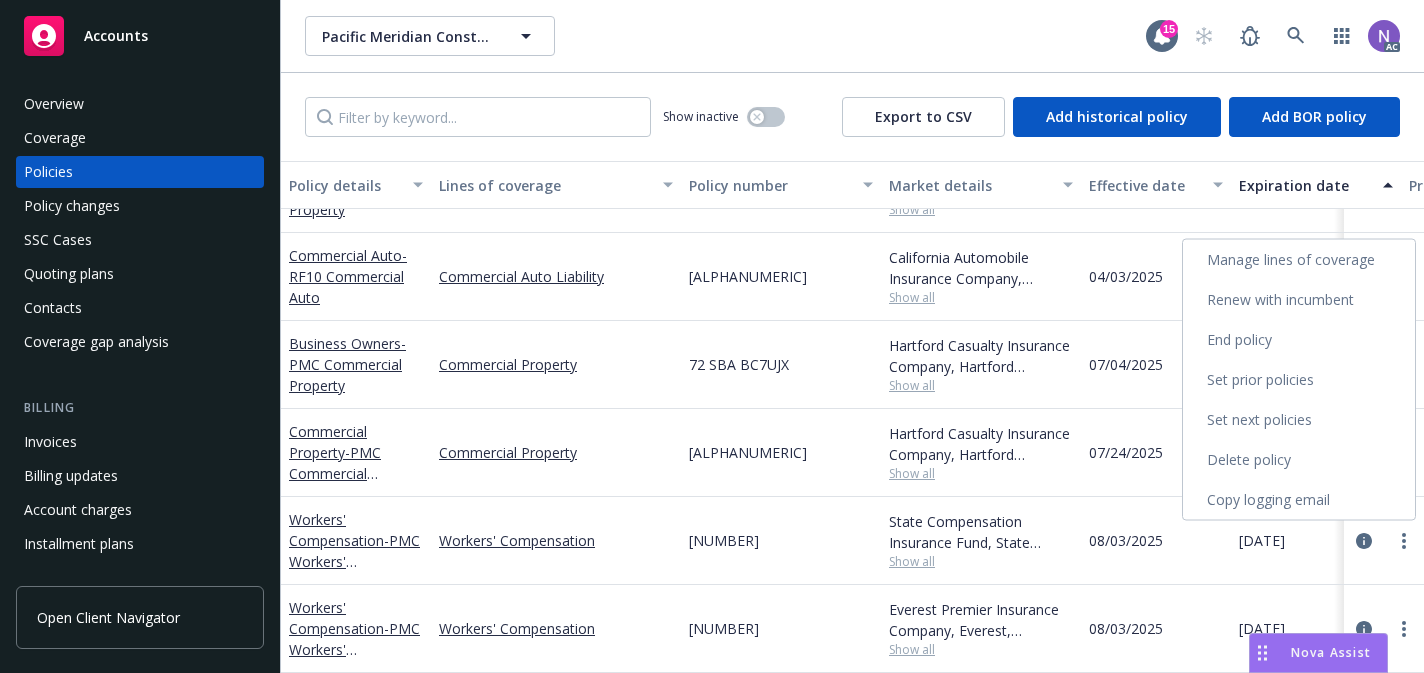 click on "End policy" at bounding box center (1299, 340) 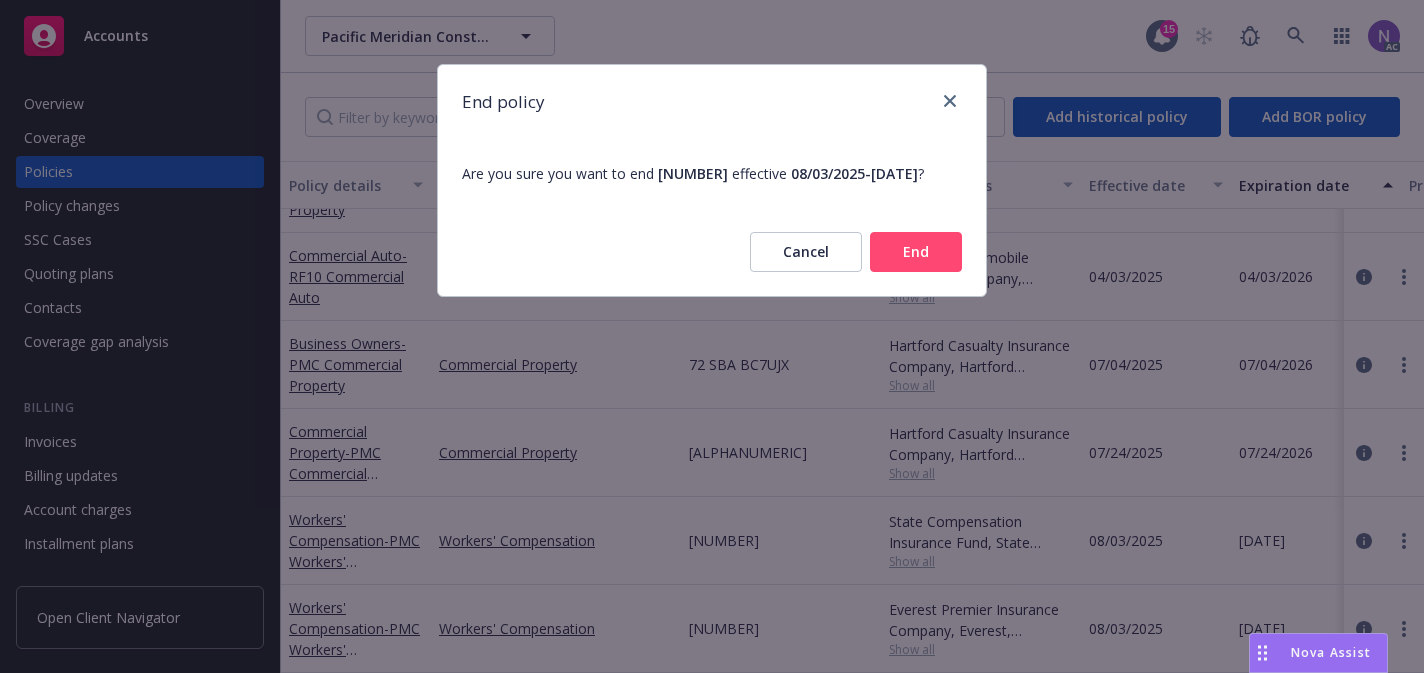 click on "End" at bounding box center (916, 252) 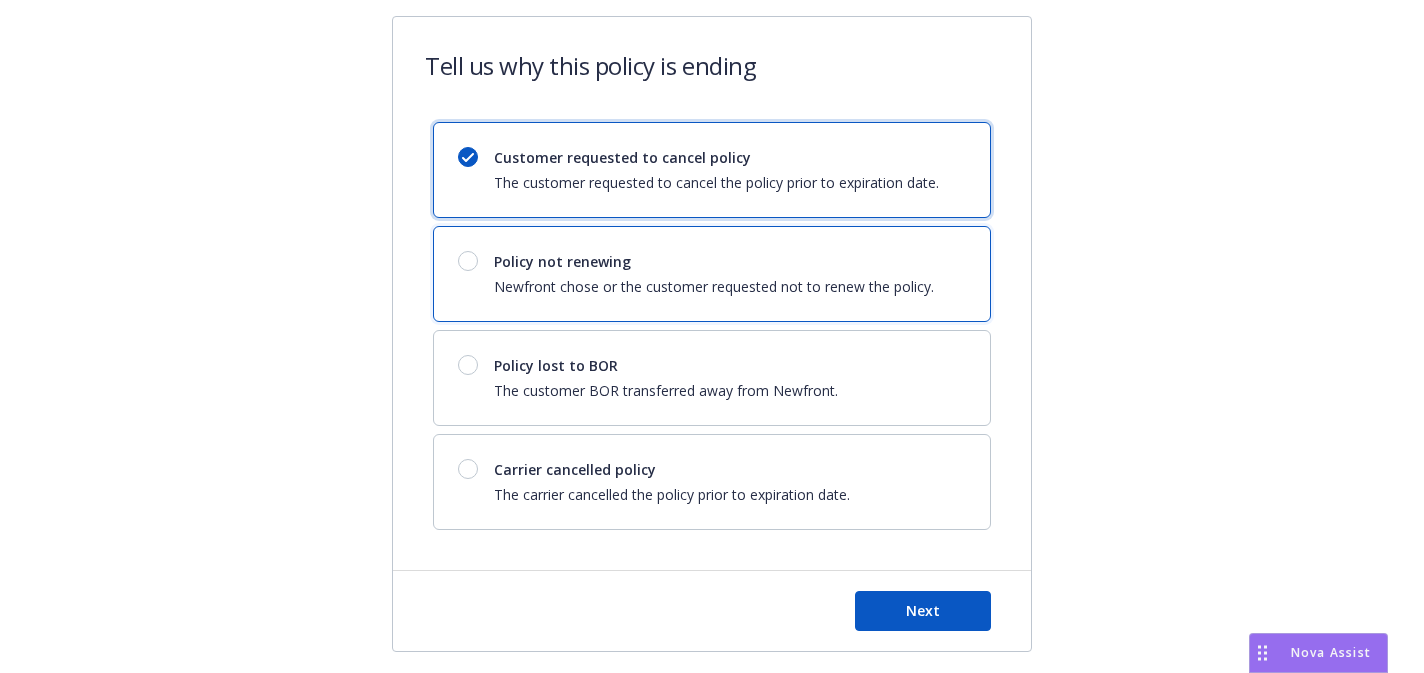click on "Newfront chose or the customer requested not to renew the policy." at bounding box center (714, 286) 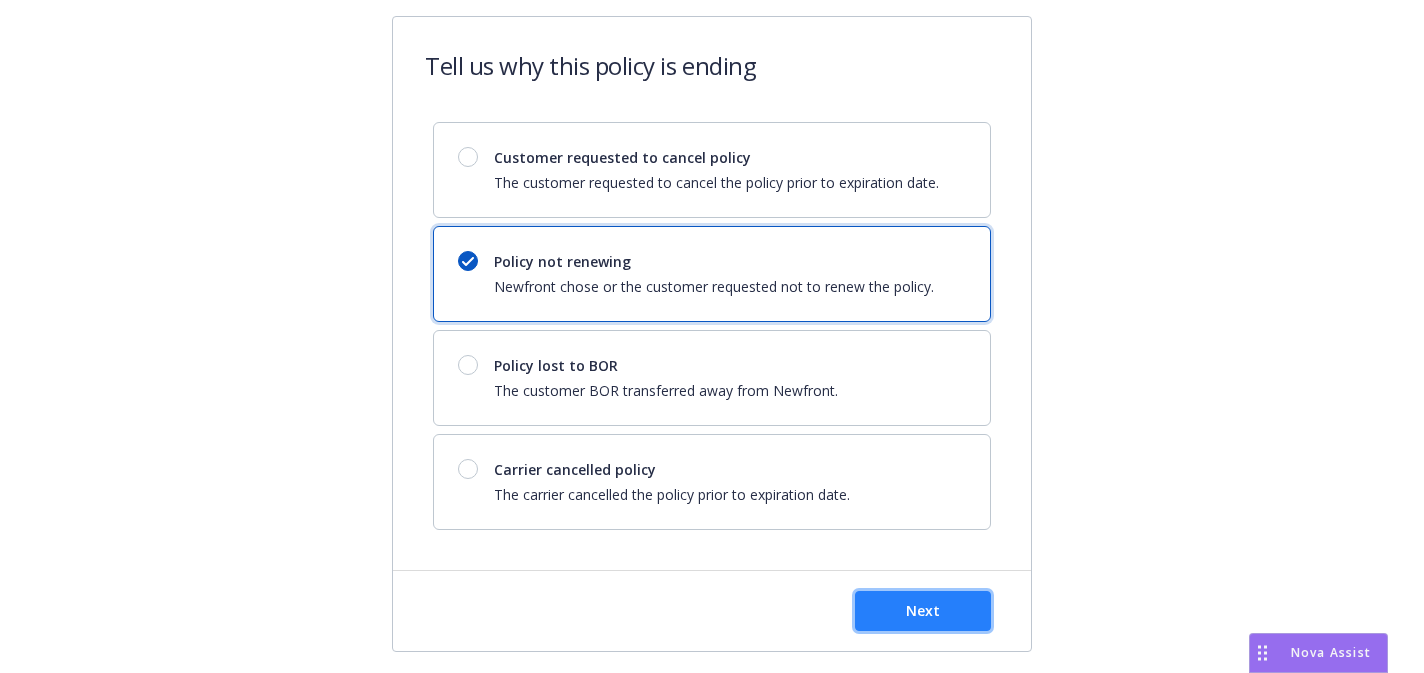 click on "Next" at bounding box center [923, 610] 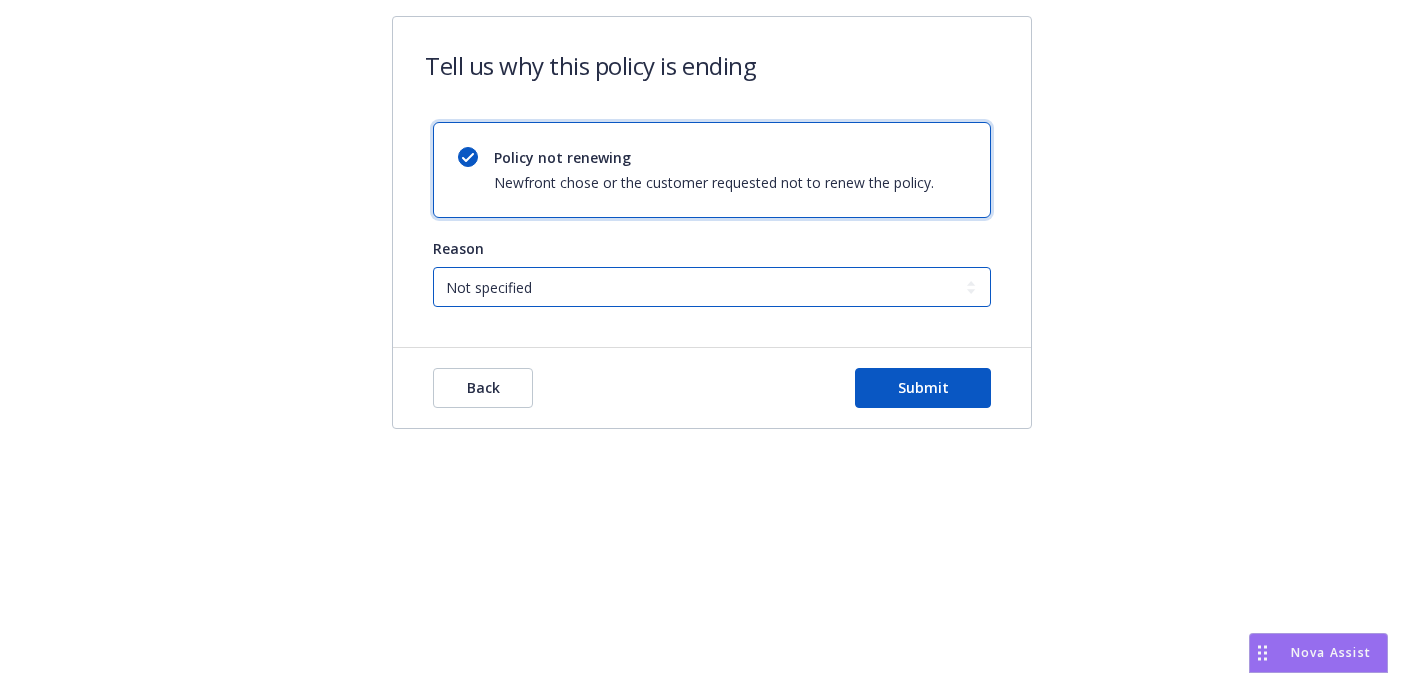 click on "Not specified Service Pricing Buyer change M&A, Bankruptcy, or Out of business Producer left Newfront Program consolidation" at bounding box center [712, 287] 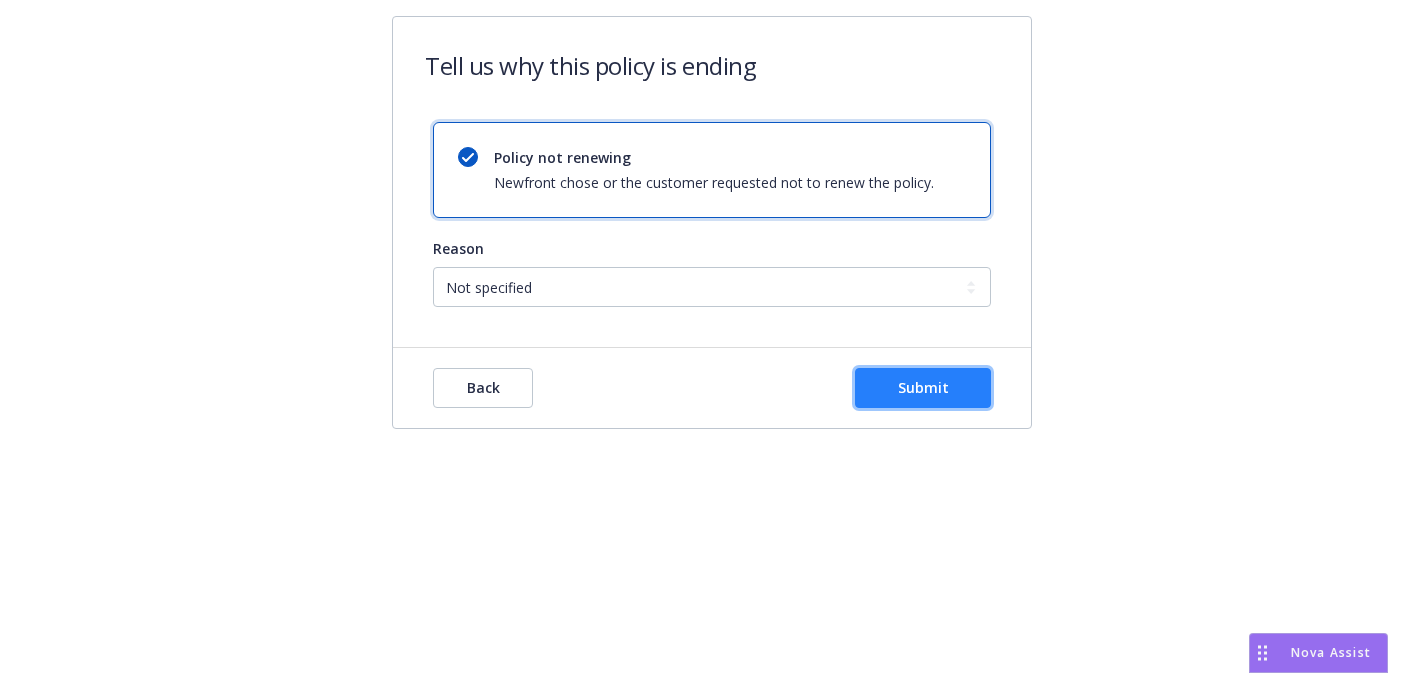 click on "Submit" at bounding box center (923, 387) 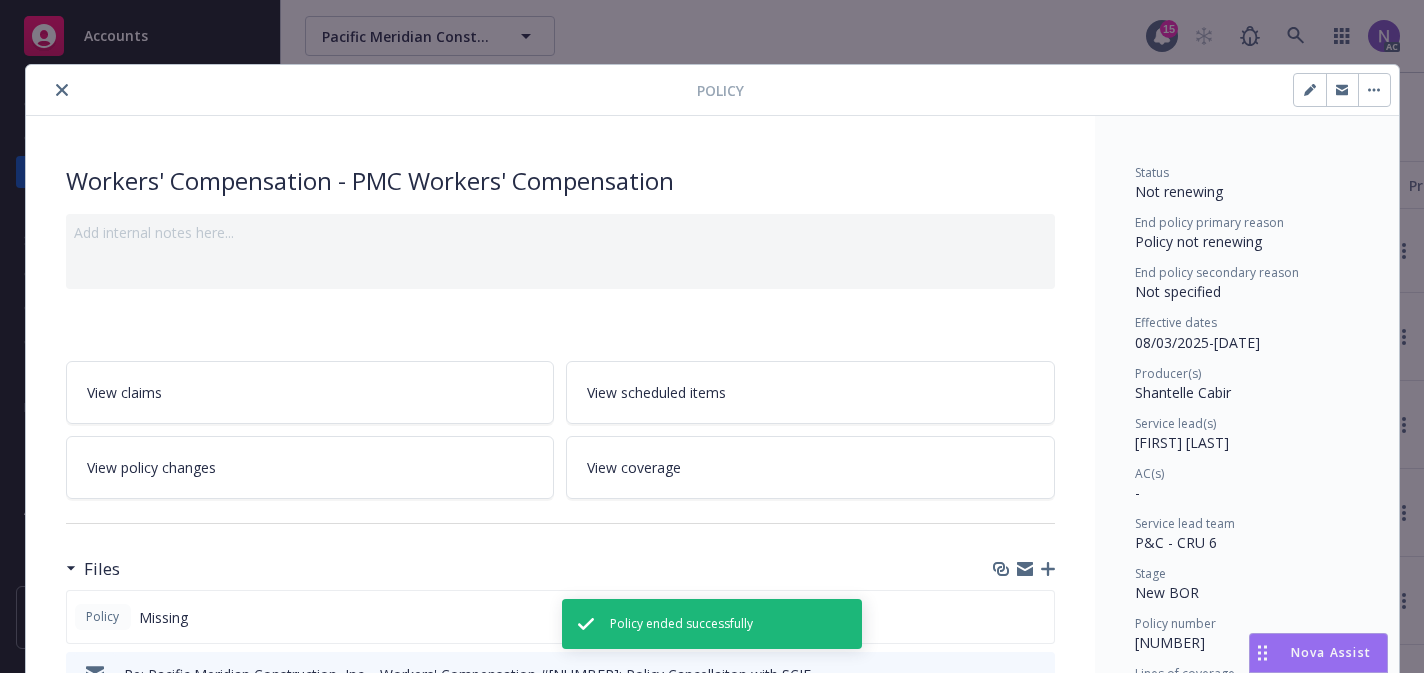 scroll, scrollTop: 60, scrollLeft: 0, axis: vertical 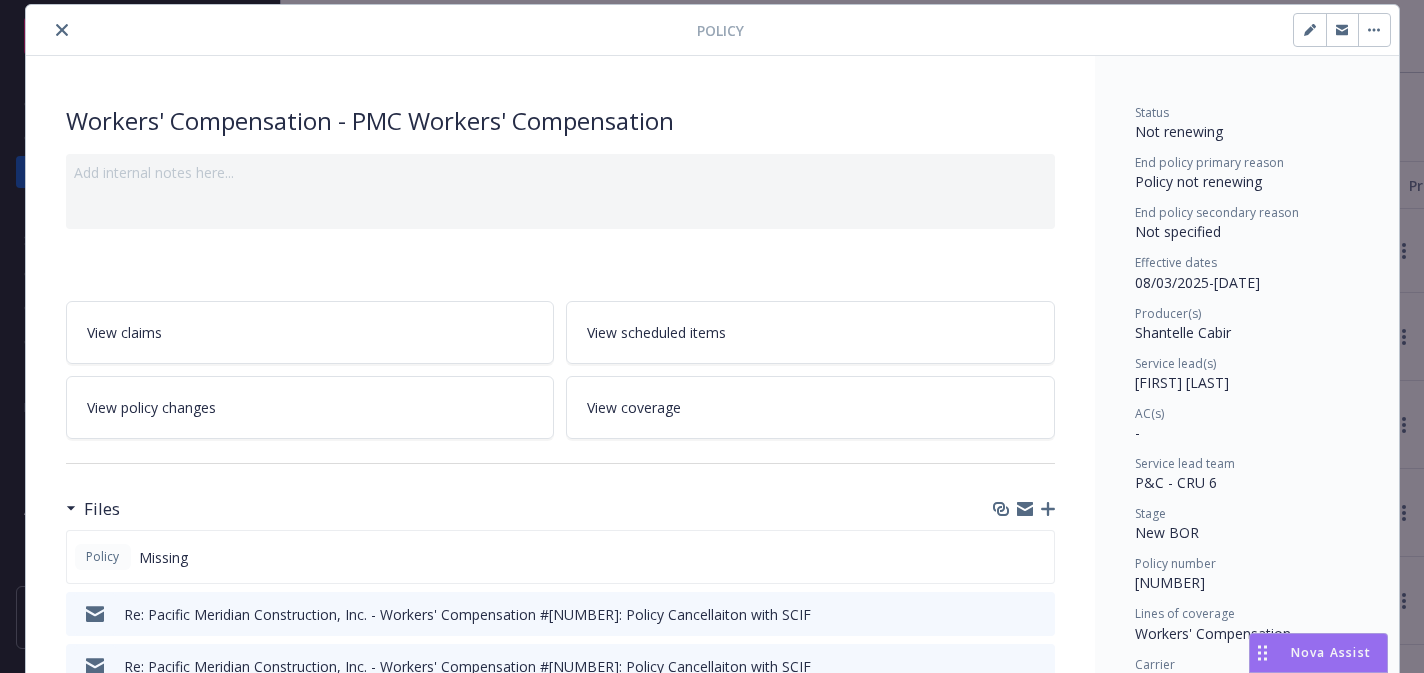 click 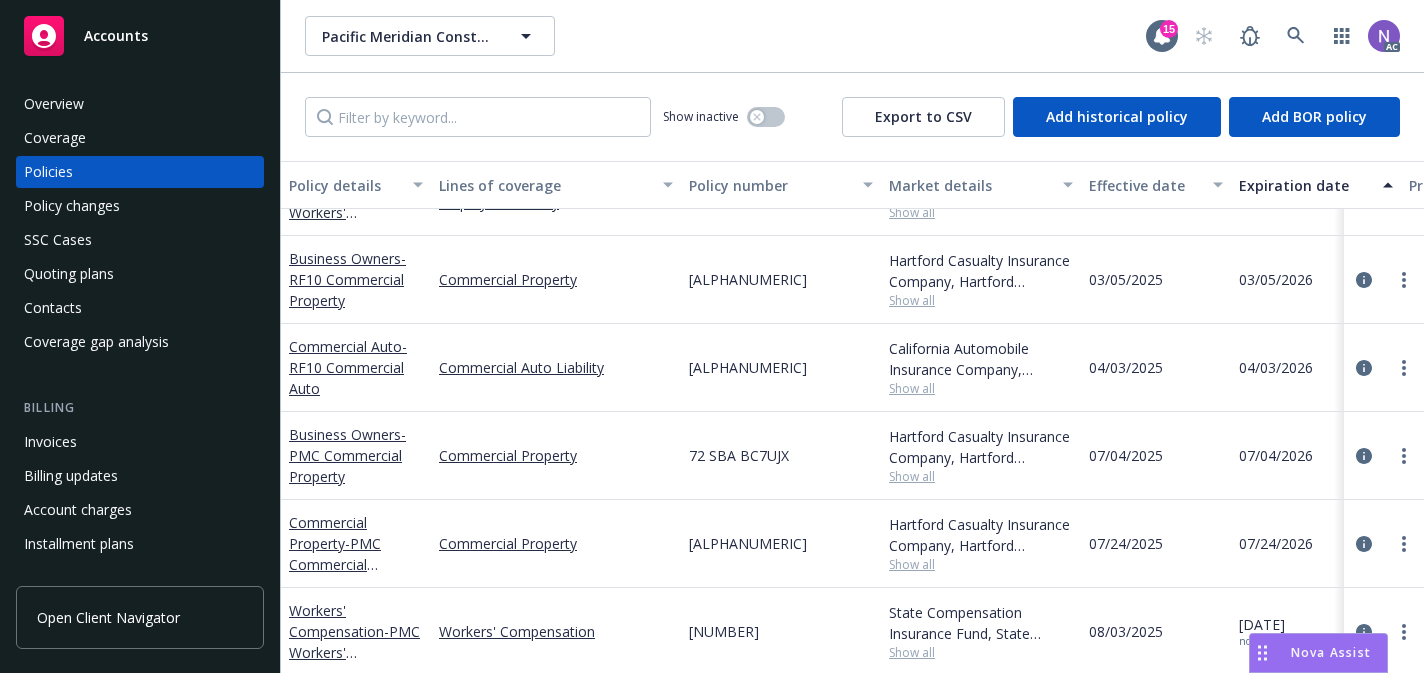 scroll, scrollTop: 312, scrollLeft: 0, axis: vertical 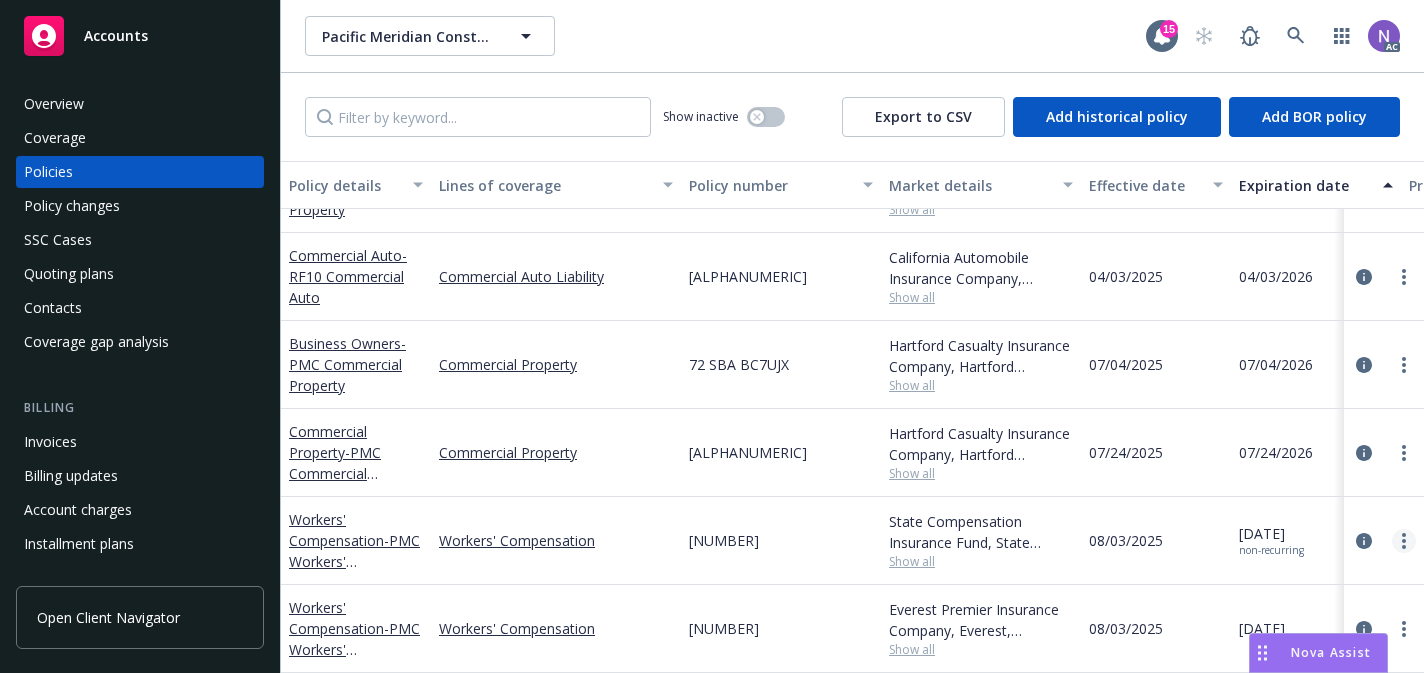 click at bounding box center (1404, 541) 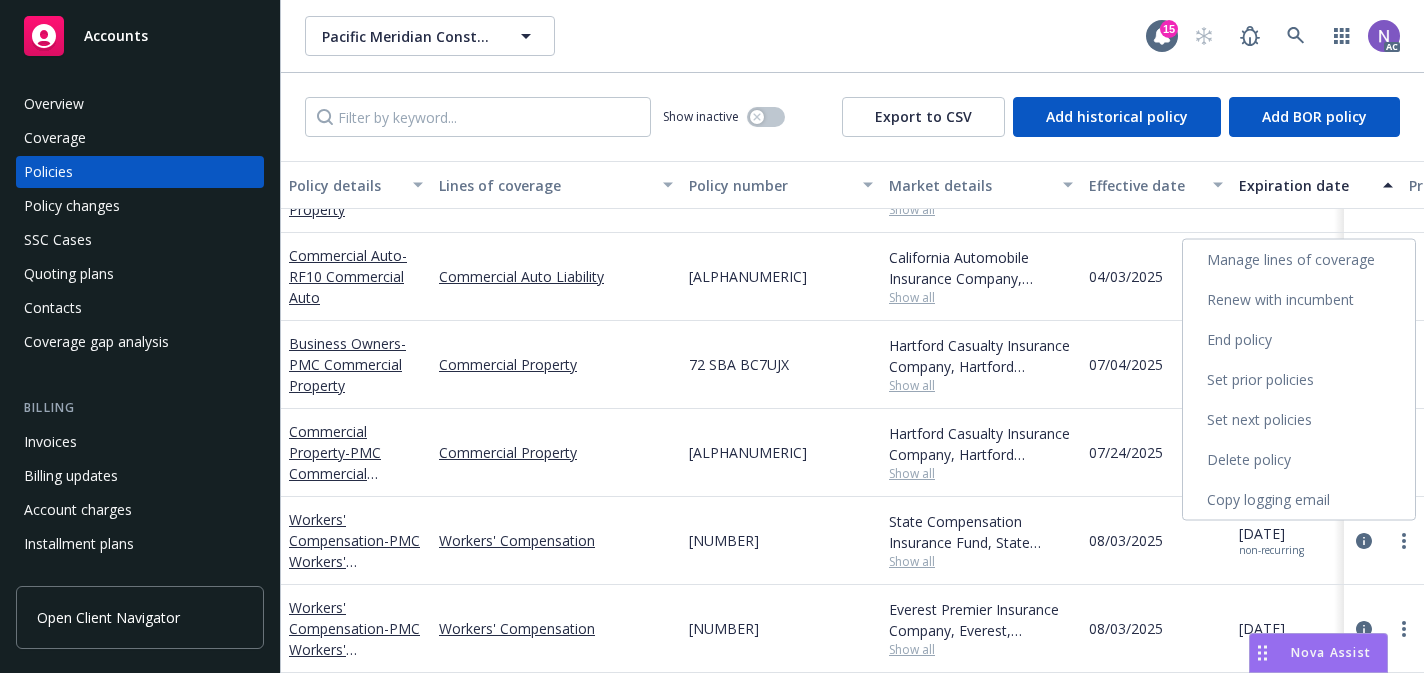 click on "End policy" at bounding box center [1299, 340] 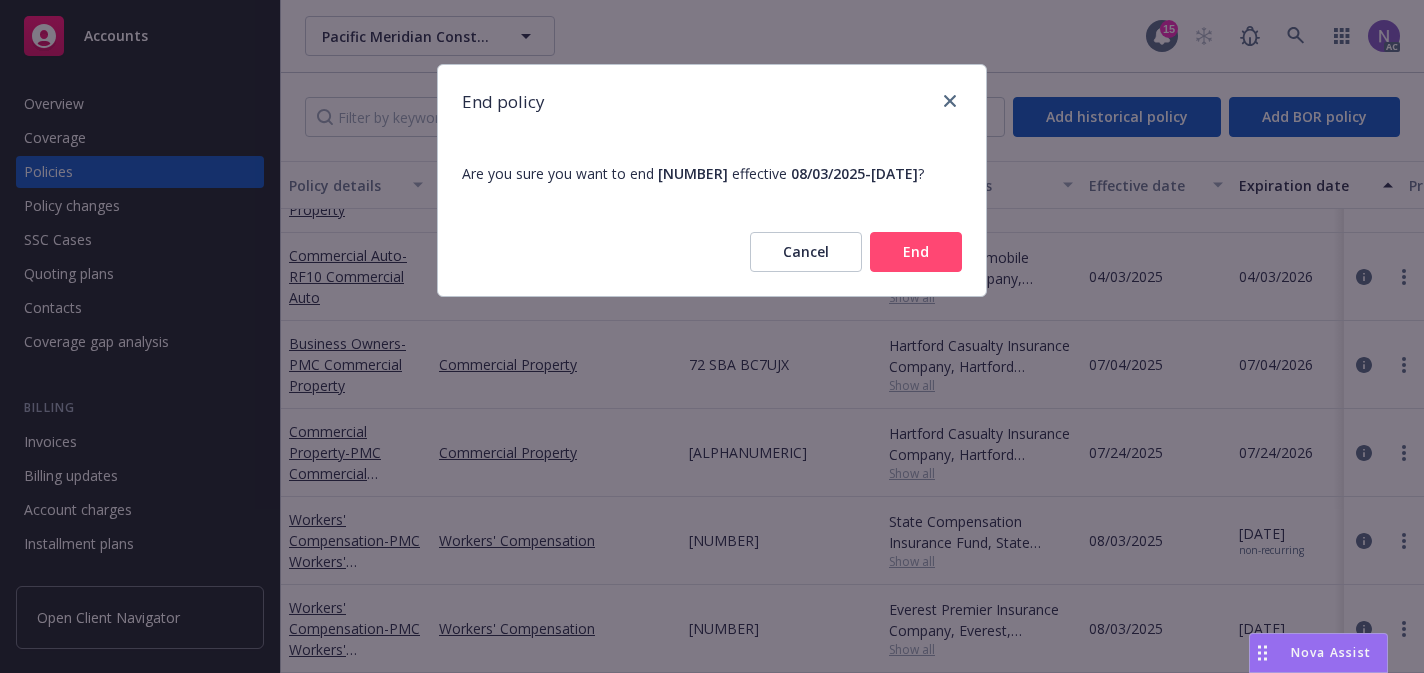 click on "End" at bounding box center [916, 252] 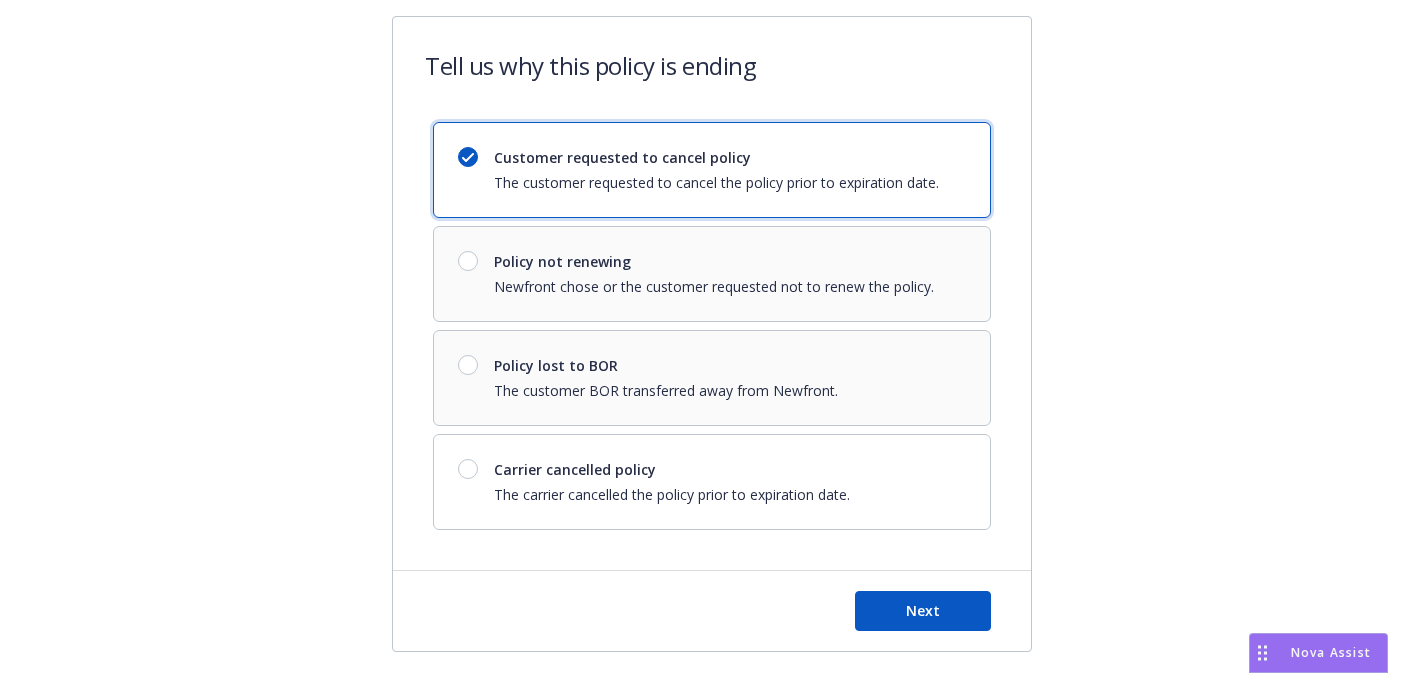 click on "Customer requested to cancel policy The customer requested to cancel the policy prior to expiration date. Policy not renewing Newfront chose or the customer requested not to renew the policy. Policy lost to BOR The customer BOR transferred away from Newfront. Carrier cancelled policy The carrier cancelled the policy prior to expiration date." at bounding box center (712, 326) 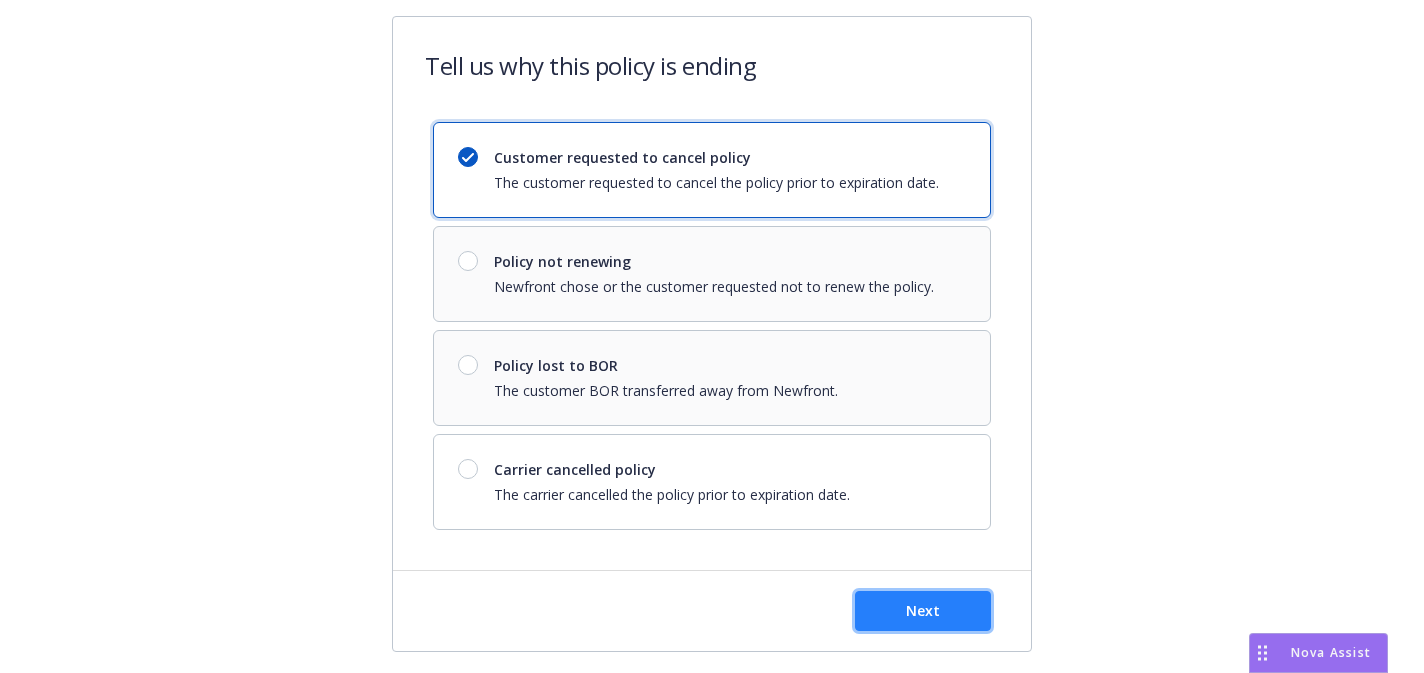 click on "Next" at bounding box center [923, 610] 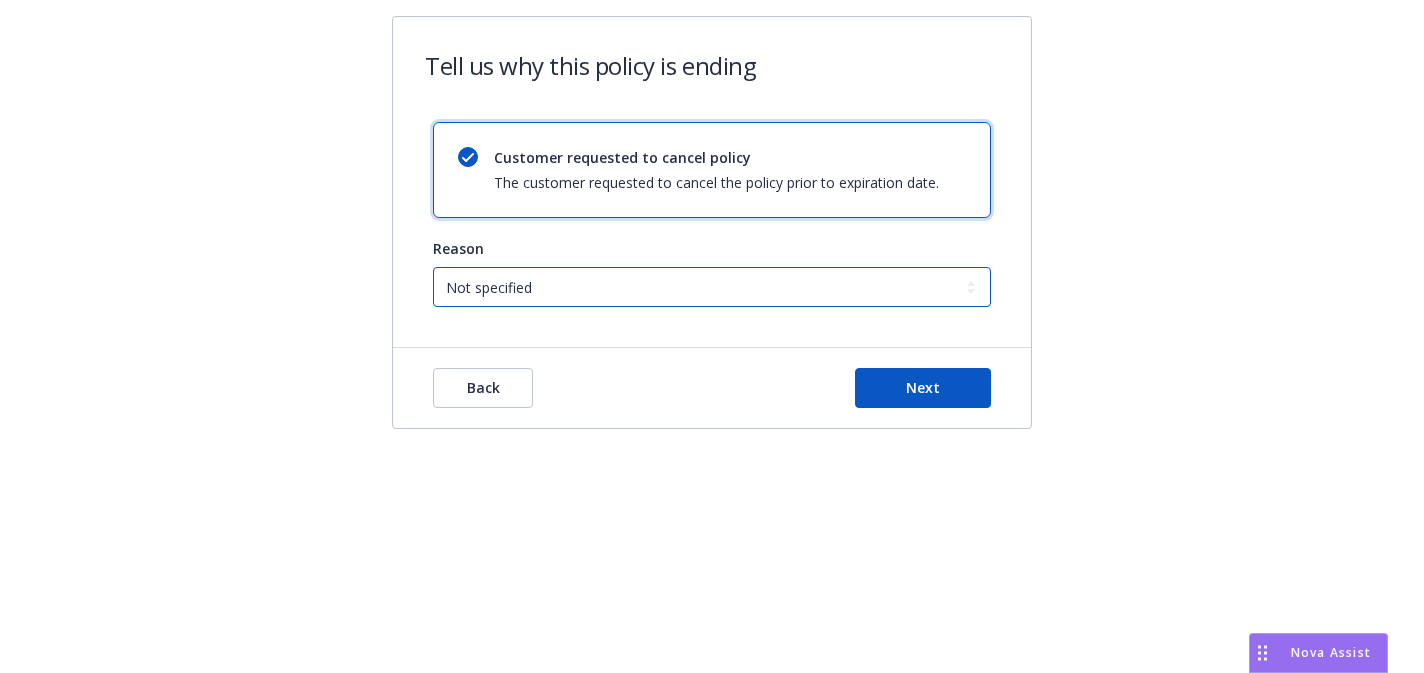 click on "Not specified Service Pricing Buyer change M&A, Bankruptcy, or Out of business Producer left Newfront Lost on BOR" at bounding box center (712, 287) 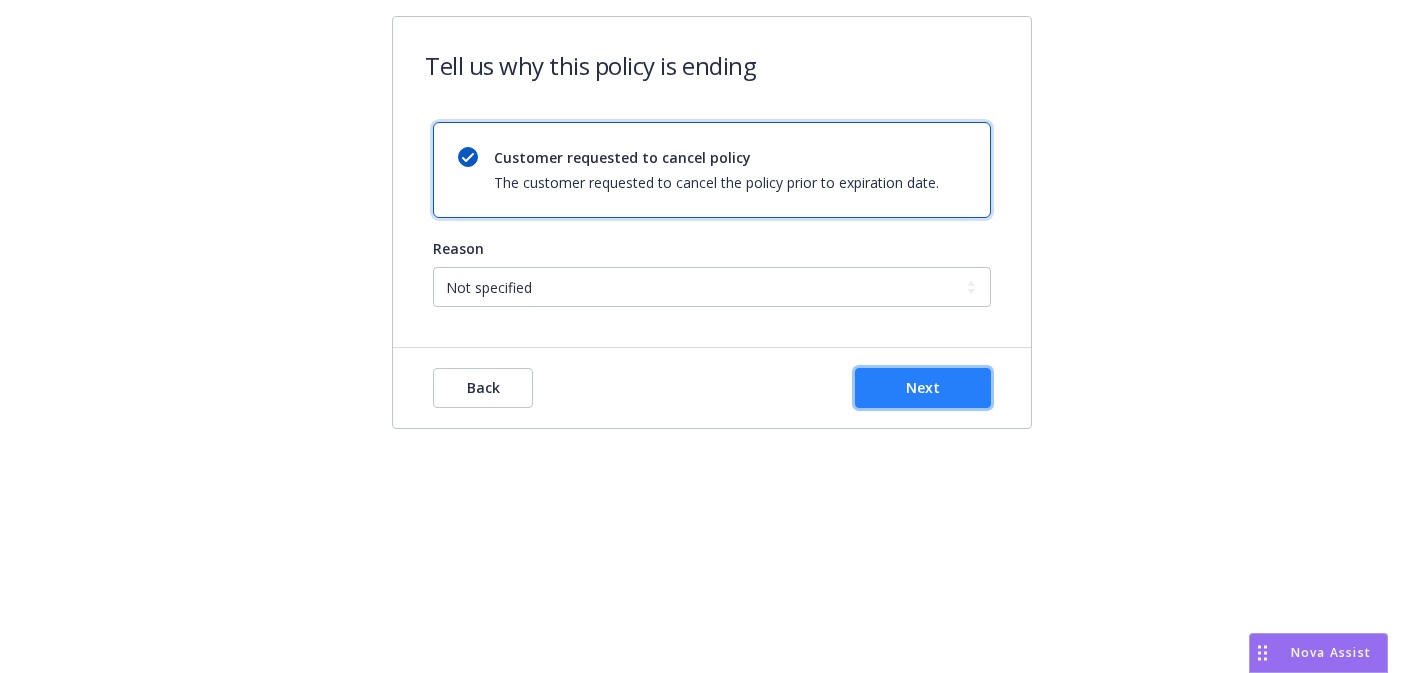 click on "Next" at bounding box center (923, 387) 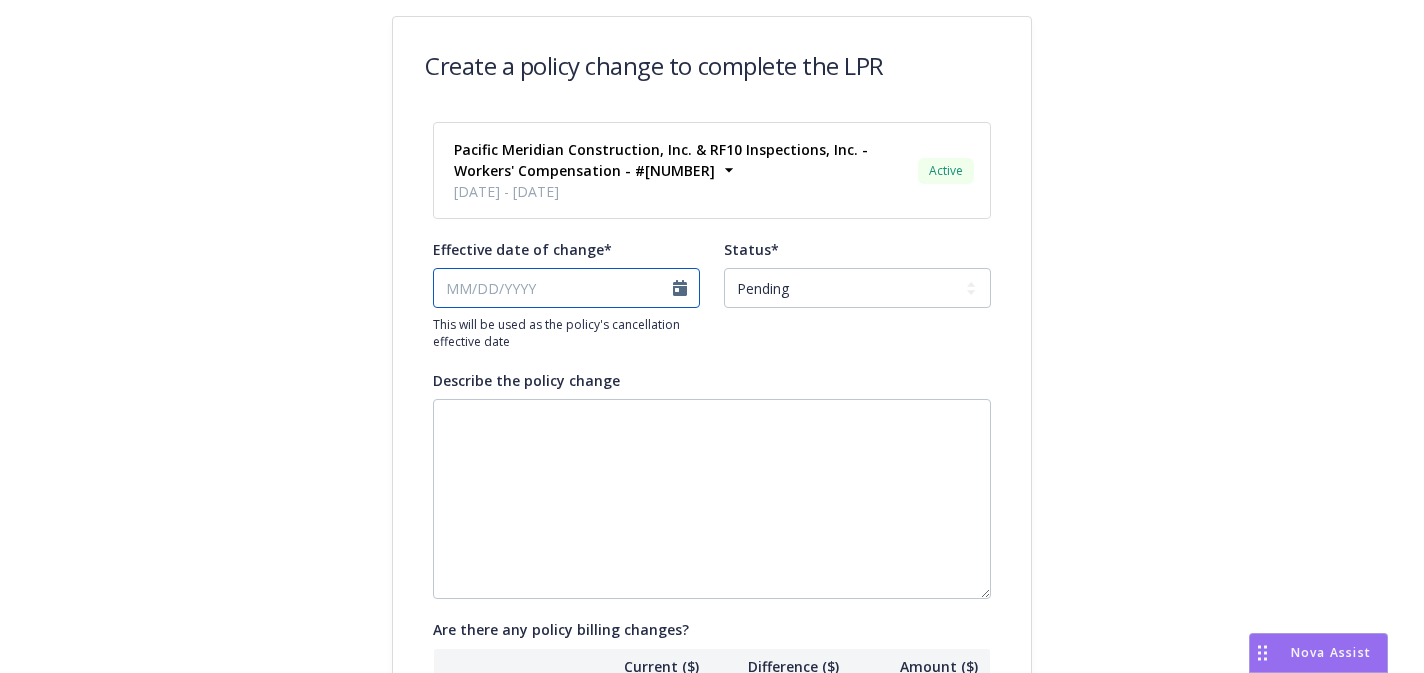 click on "Effective date of change*" at bounding box center [566, 288] 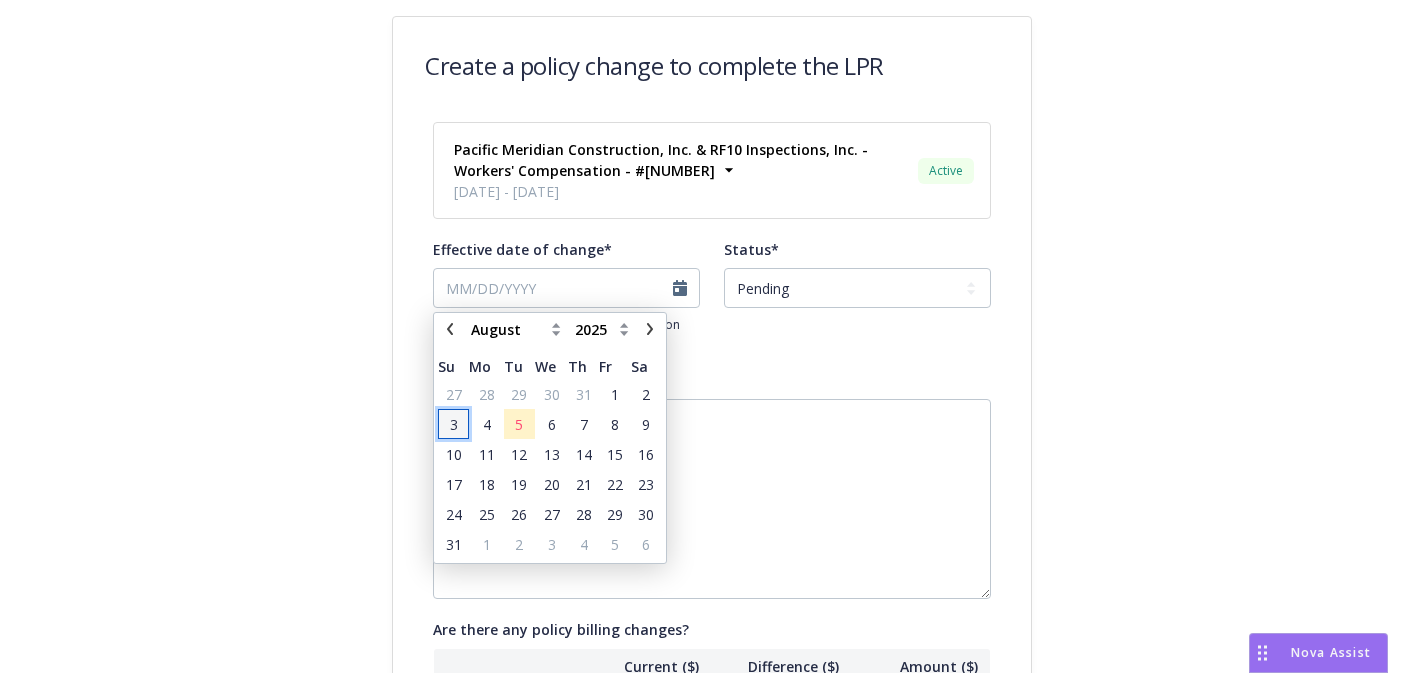 click on "3" at bounding box center (453, 424) 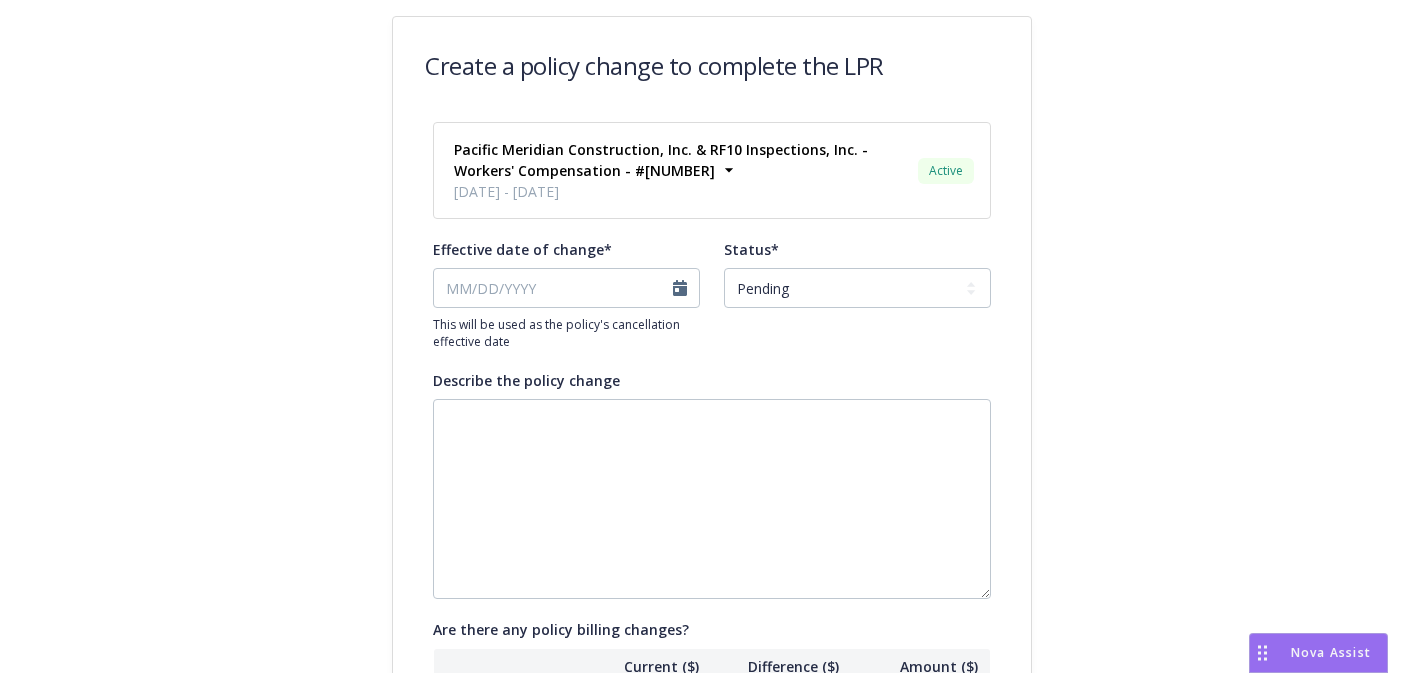 type on "08/03/2025" 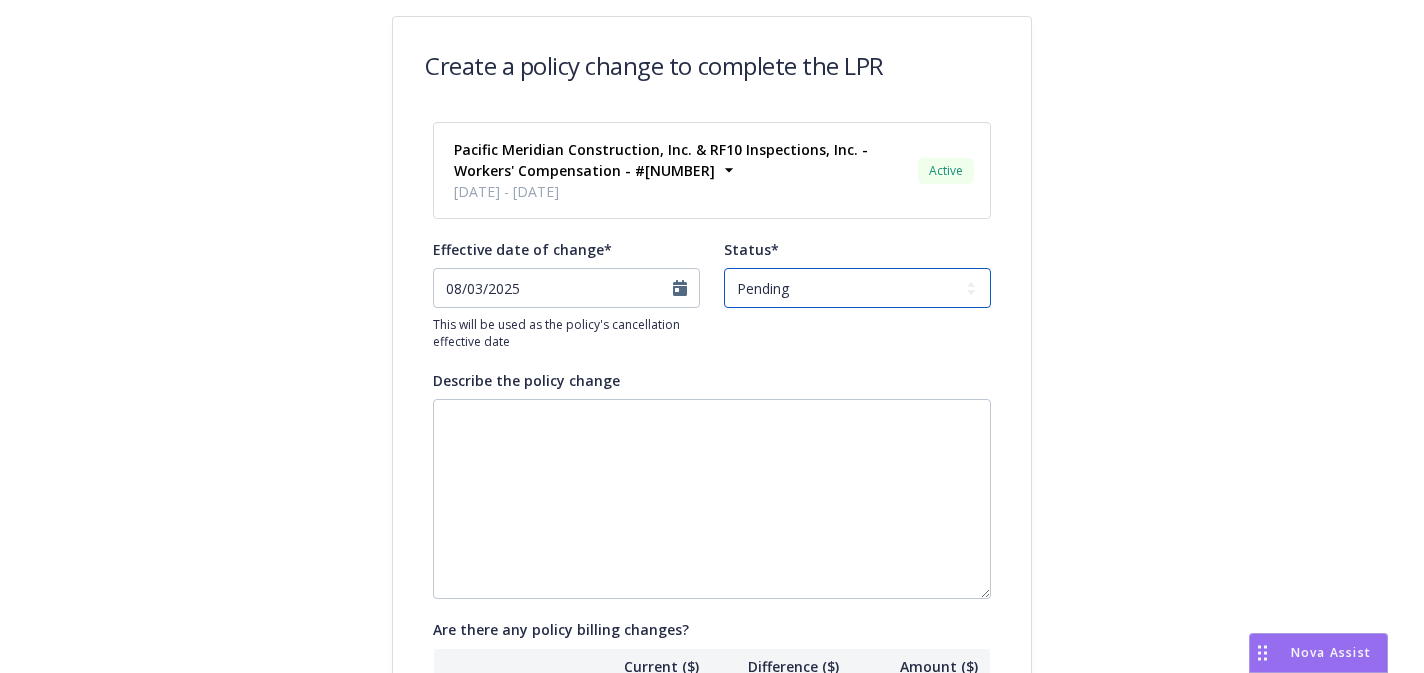 click on "Pending Confirmed" at bounding box center (857, 288) 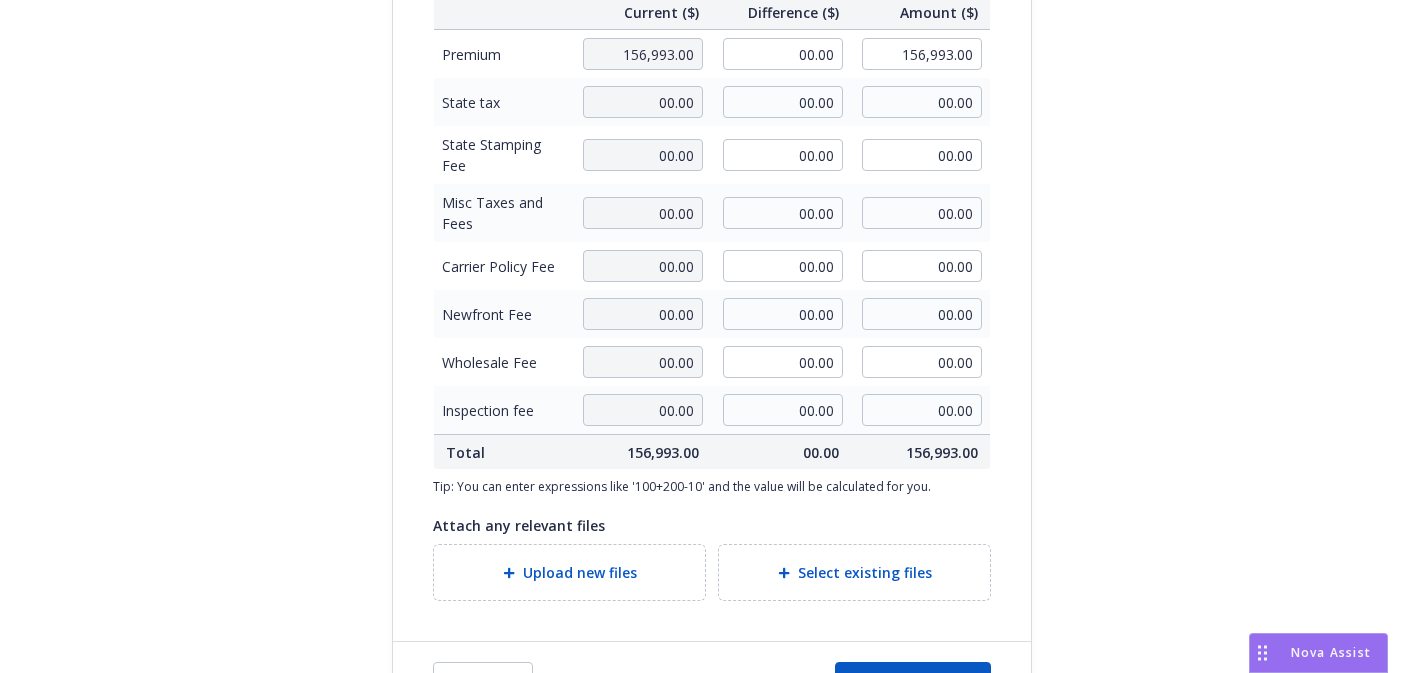 scroll, scrollTop: 720, scrollLeft: 0, axis: vertical 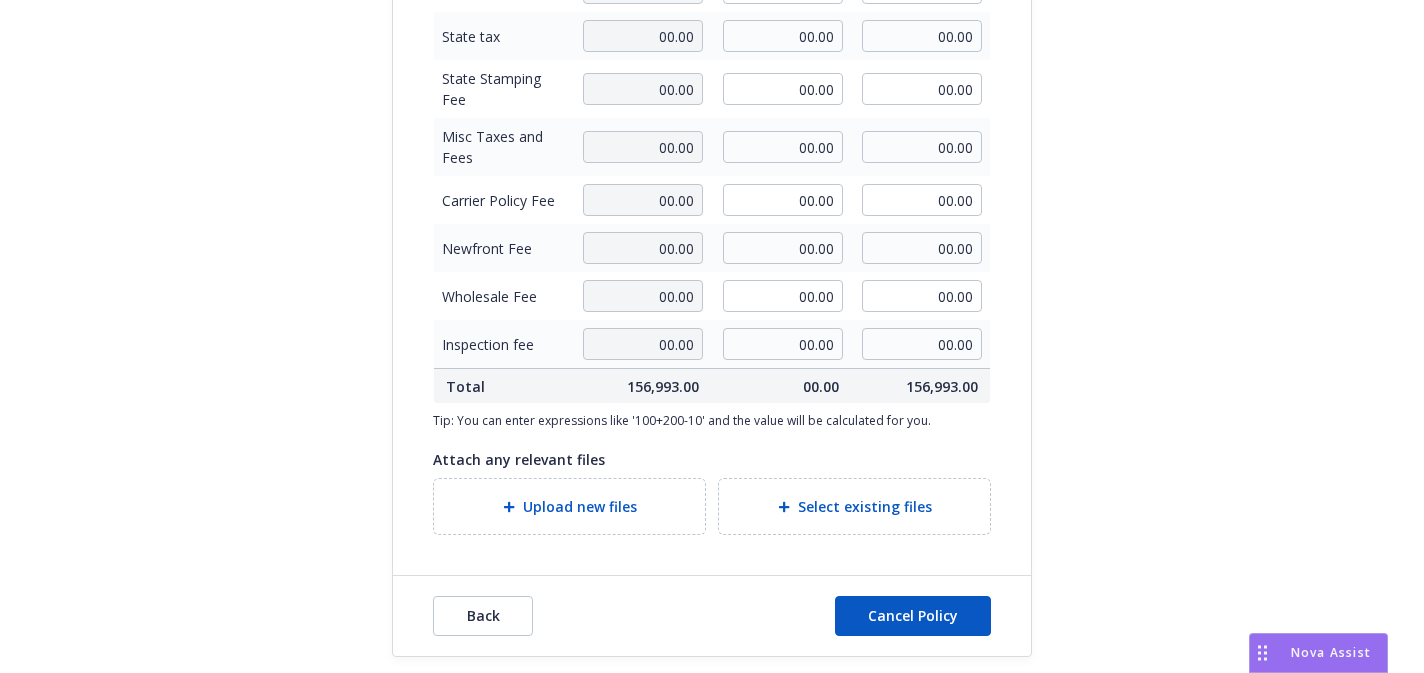 click on "Upload new files" at bounding box center [569, 506] 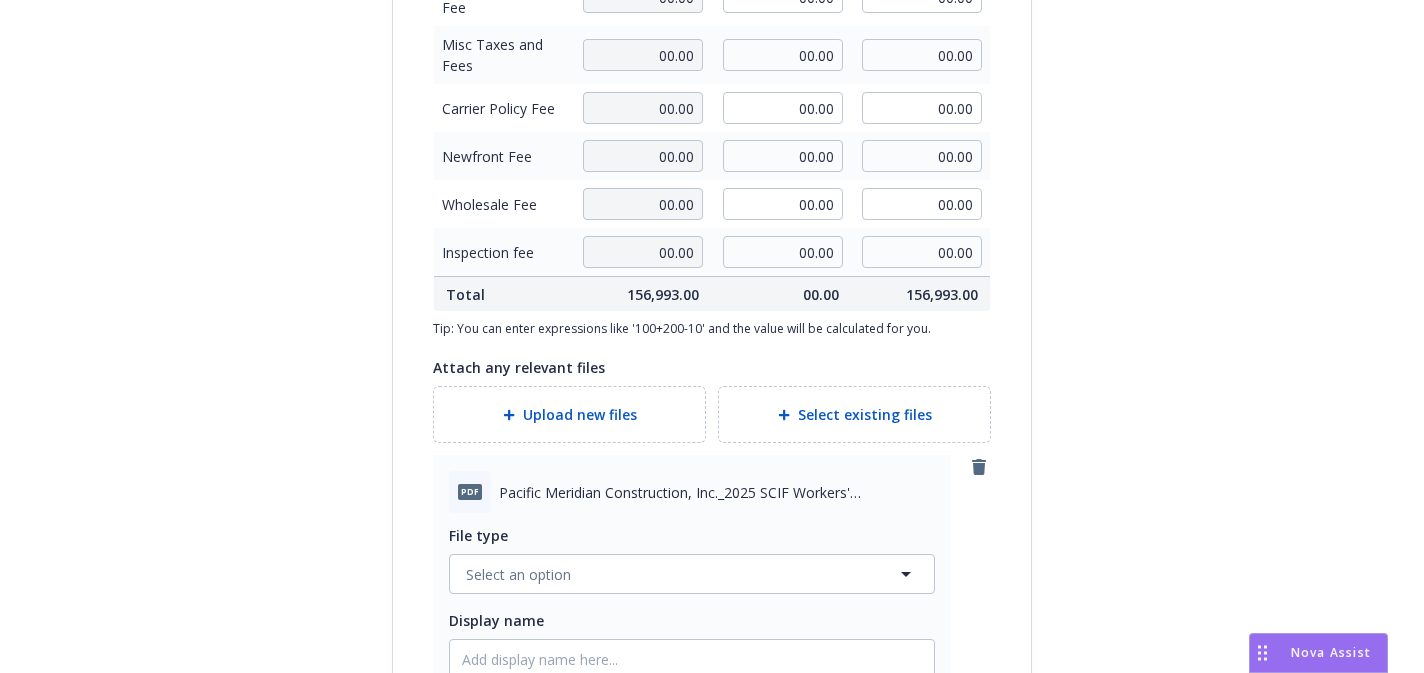 scroll, scrollTop: 959, scrollLeft: 0, axis: vertical 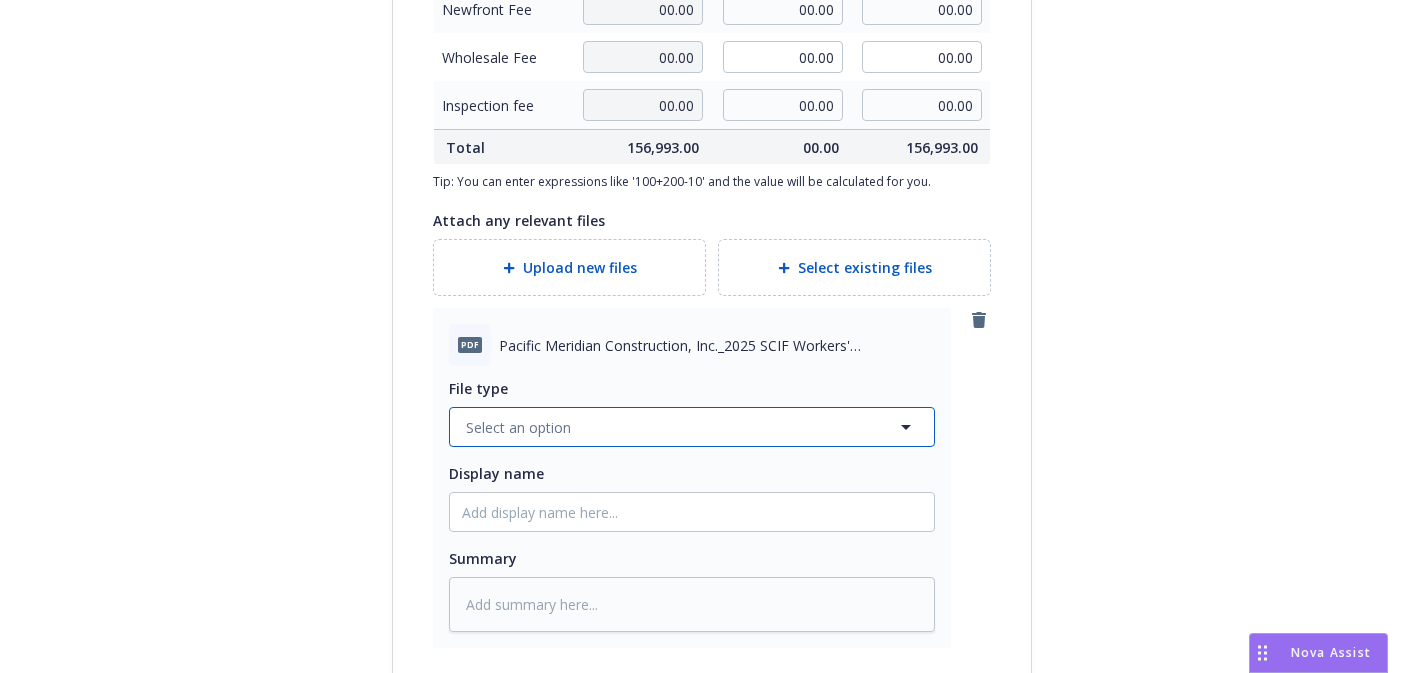 click on "Select an option" at bounding box center [692, 427] 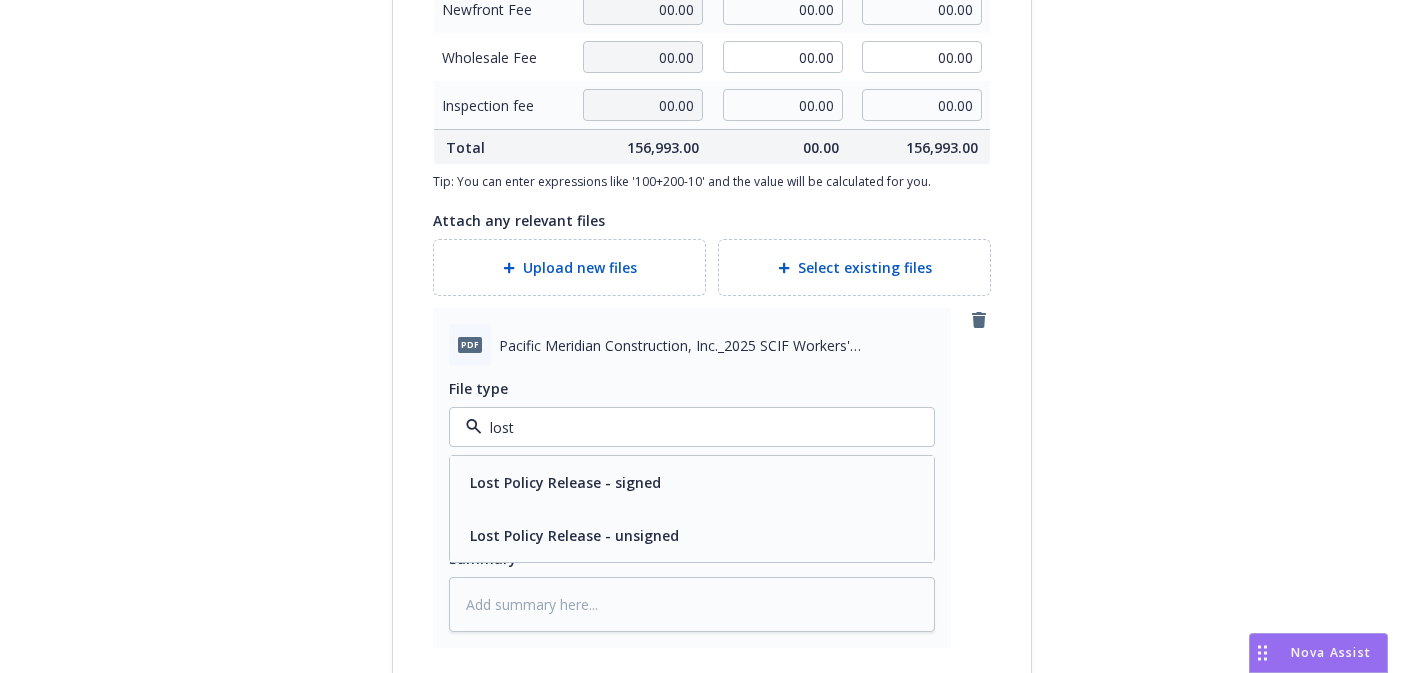 type on "lost p" 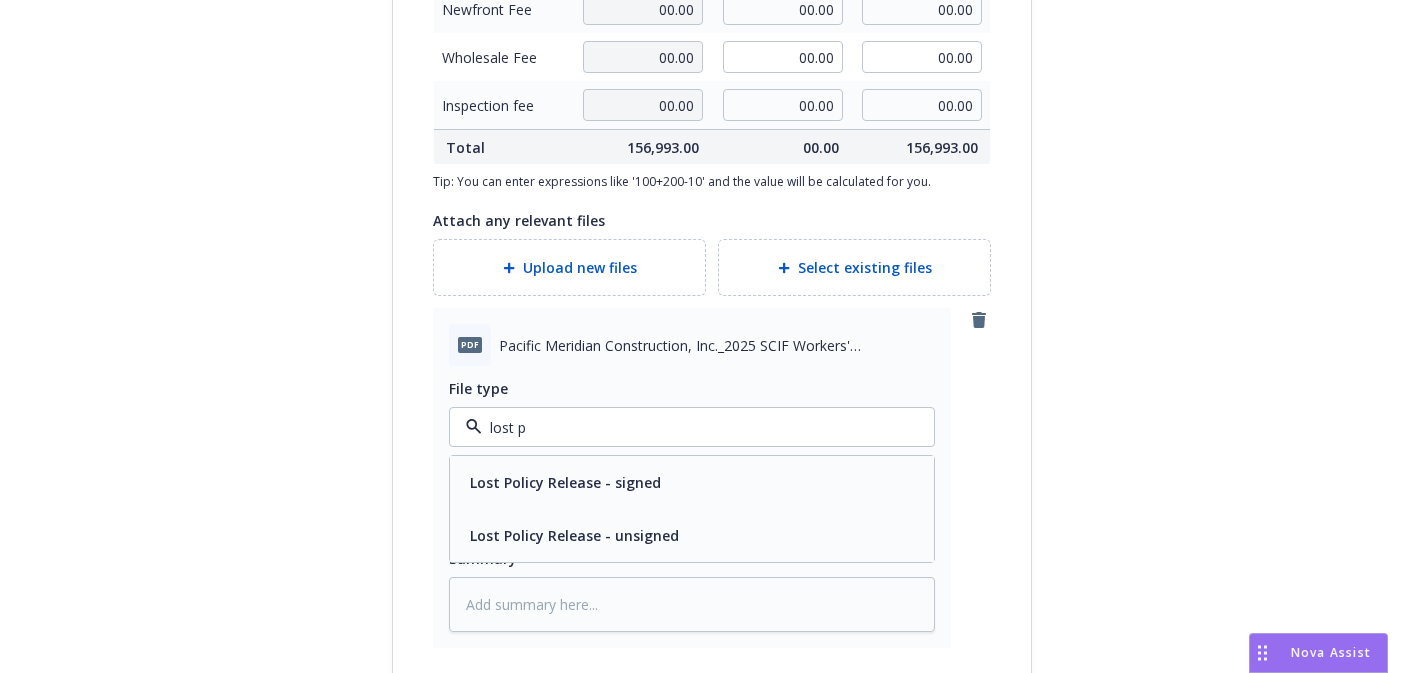 click on "Lost Policy Release - signed" at bounding box center [692, 482] 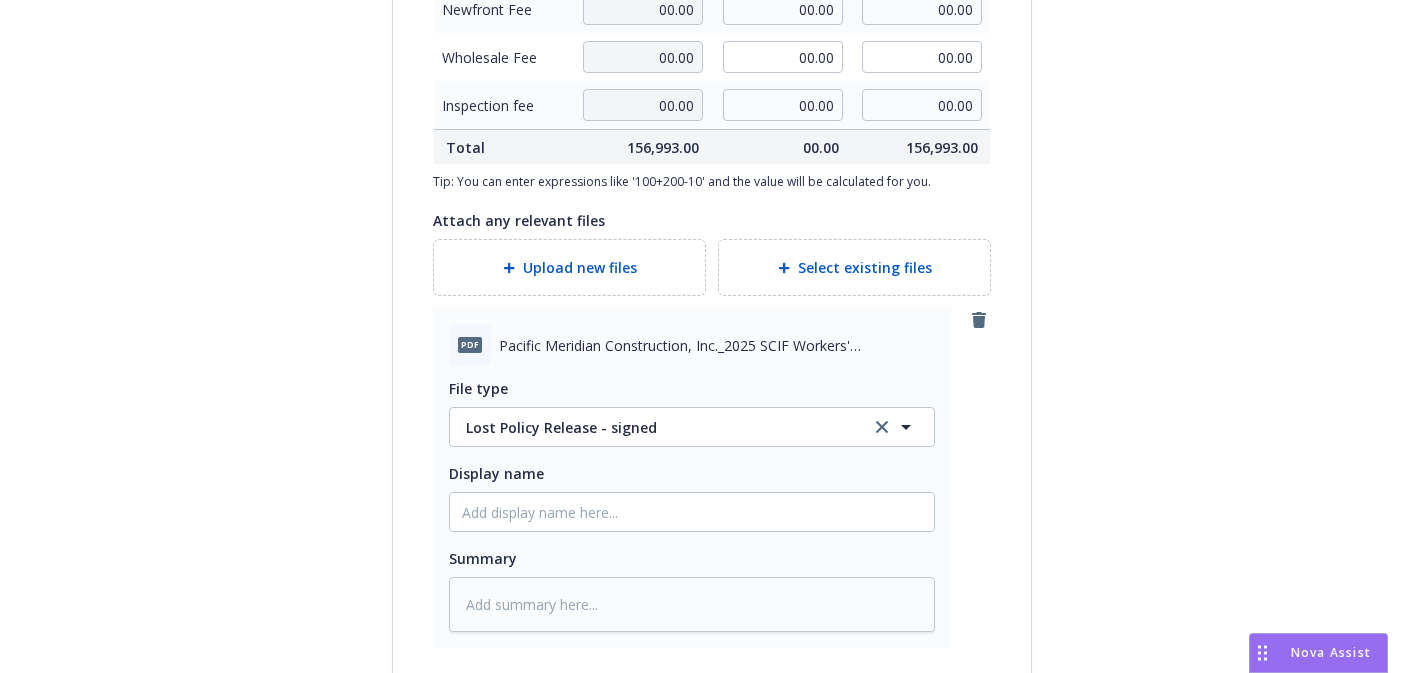 scroll, scrollTop: 1072, scrollLeft: 0, axis: vertical 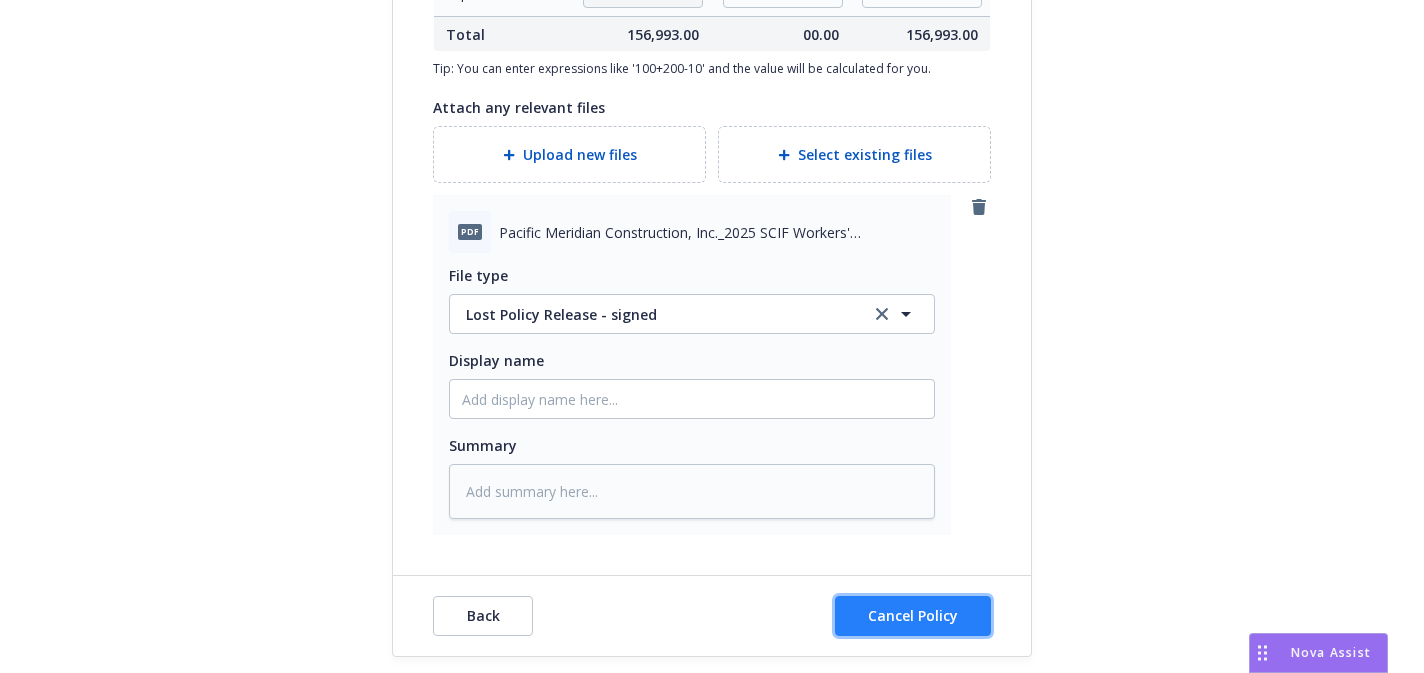 click on "Cancel Policy" at bounding box center (913, 615) 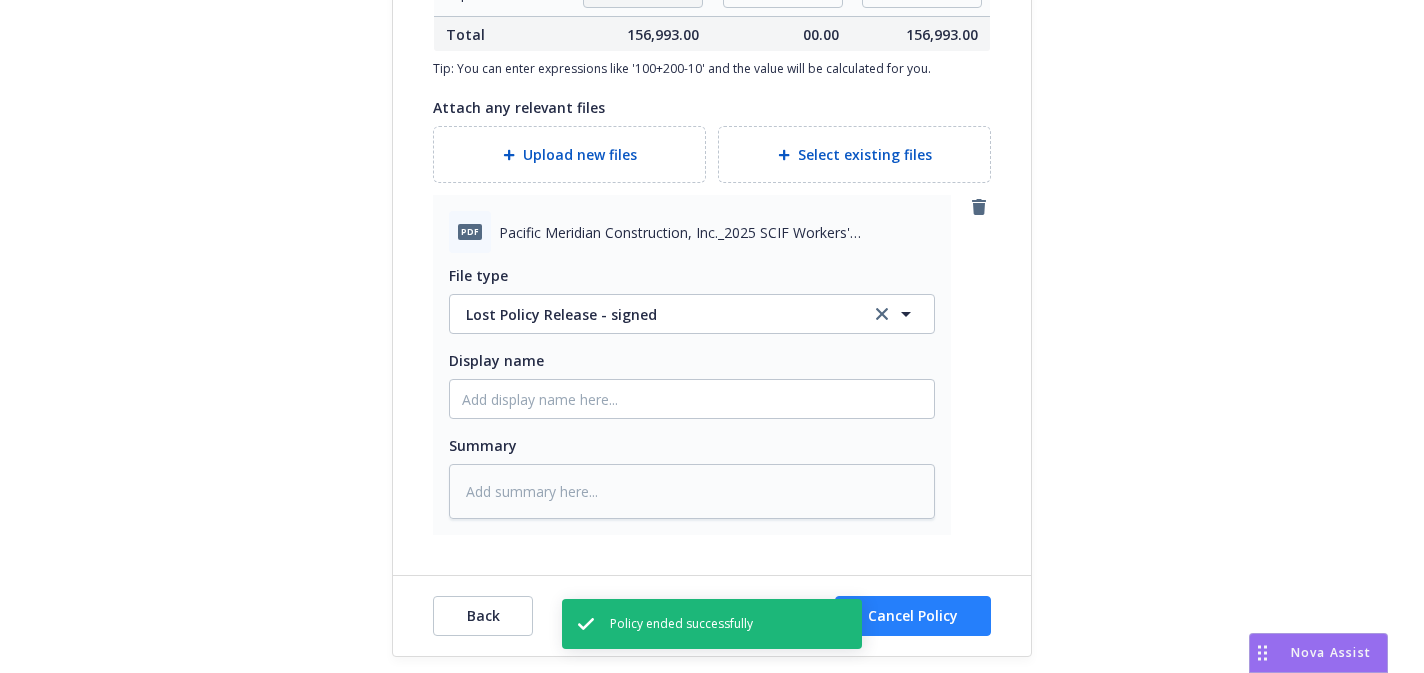 type on "x" 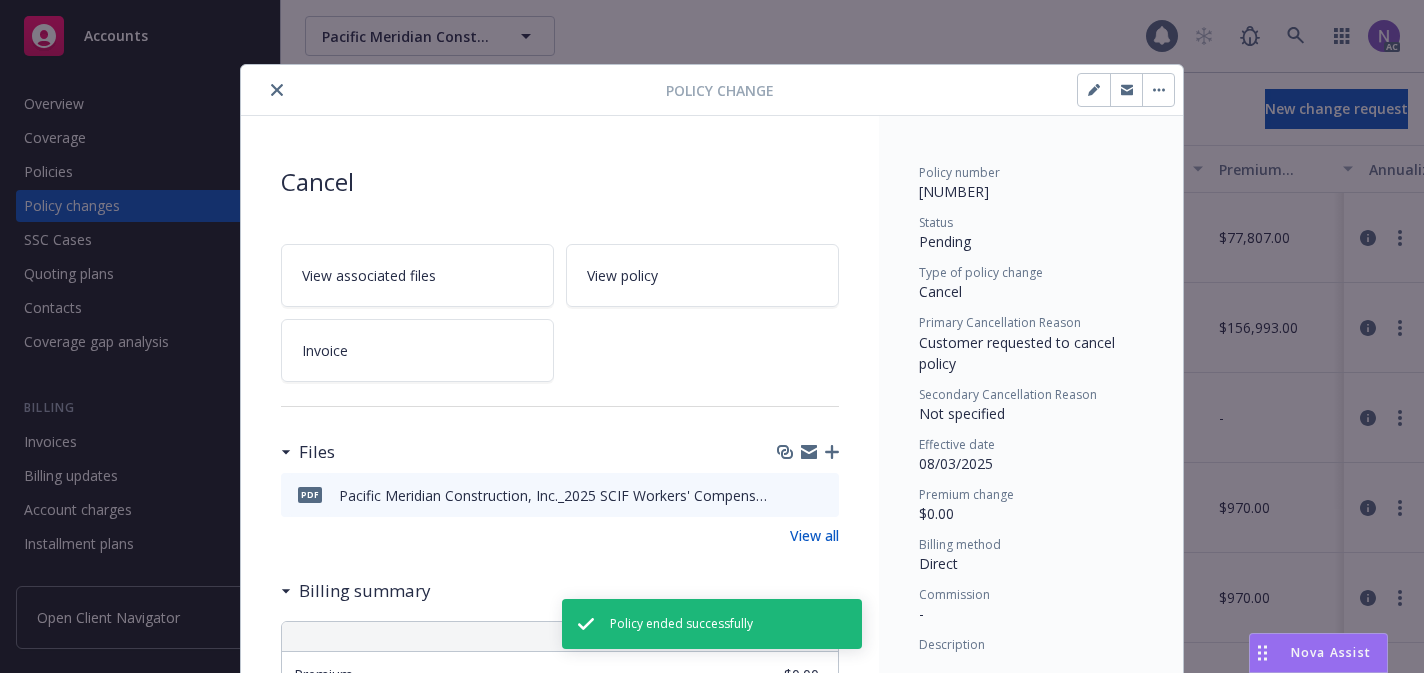 scroll, scrollTop: 60, scrollLeft: 0, axis: vertical 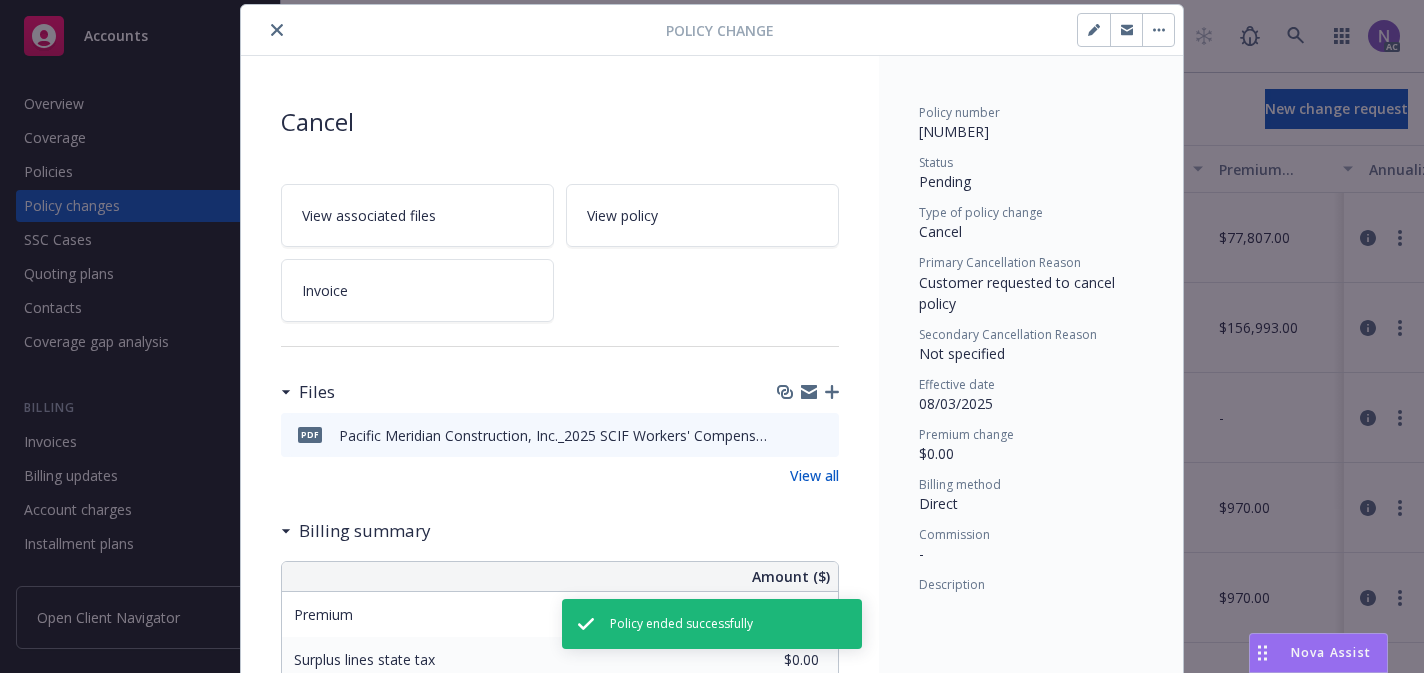 click 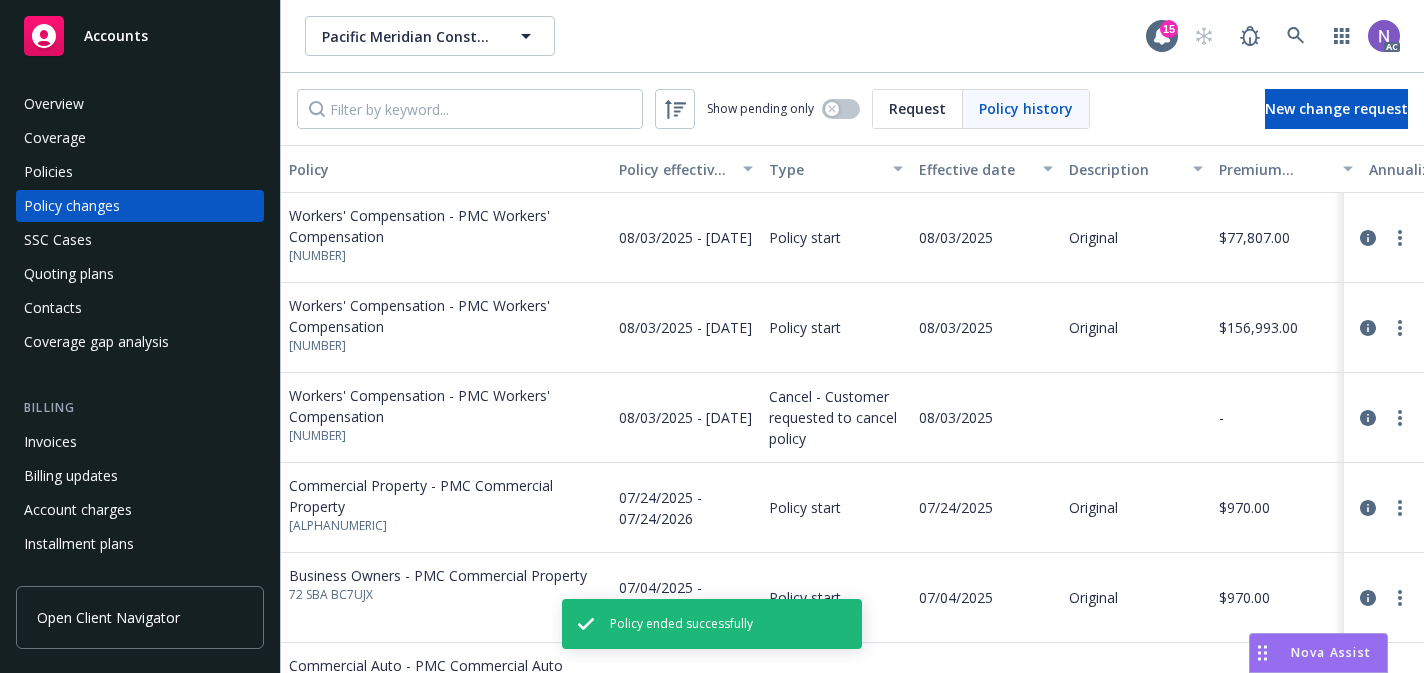 click on "Policies" at bounding box center (140, 172) 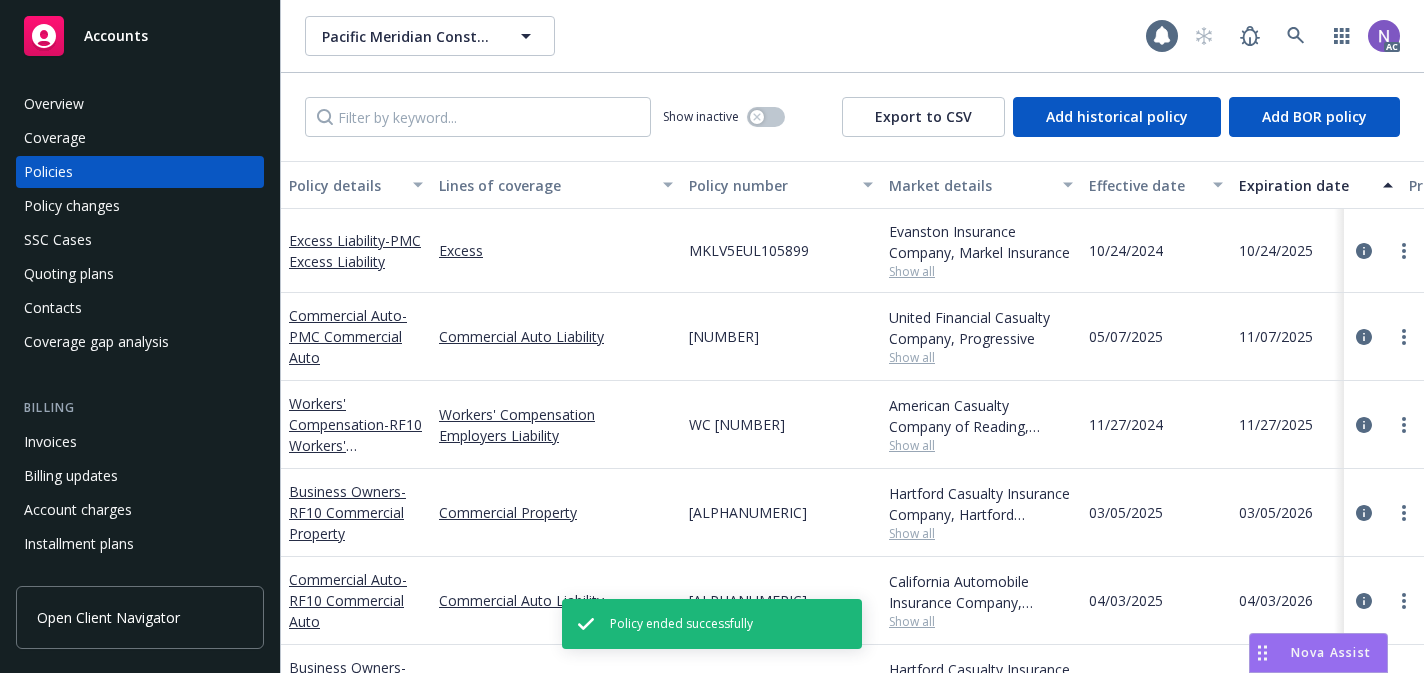 scroll, scrollTop: 312, scrollLeft: 0, axis: vertical 